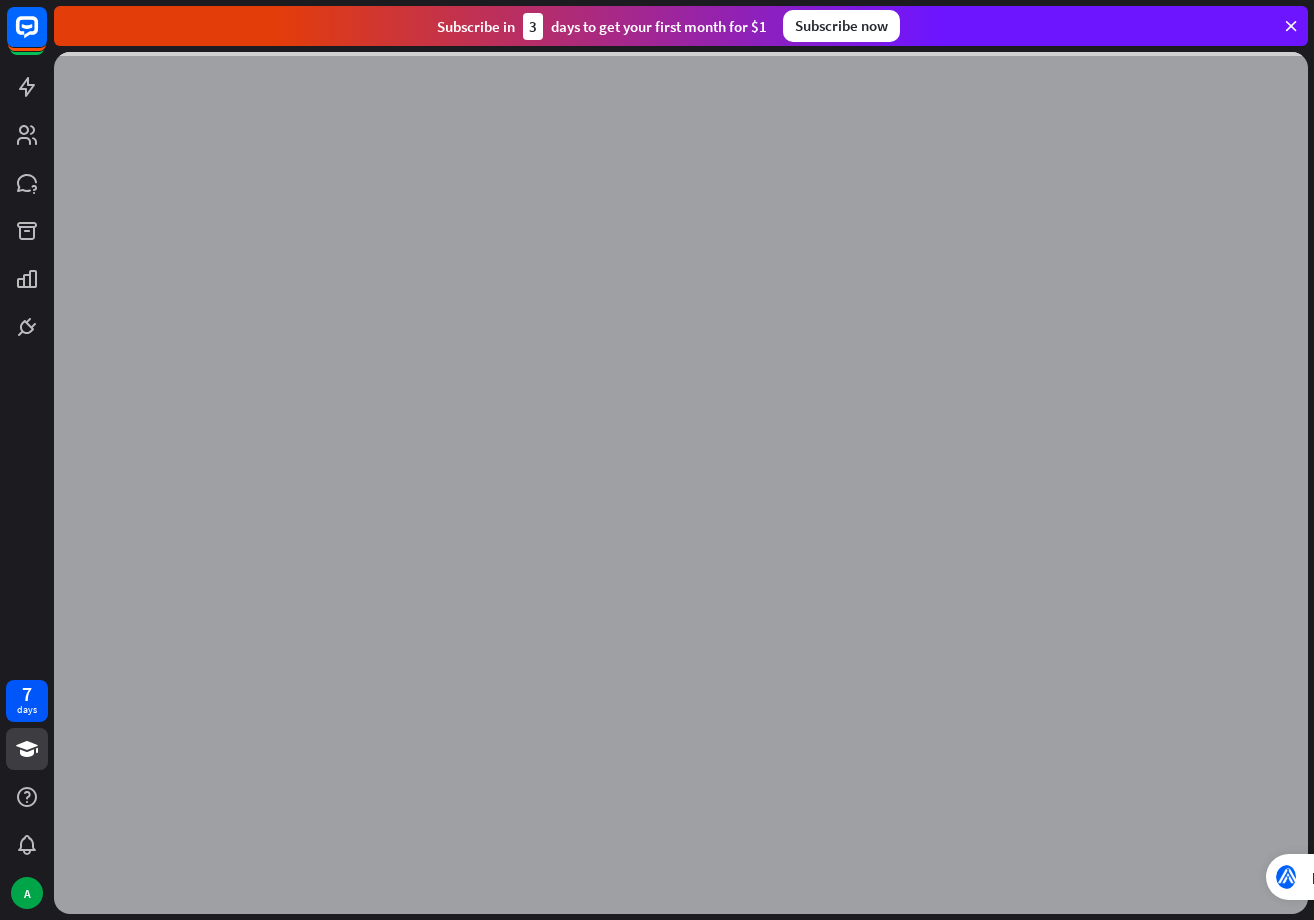 scroll, scrollTop: 0, scrollLeft: 0, axis: both 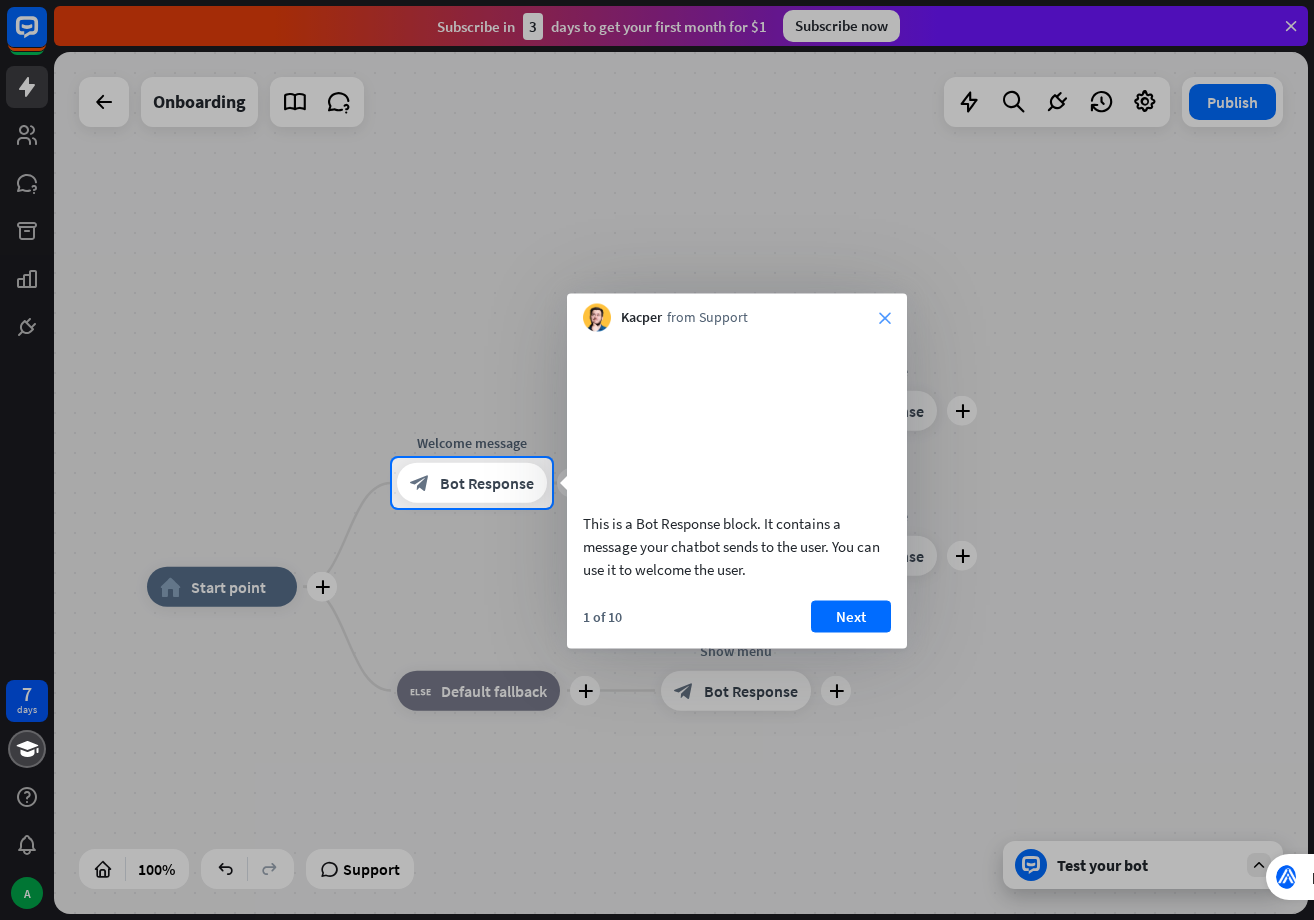click on "close" at bounding box center [885, 318] 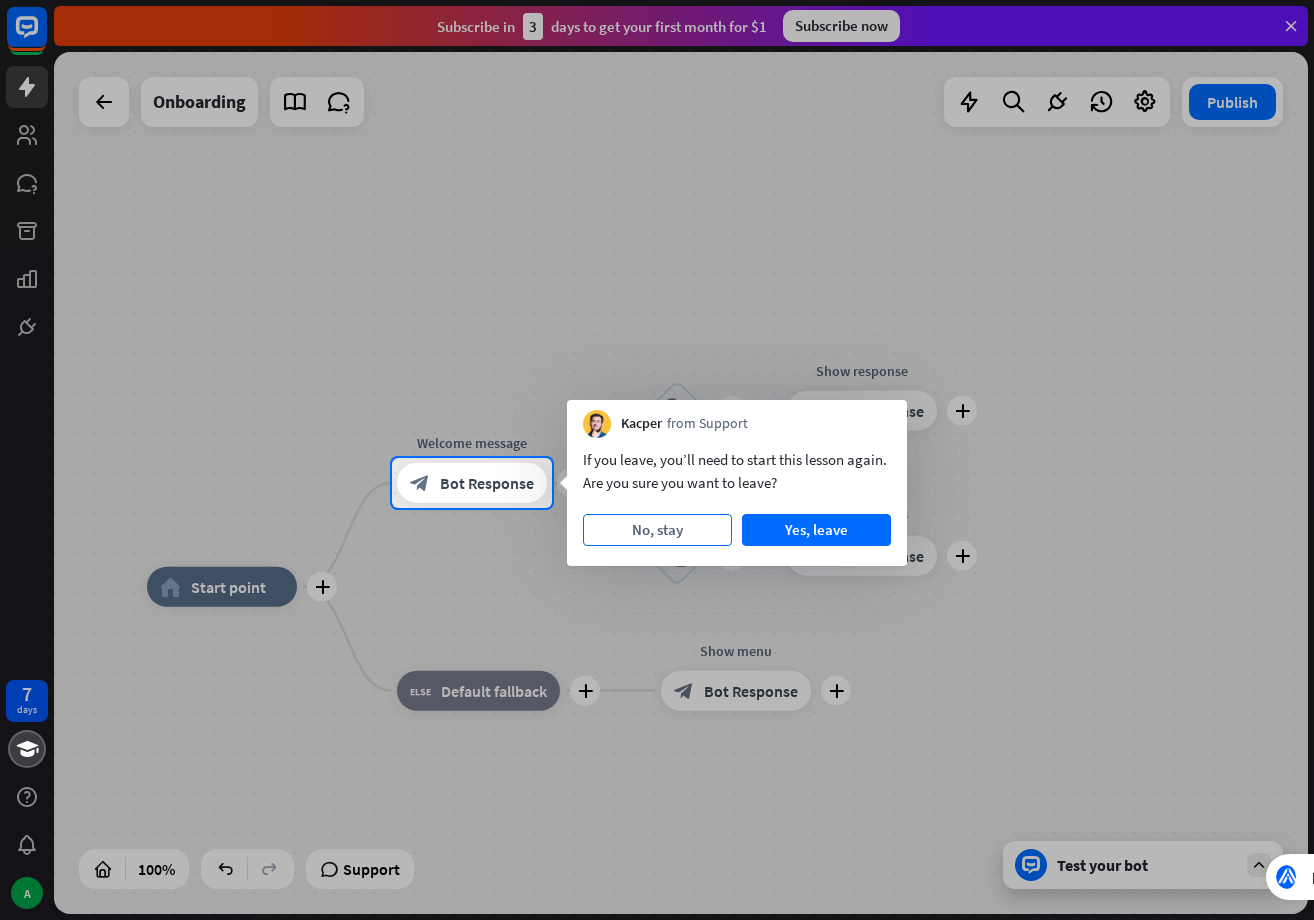 click on "No, stay" at bounding box center [657, 530] 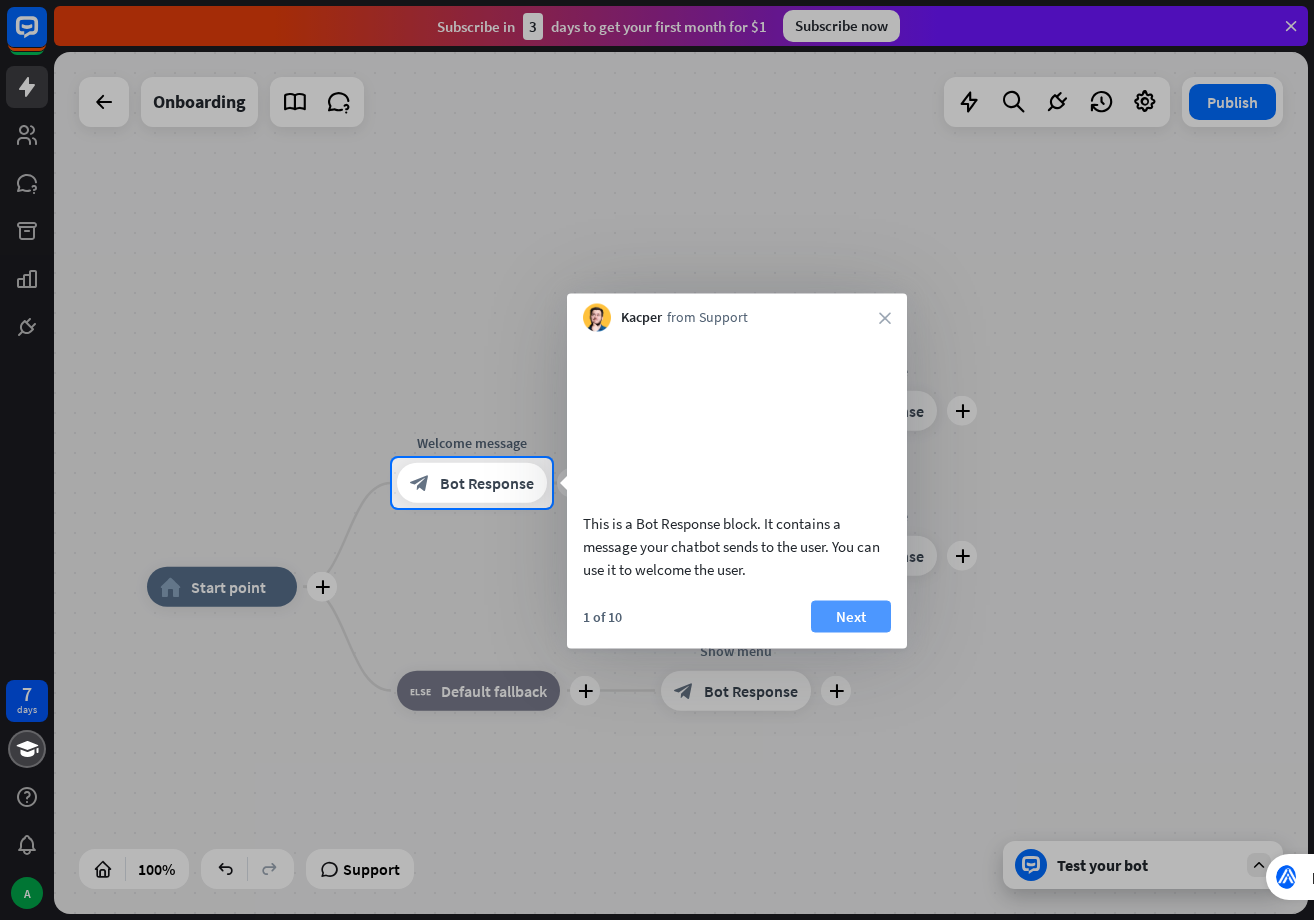 click on "Next" at bounding box center (851, 616) 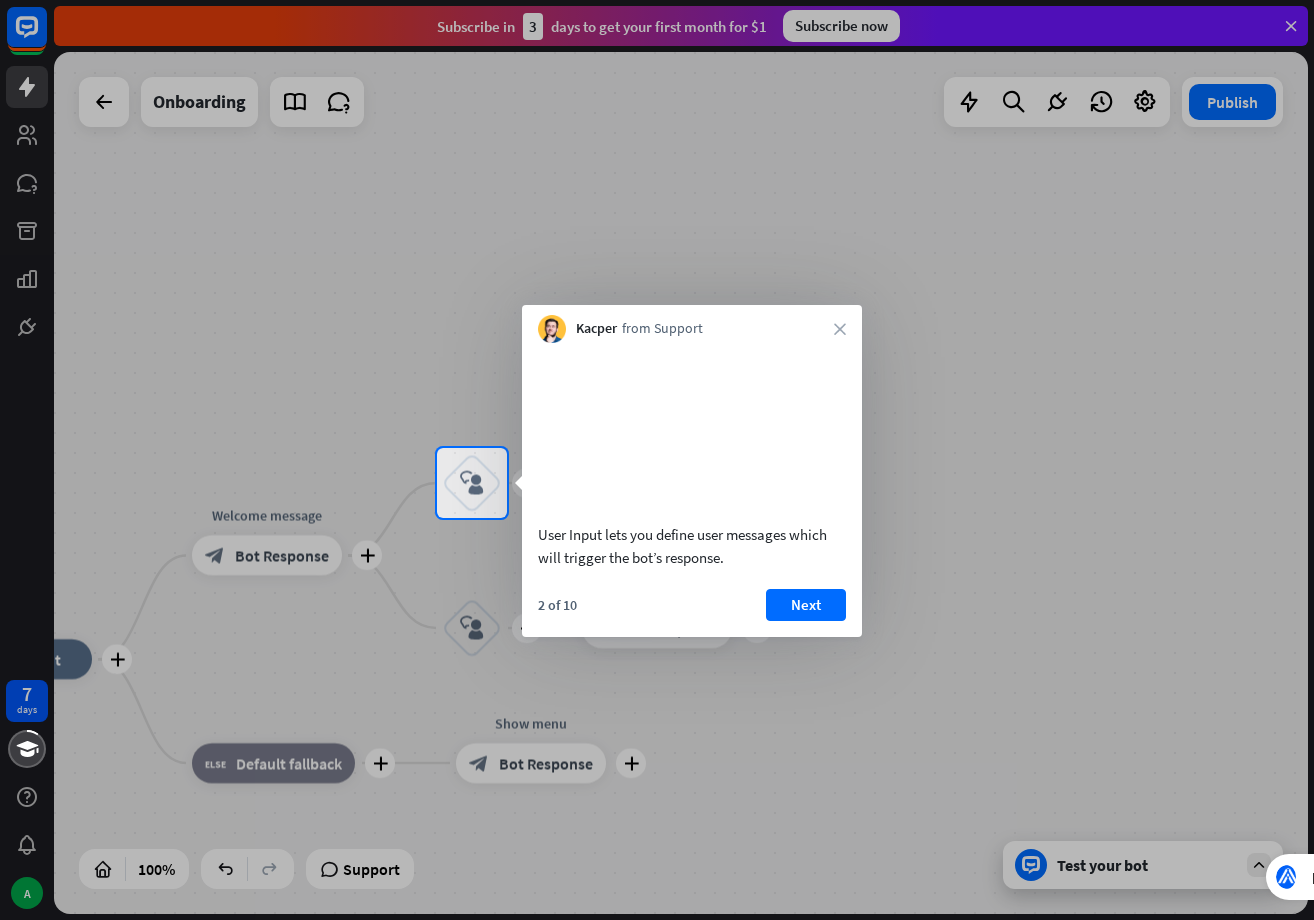 click on "Kacper
from Support
close" at bounding box center (692, 324) 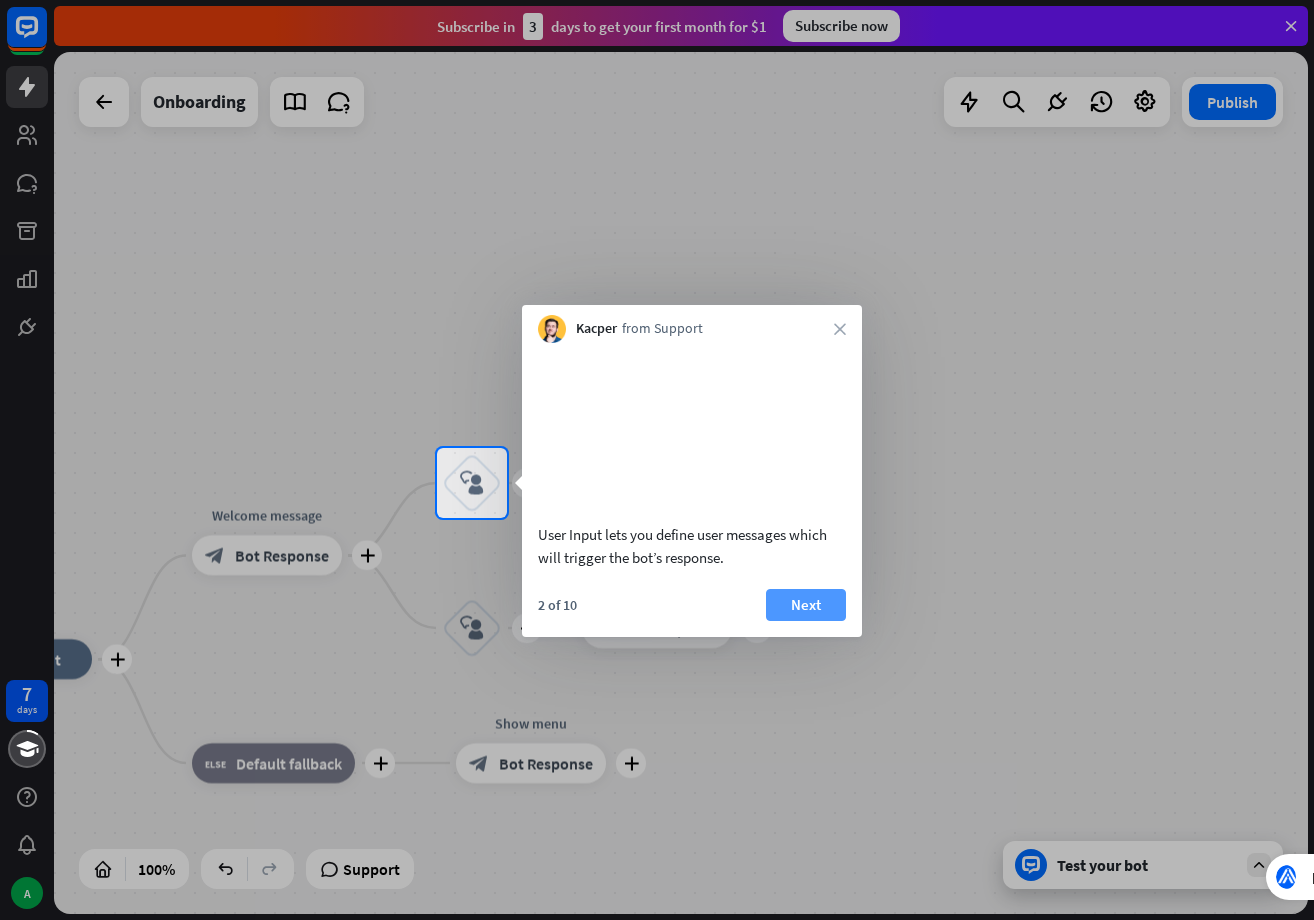 click on "Next" at bounding box center [806, 605] 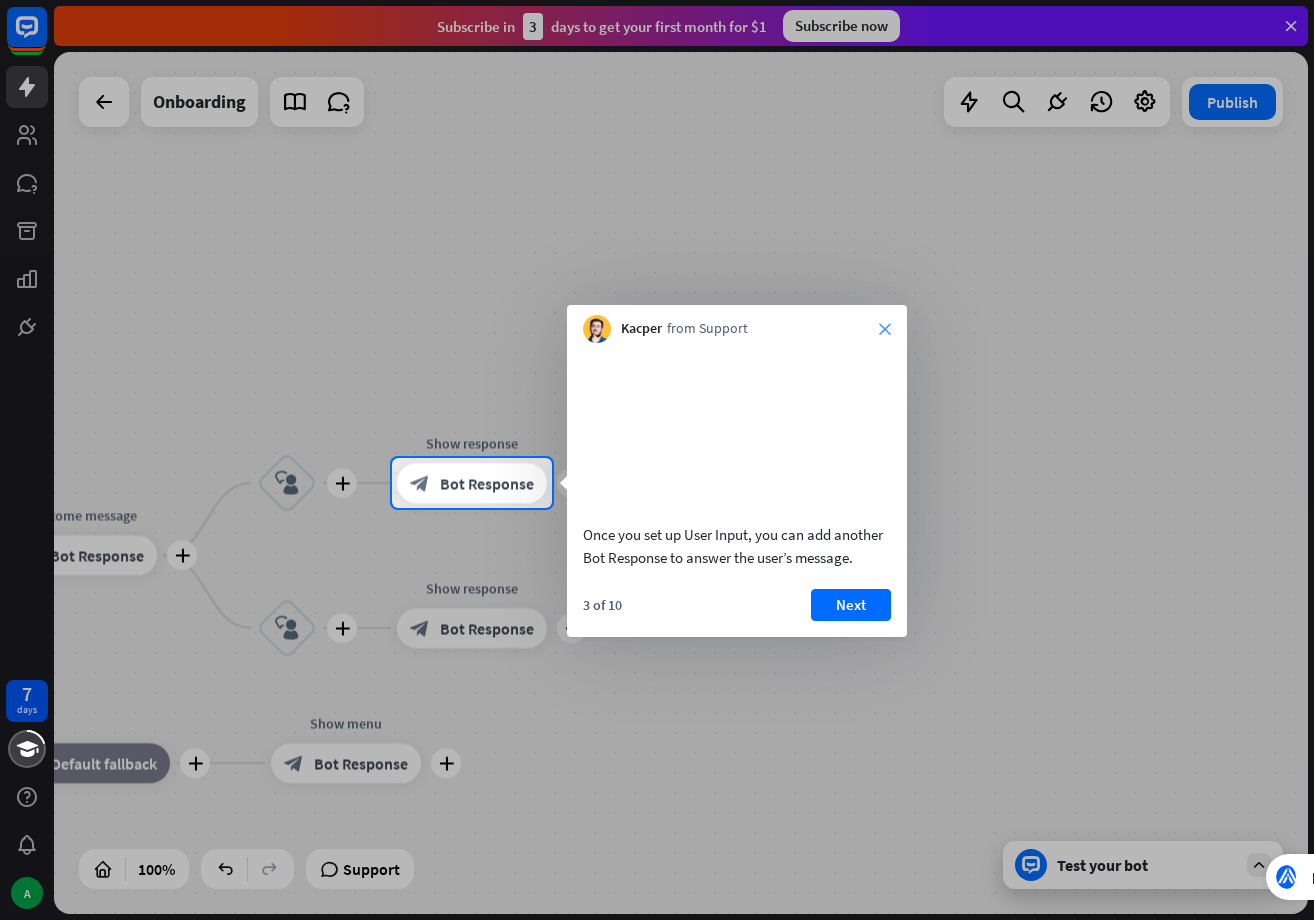 click on "close" at bounding box center (885, 329) 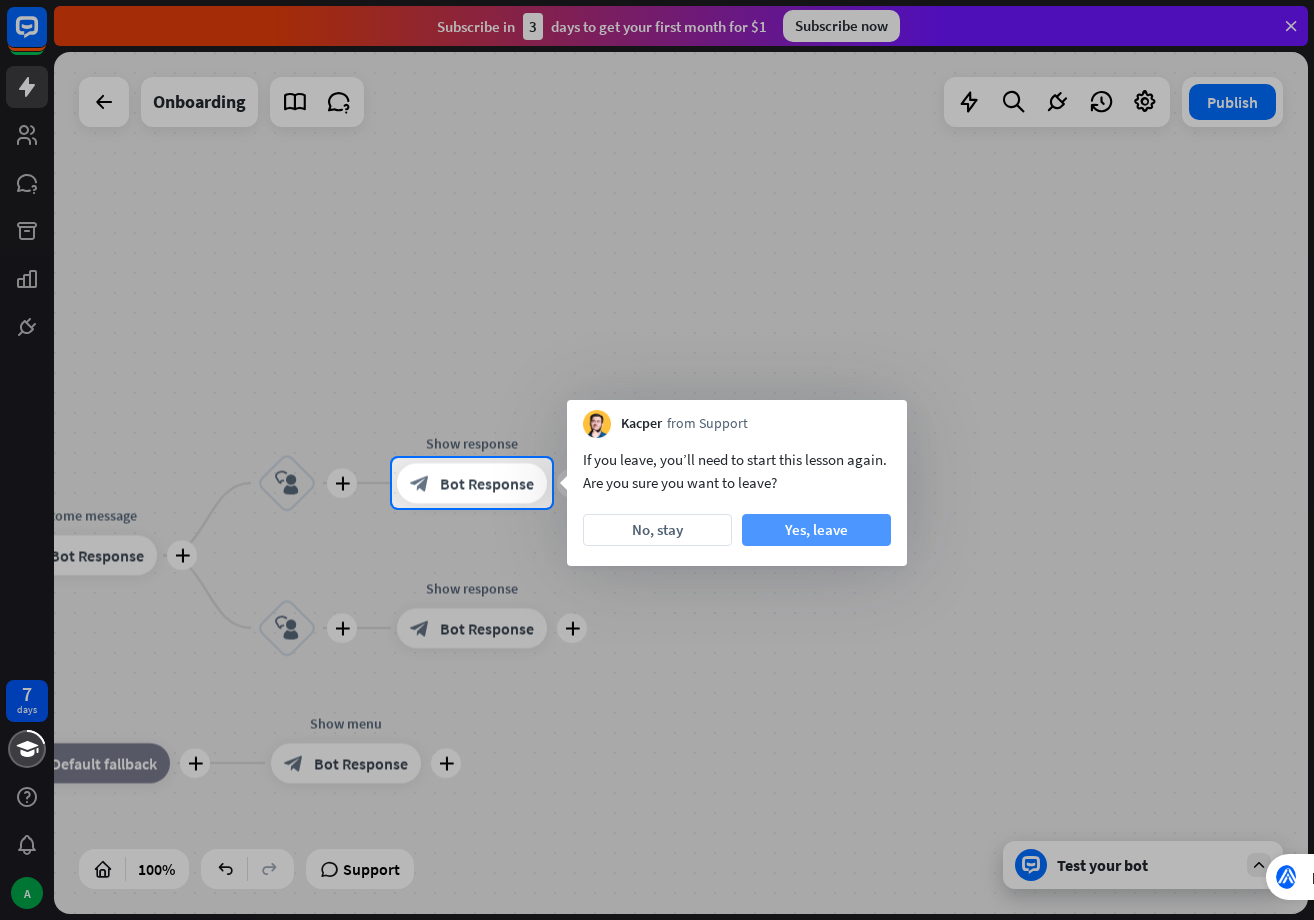 click on "Yes, leave" at bounding box center (816, 530) 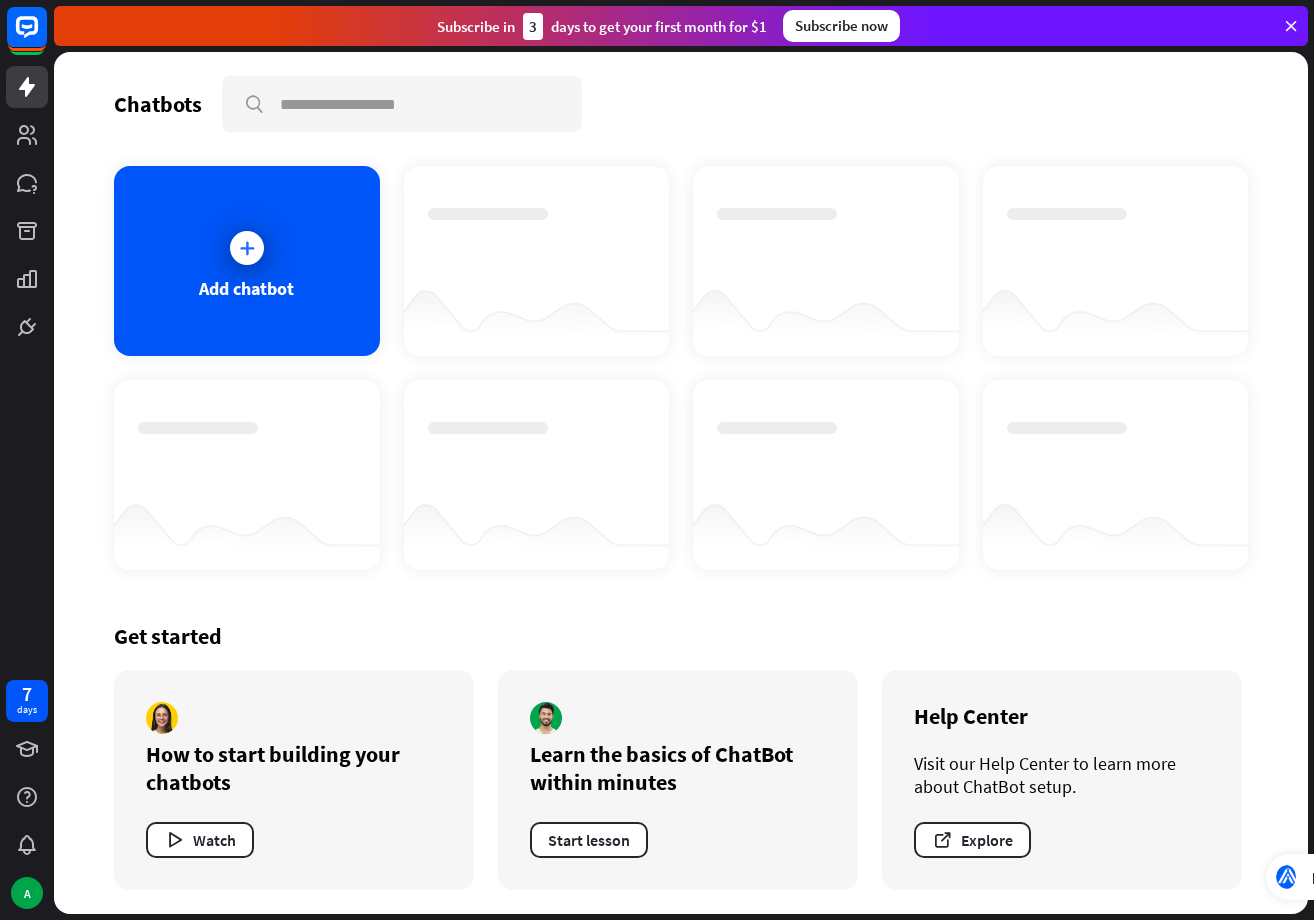 click on "Get started
How to start building your chatbots
Watch
Learn the basics of ChatBot within minutes
Start lesson
Help Center
Visit our Help Center to learn more about ChatBot
setup.
Explore" at bounding box center [681, 756] 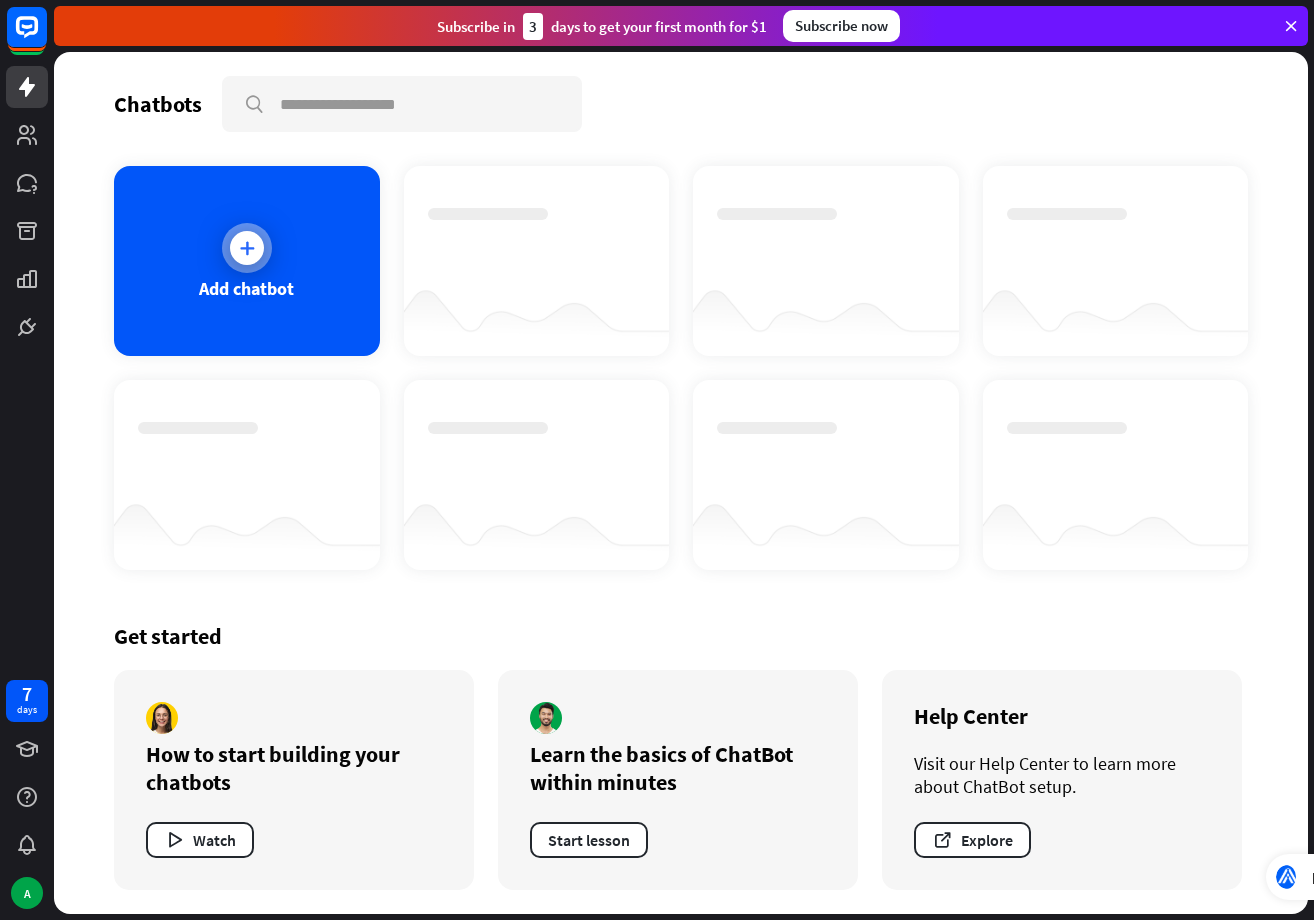 click at bounding box center [247, 248] 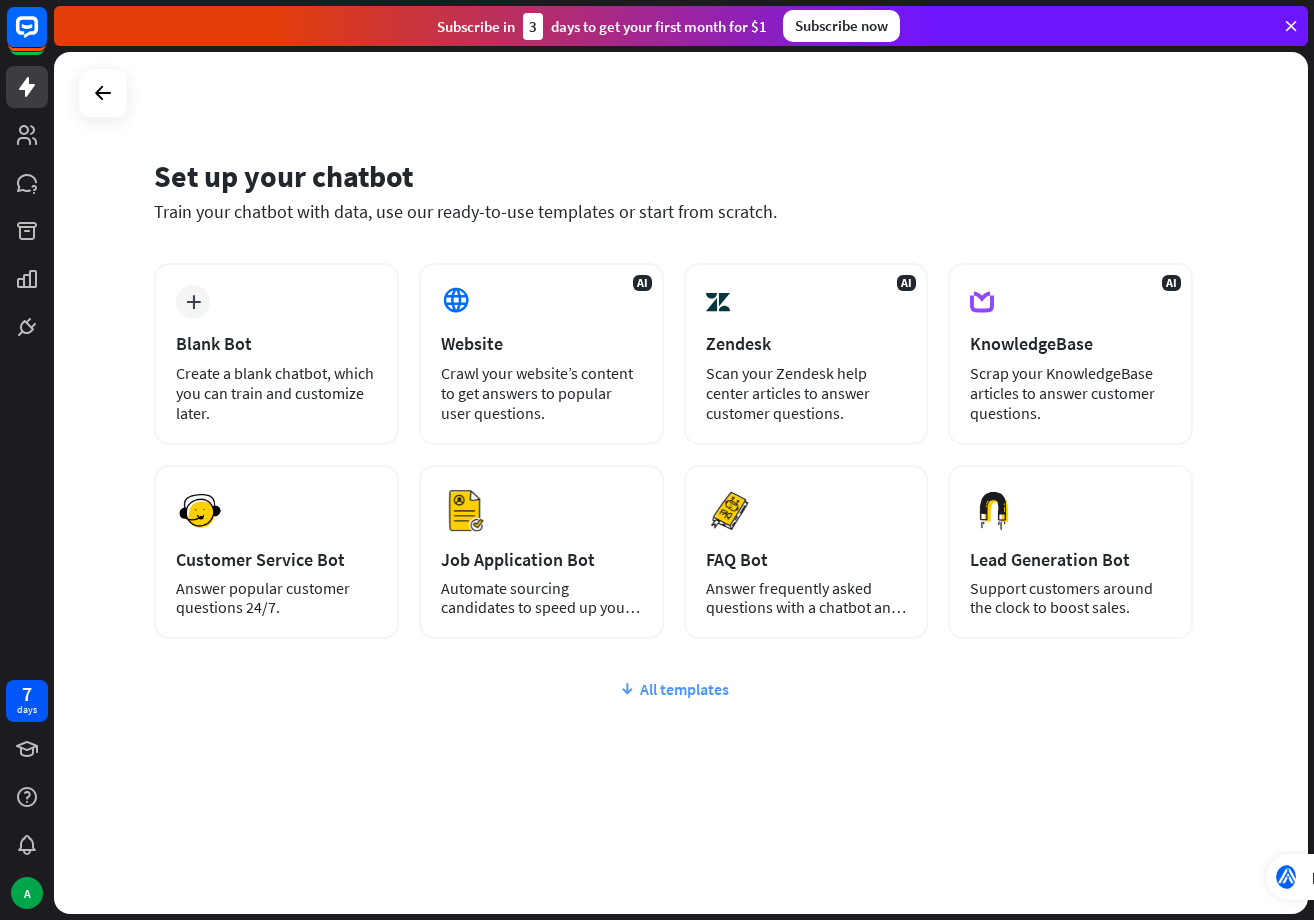 click on "All templates" at bounding box center (673, 689) 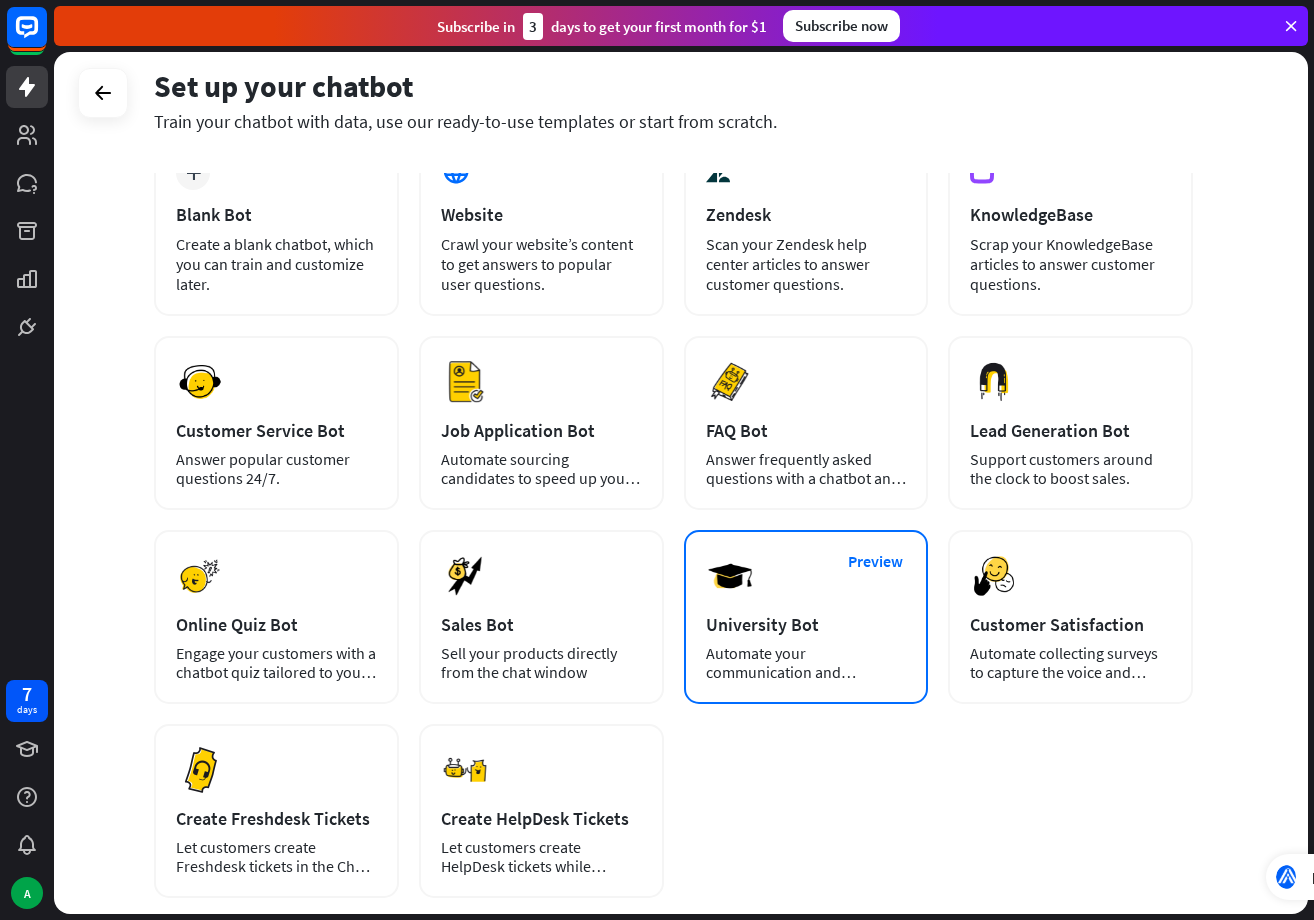 scroll, scrollTop: 0, scrollLeft: 0, axis: both 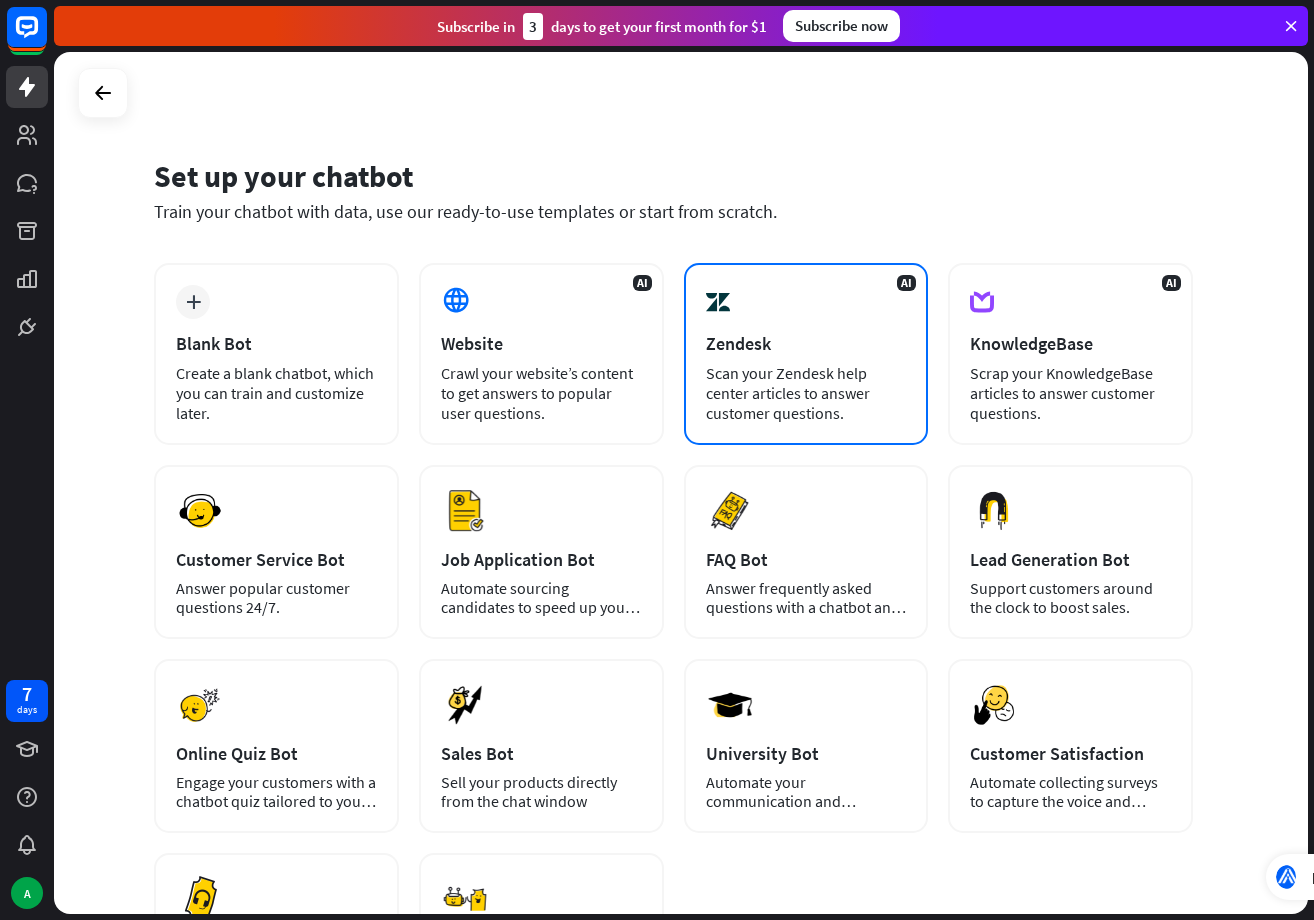 click on "Scan your Zendesk help center articles to answer
customer questions." at bounding box center [806, 393] 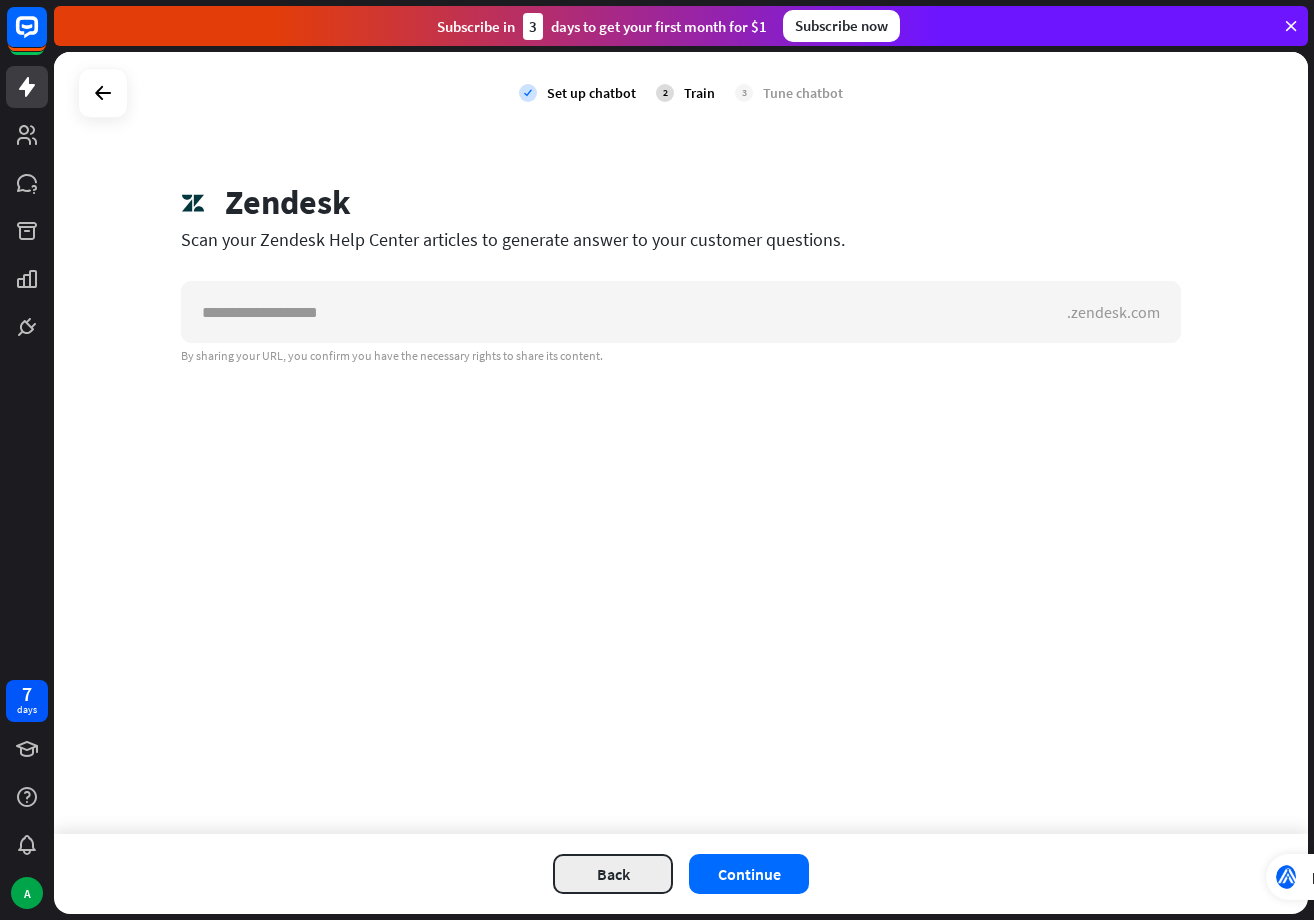 click on "Back" at bounding box center [613, 874] 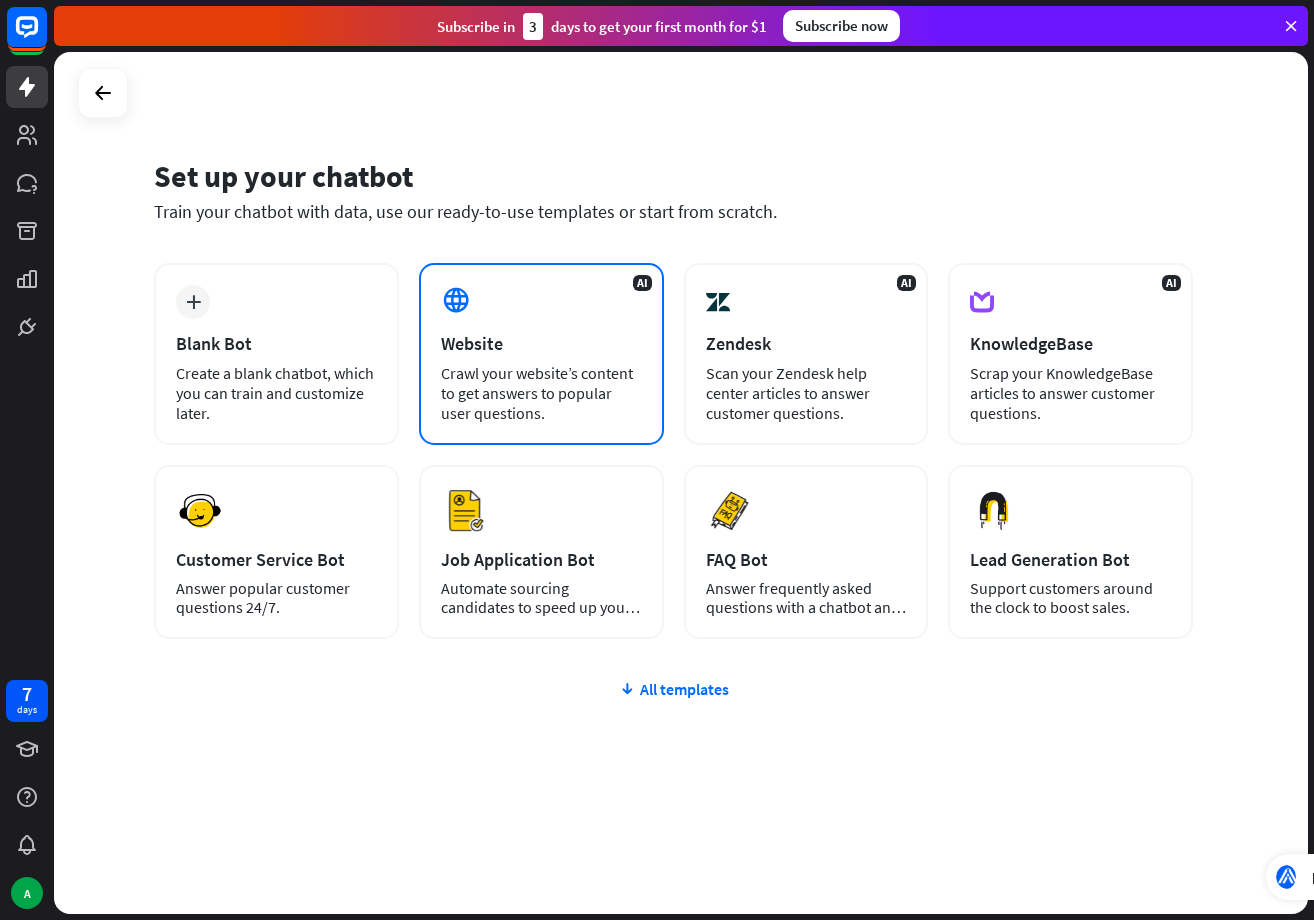 click on "AI     Website
Crawl your website’s content to get answers to
popular user questions." at bounding box center [541, 354] 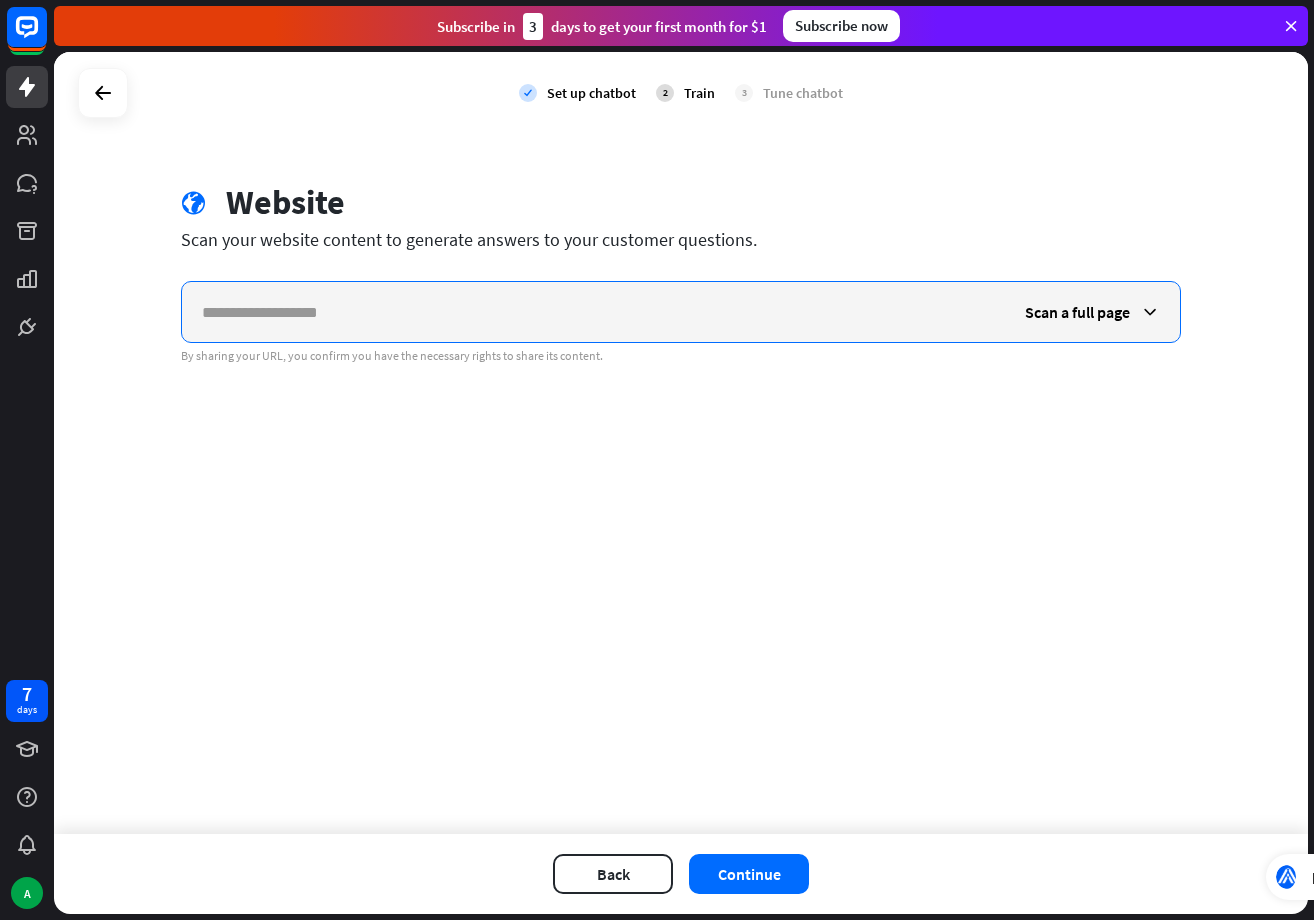 paste on "**********" 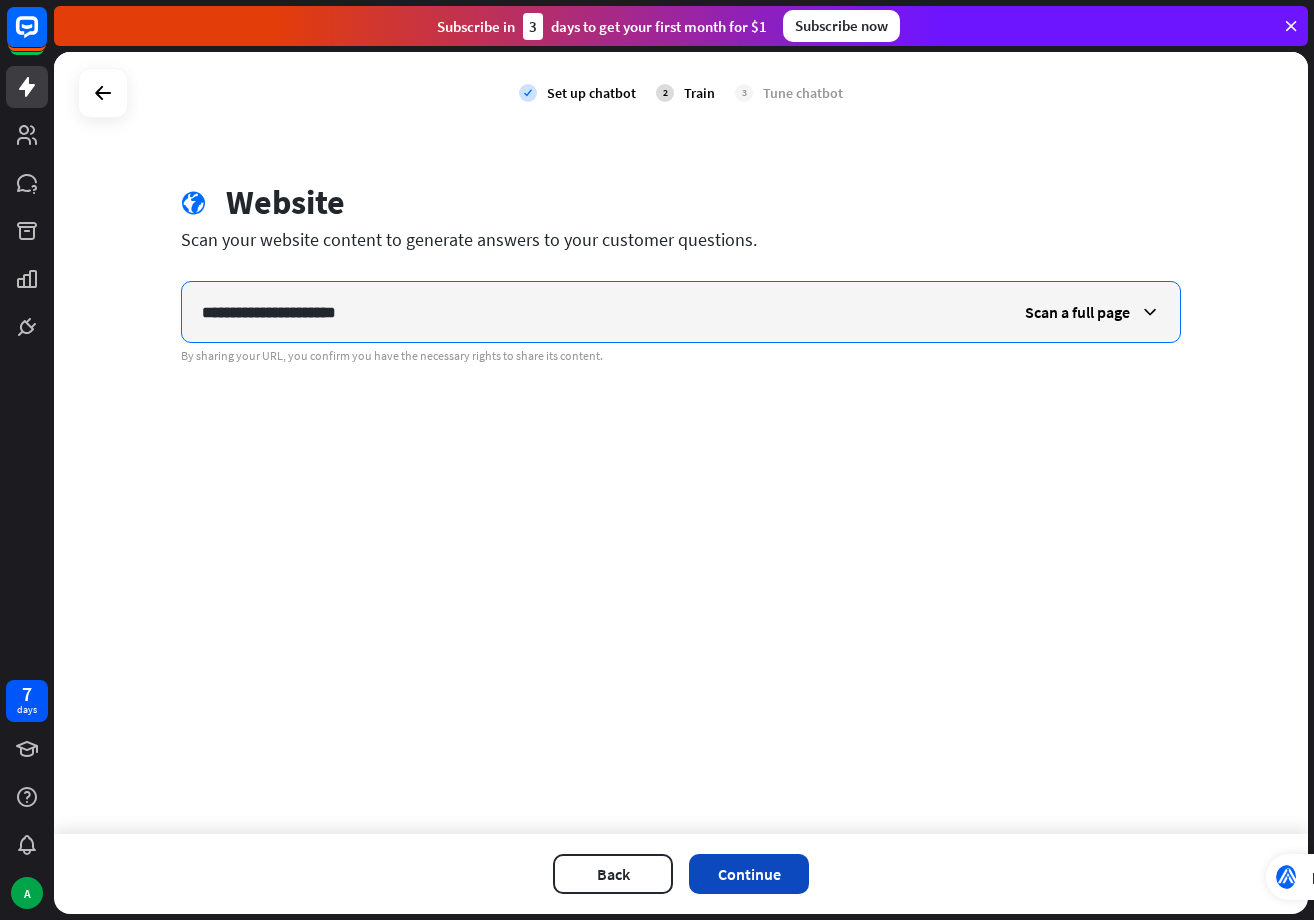 type on "**********" 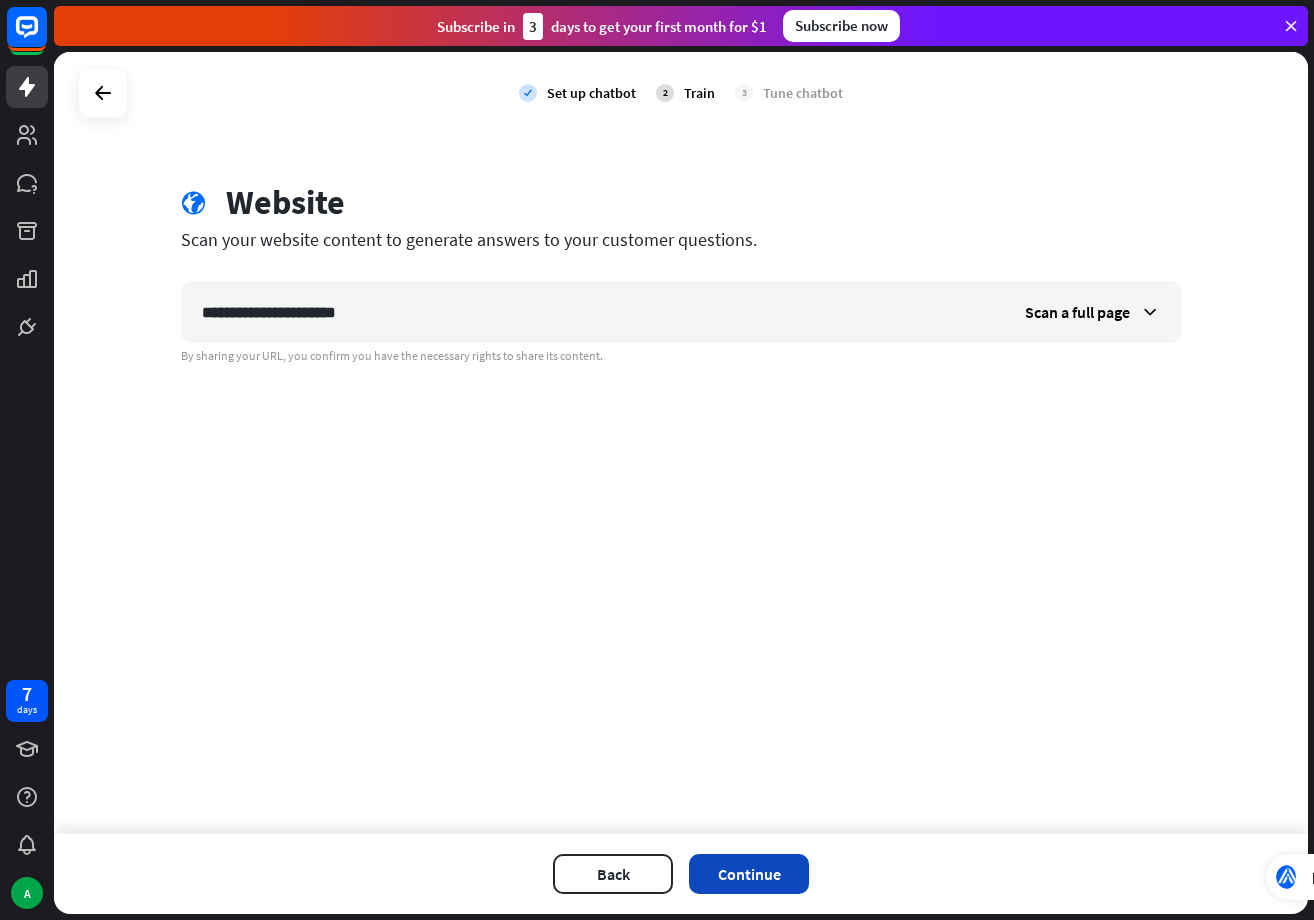 click on "Continue" at bounding box center (749, 874) 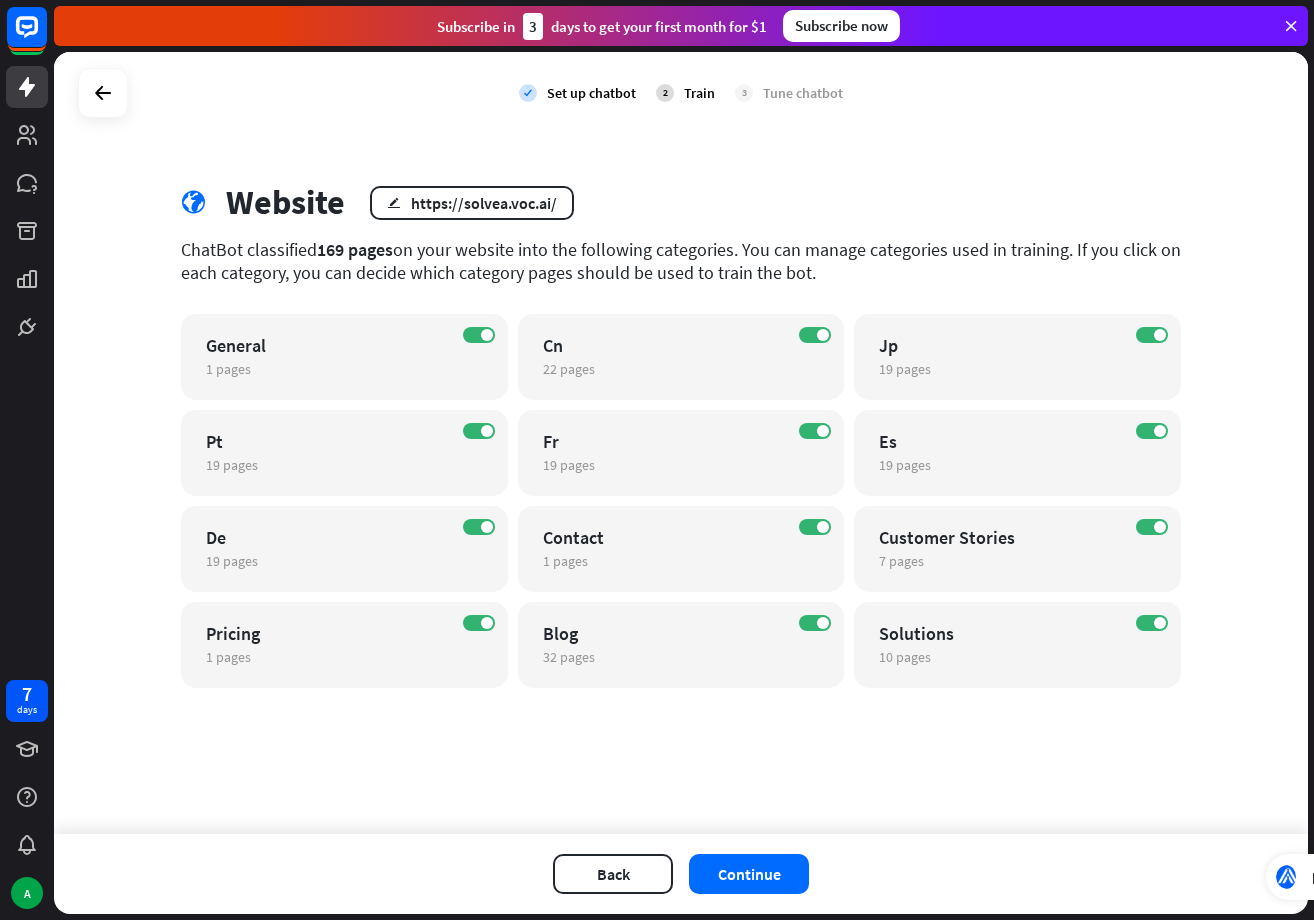 click on "check   Set up chatbot   2   Train   3   Tune chatbot   globe
Website
edit   https://solvea.voc.ai/
ChatBot classified
[NUMBER] pages
on your website into the following categories. You can
manage categories used in training. If you click on each
category, you can decide which category pages should be used
to train the bot.
ON
General   1 pages   edit
ON
Cn   [NUMBER] pages   edit
ON
Jp   [NUMBER] pages   edit
ON
Pt   [NUMBER] pages   edit
ON
Fr   [NUMBER] pages   edit
ON
Es   [NUMBER] pages   edit
ON
De   [NUMBER] pages   edit
ON
Contact   1 pages   edit
ON
Customer Stories   7 pages   edit
ON
Pricing   1 pages   edit
ON" at bounding box center (681, 443) 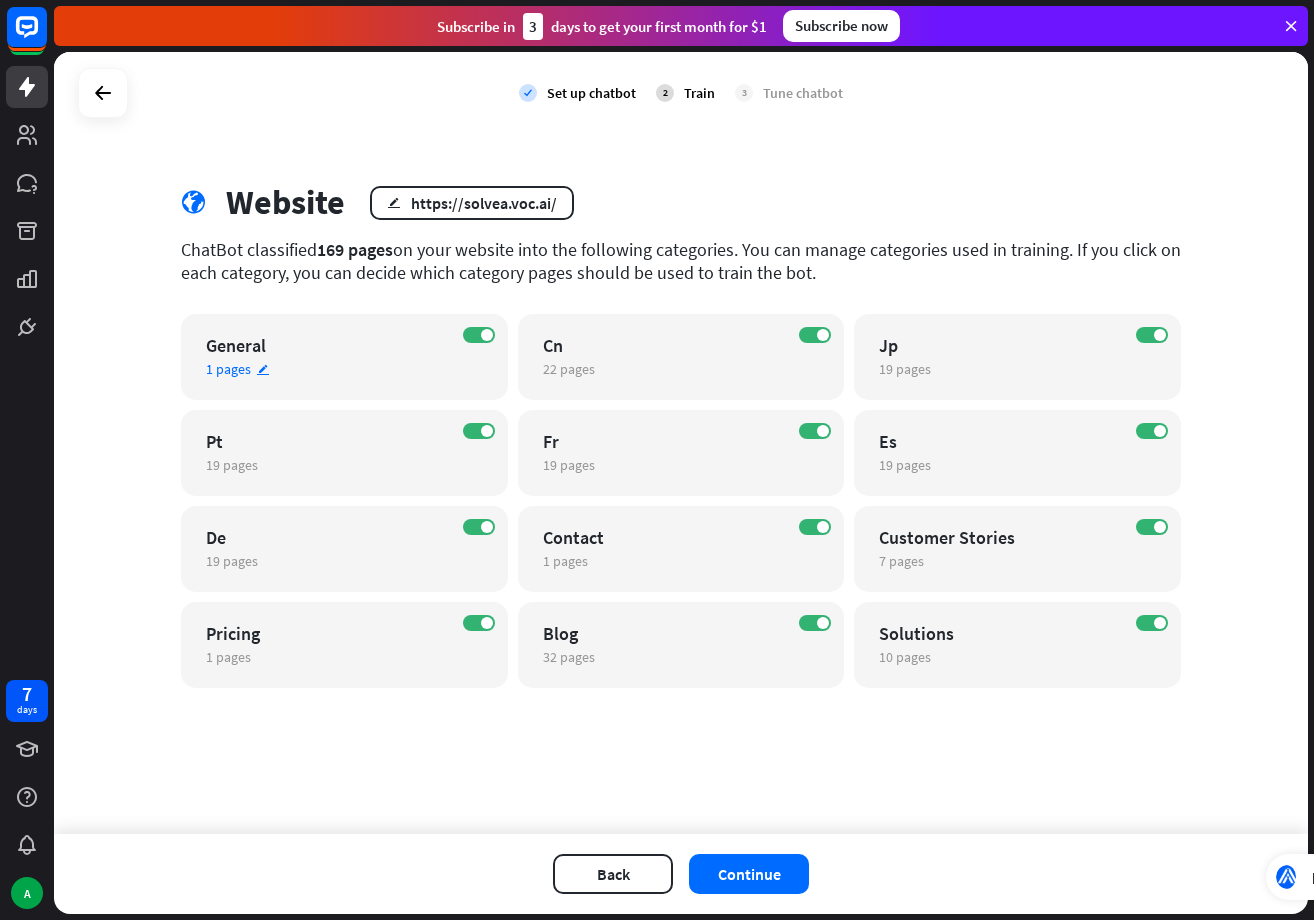 click on "General" at bounding box center [327, 345] 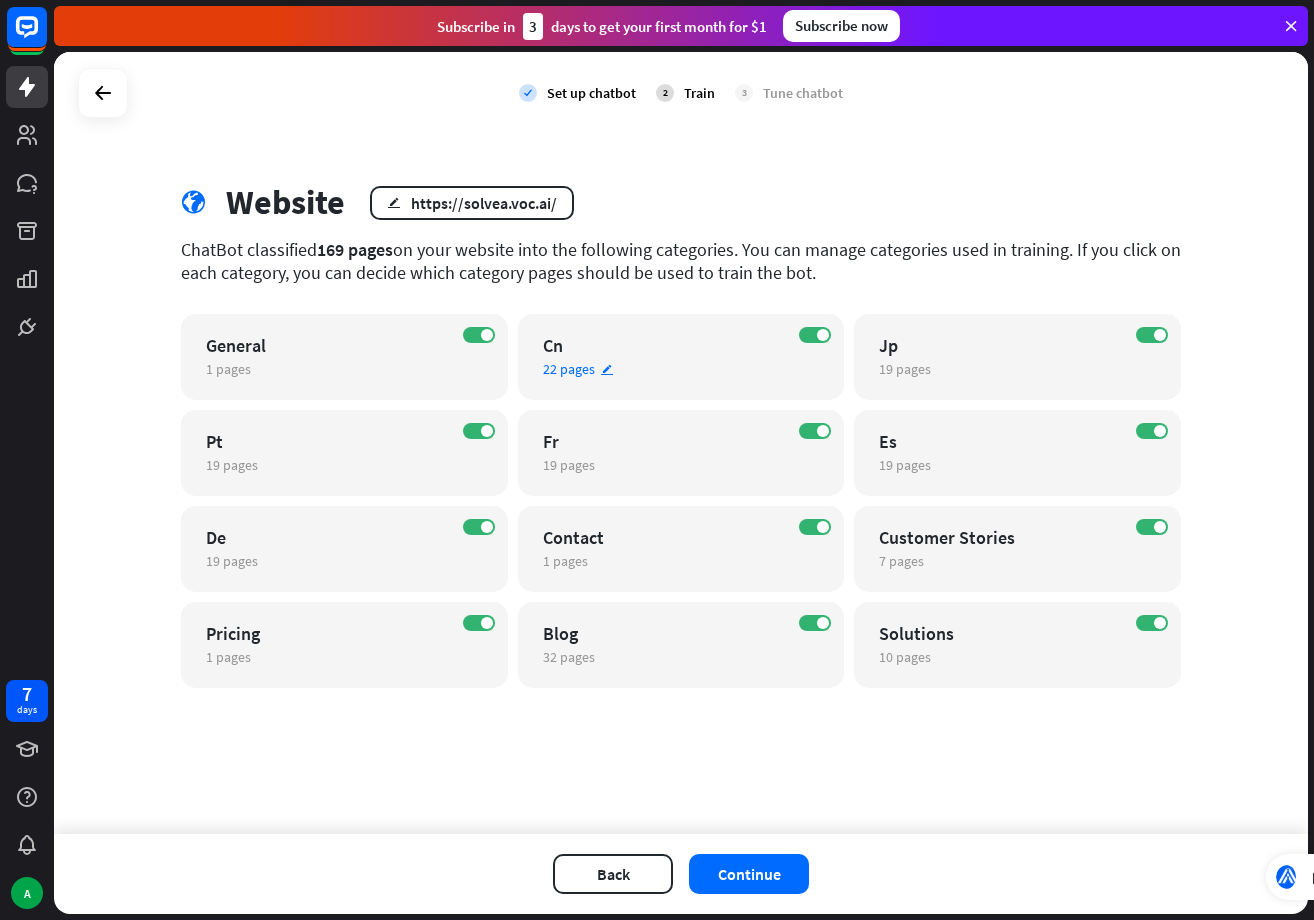 click on "Cn" at bounding box center (664, 345) 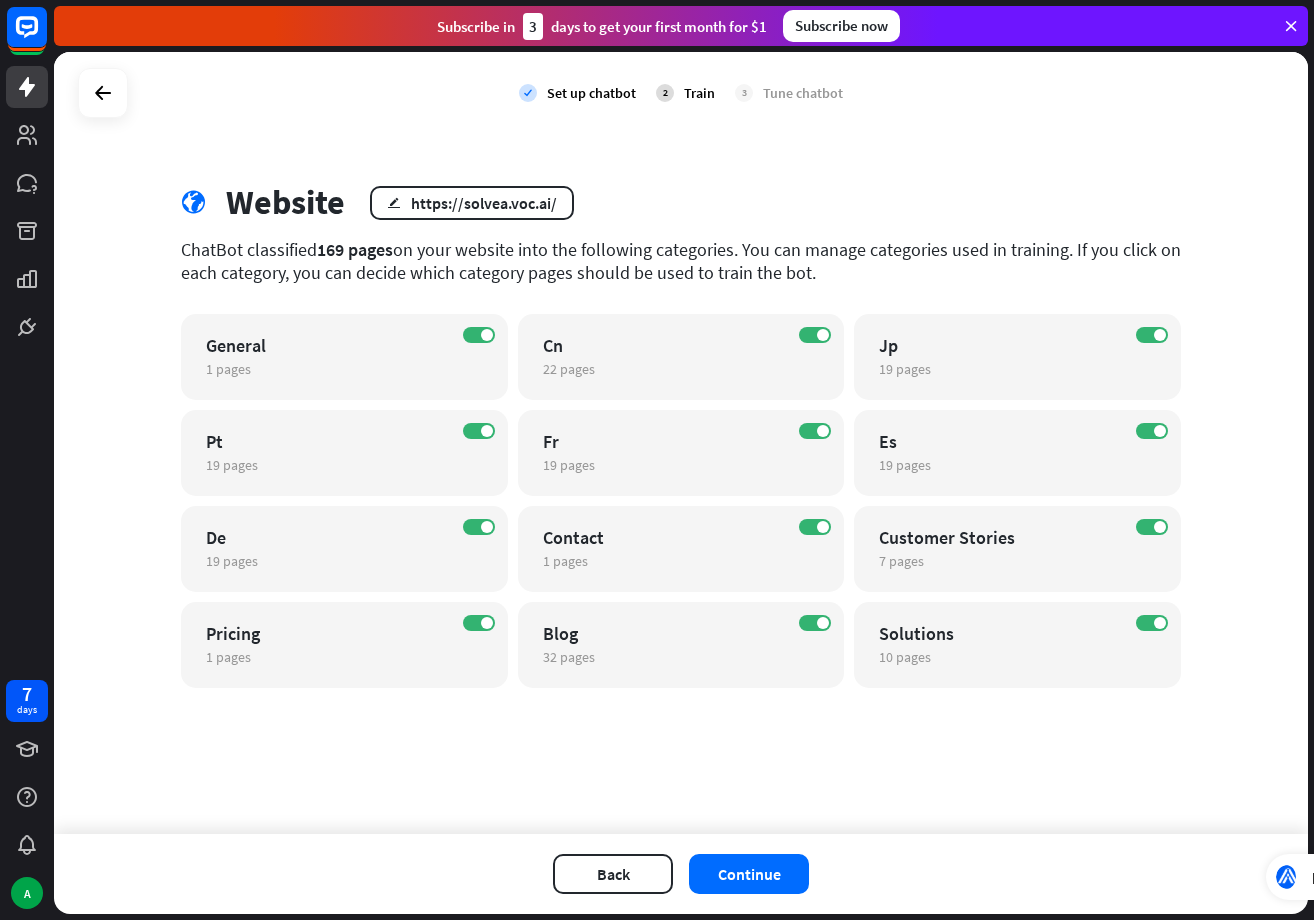 click on "check   Set up chatbot   2   Train   3   Tune chatbot   globe
Website
edit   https://solvea.voc.ai/
ChatBot classified
[NUMBER] pages
on your website into the following categories. You can
manage categories used in training. If you click on each
category, you can decide which category pages should be used
to train the bot.
ON
General   1 pages   edit
ON
Cn   [NUMBER] pages   edit
ON
Jp   [NUMBER] pages   edit
ON
Pt   [NUMBER] pages   edit
ON
Fr   [NUMBER] pages   edit
ON
Es   [NUMBER] pages   edit
ON
De   [NUMBER] pages   edit
ON
Contact   1 pages   edit
ON
Customer Stories   7 pages   edit
ON
Pricing   1 pages   edit
ON" at bounding box center [681, 443] 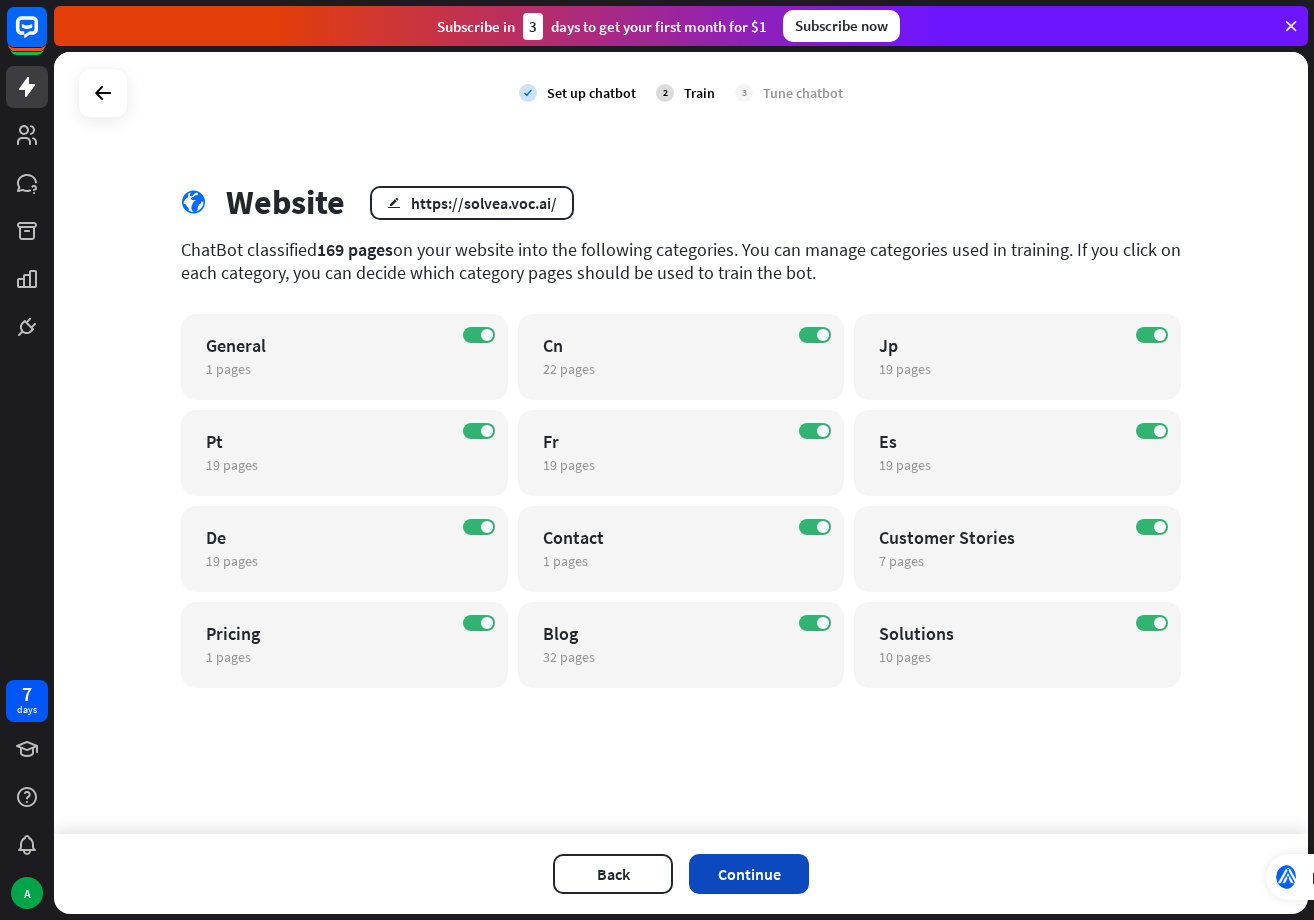 click on "Continue" at bounding box center [749, 874] 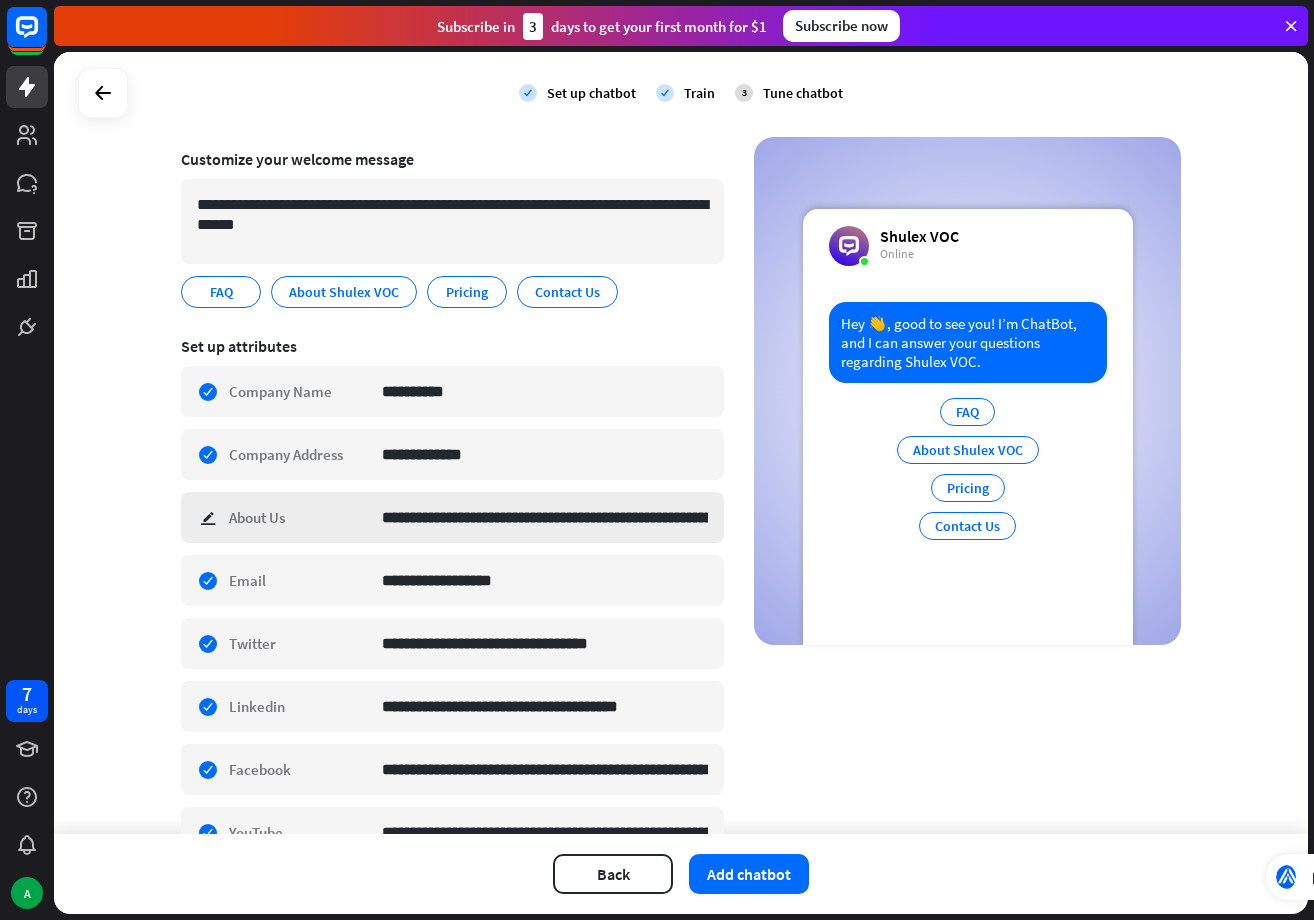 scroll, scrollTop: 111, scrollLeft: 0, axis: vertical 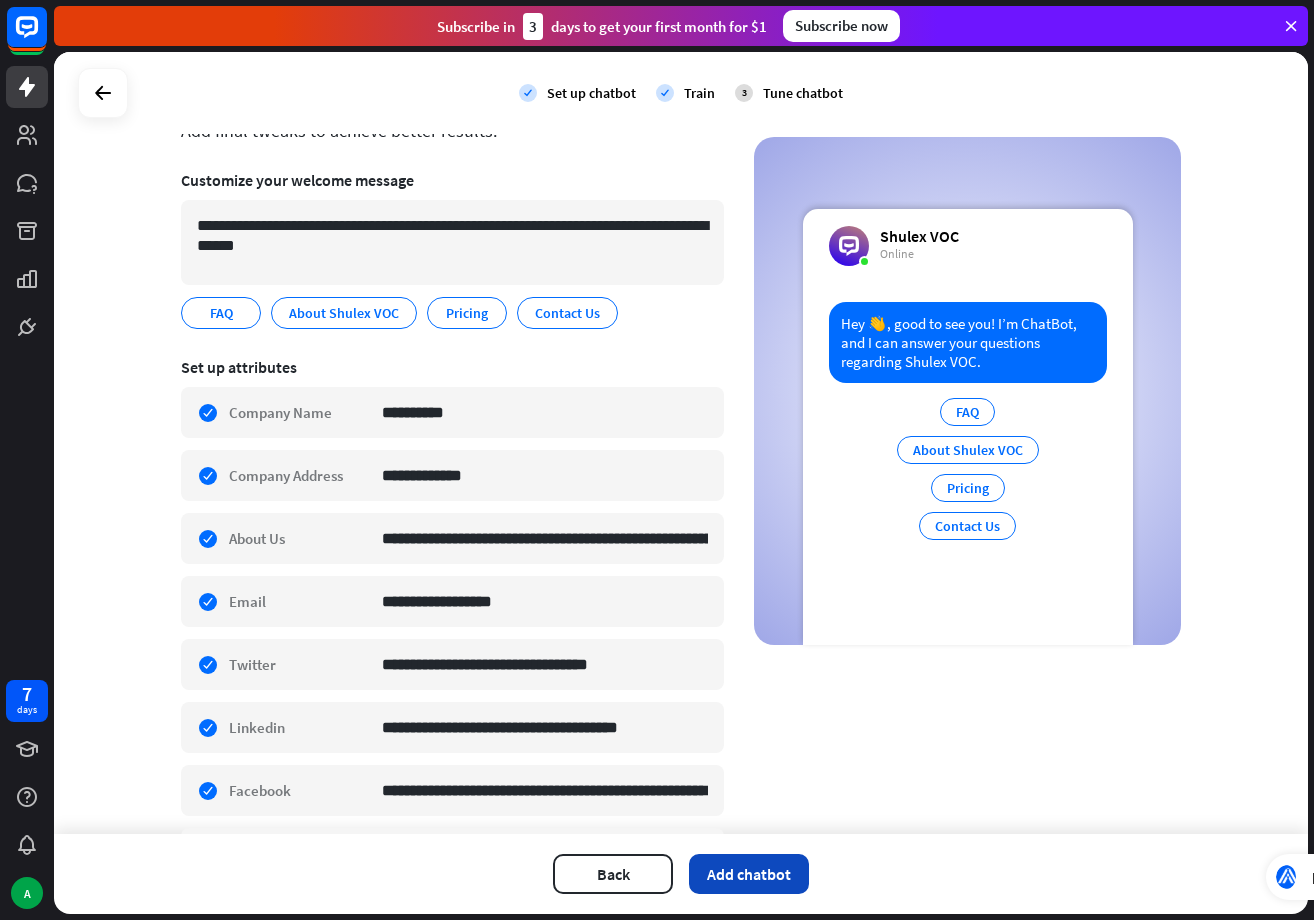 click on "Add chatbot" at bounding box center [749, 874] 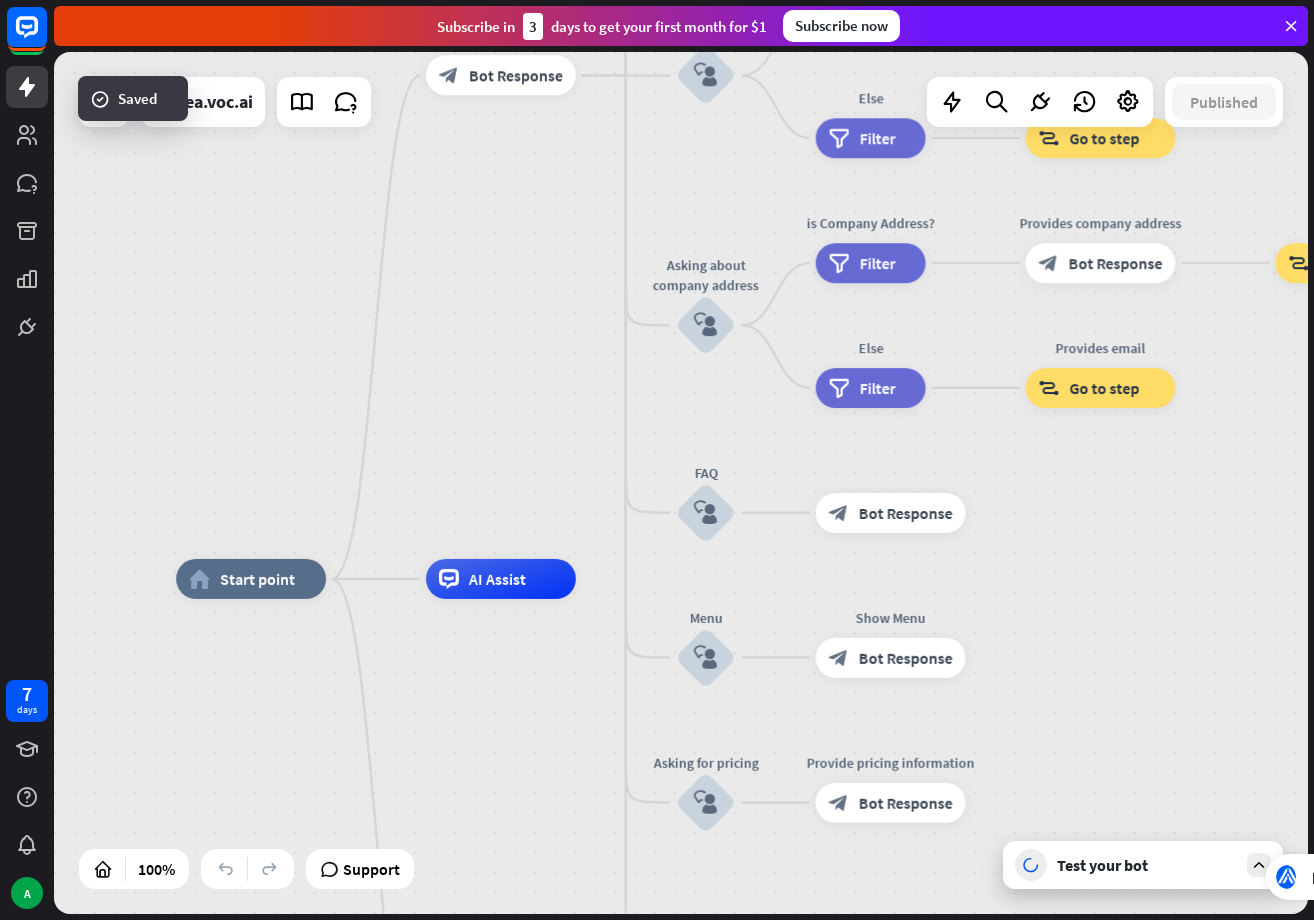 drag, startPoint x: 689, startPoint y: 352, endPoint x: 541, endPoint y: 462, distance: 184.40173 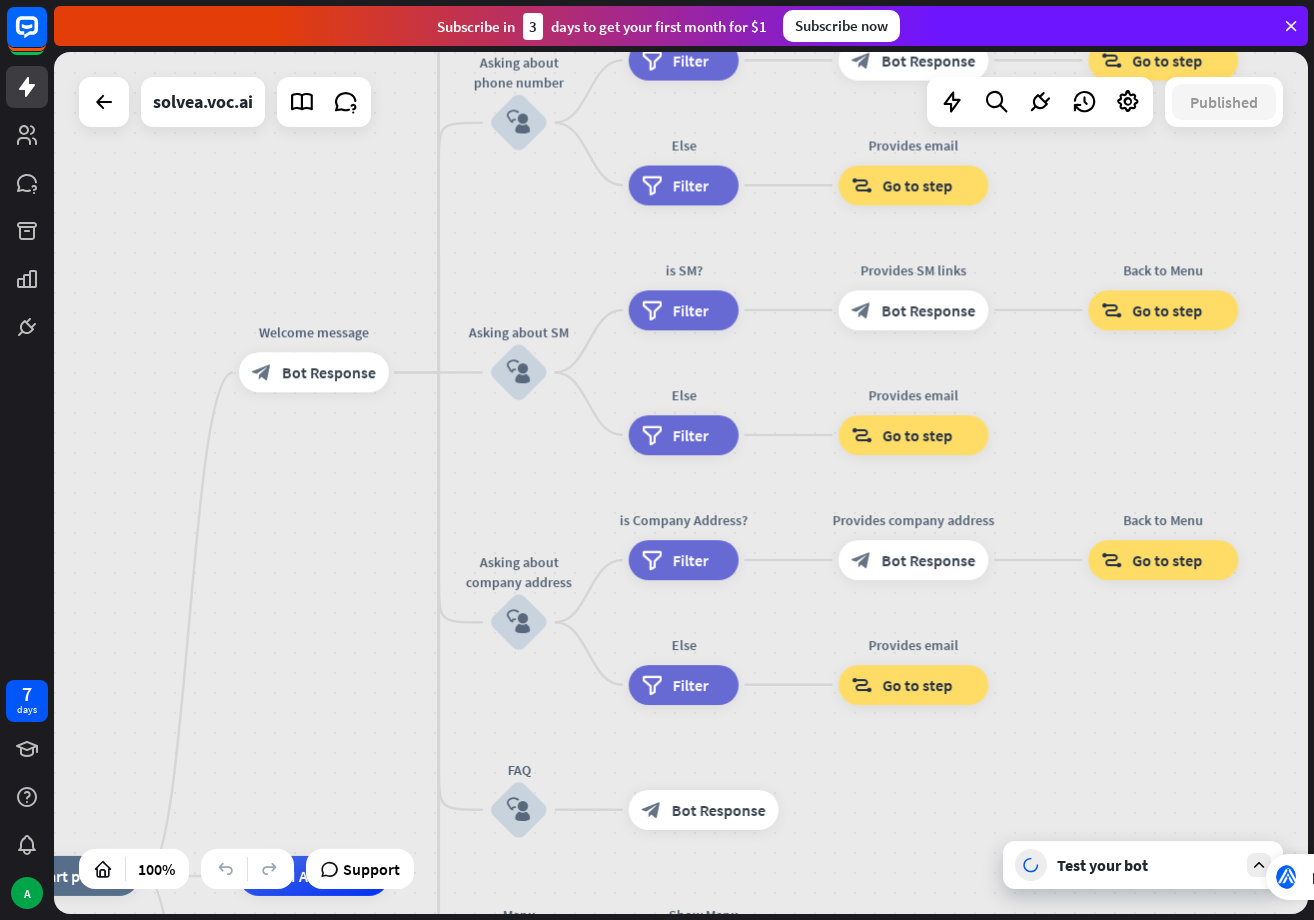 drag, startPoint x: 552, startPoint y: 330, endPoint x: 384, endPoint y: 613, distance: 329.1094 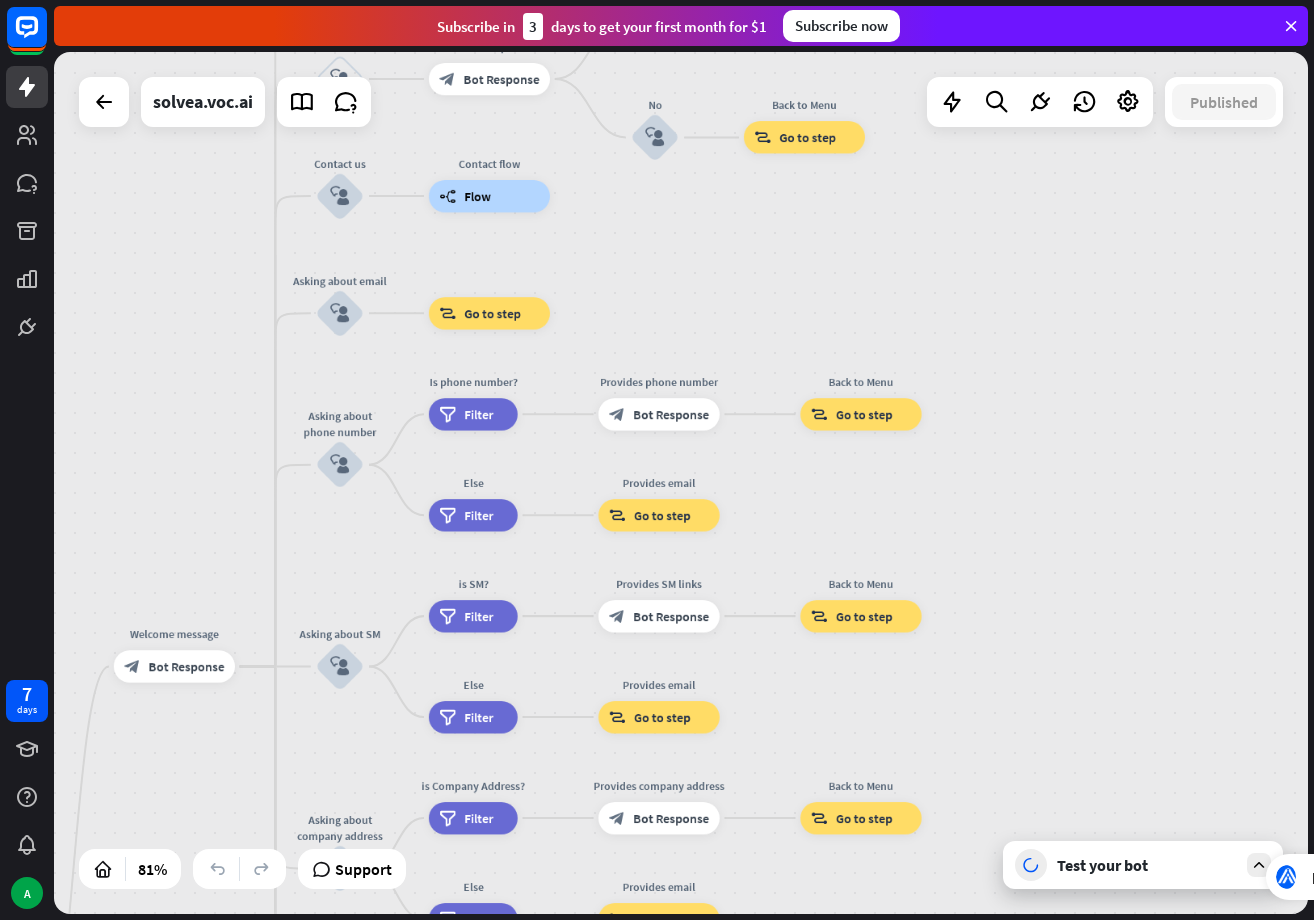 drag, startPoint x: 379, startPoint y: 539, endPoint x: 225, endPoint y: 788, distance: 292.77466 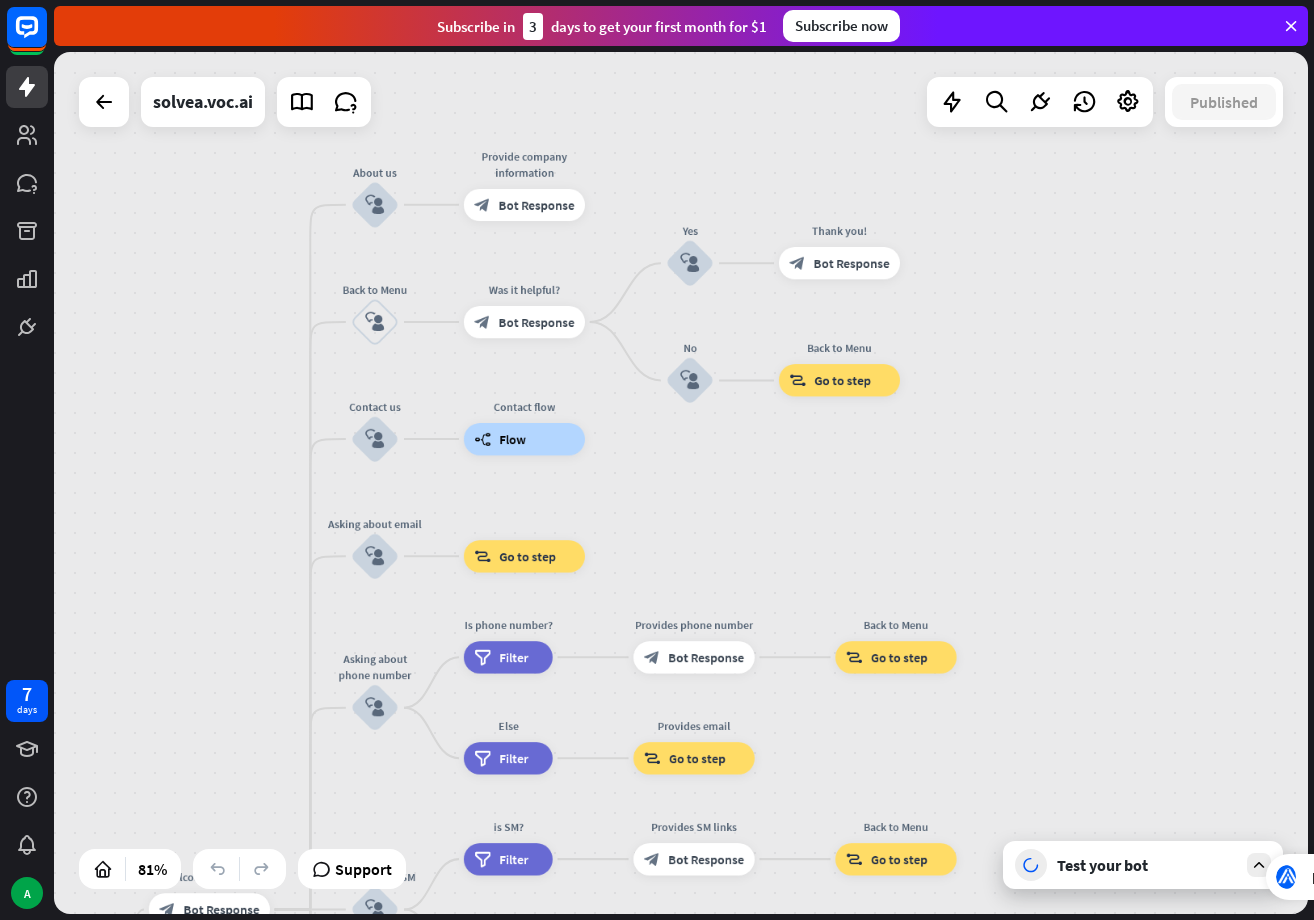 drag, startPoint x: 193, startPoint y: 373, endPoint x: 229, endPoint y: 615, distance: 244.66304 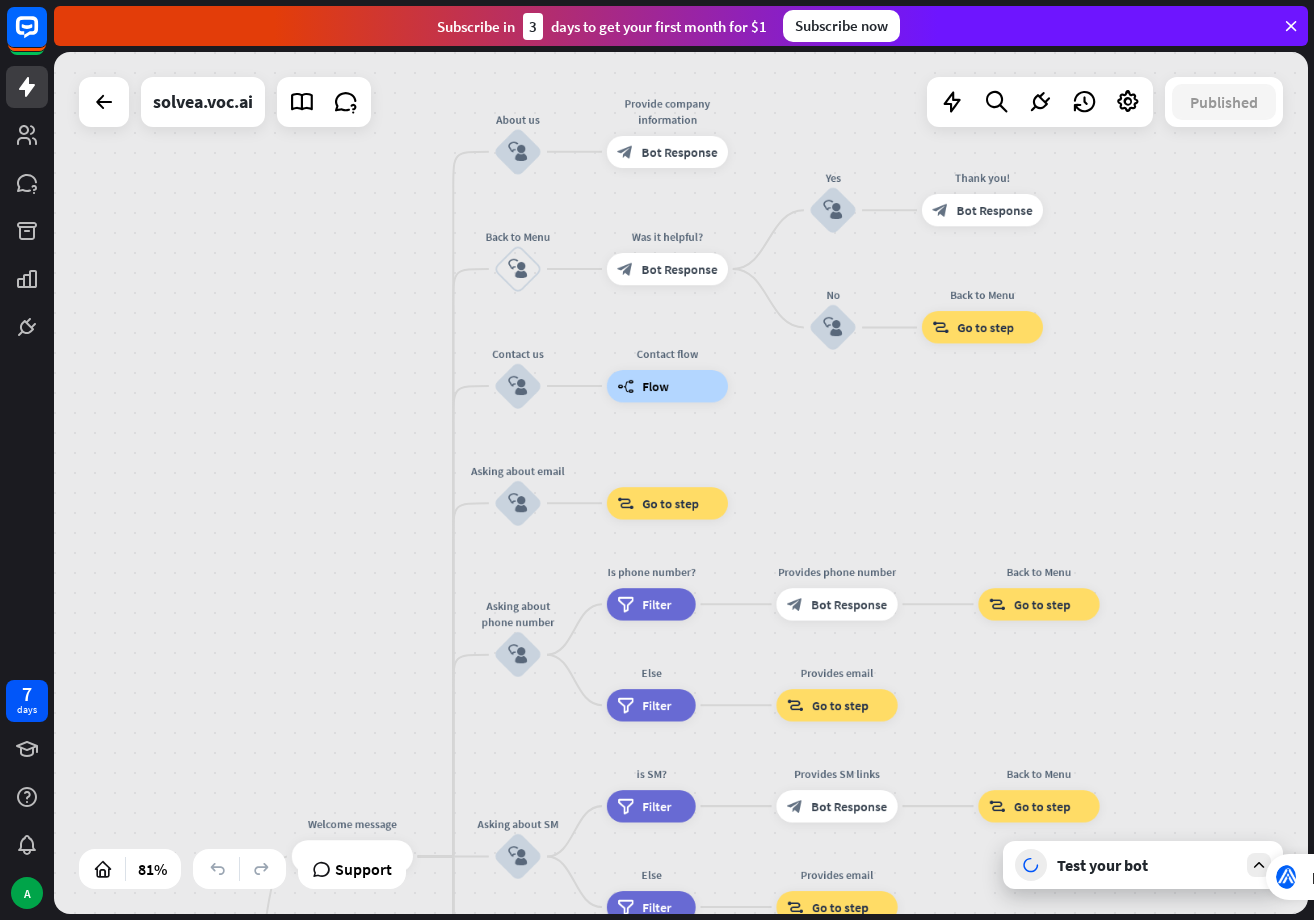 drag, startPoint x: 207, startPoint y: 427, endPoint x: 350, endPoint y: 374, distance: 152.50574 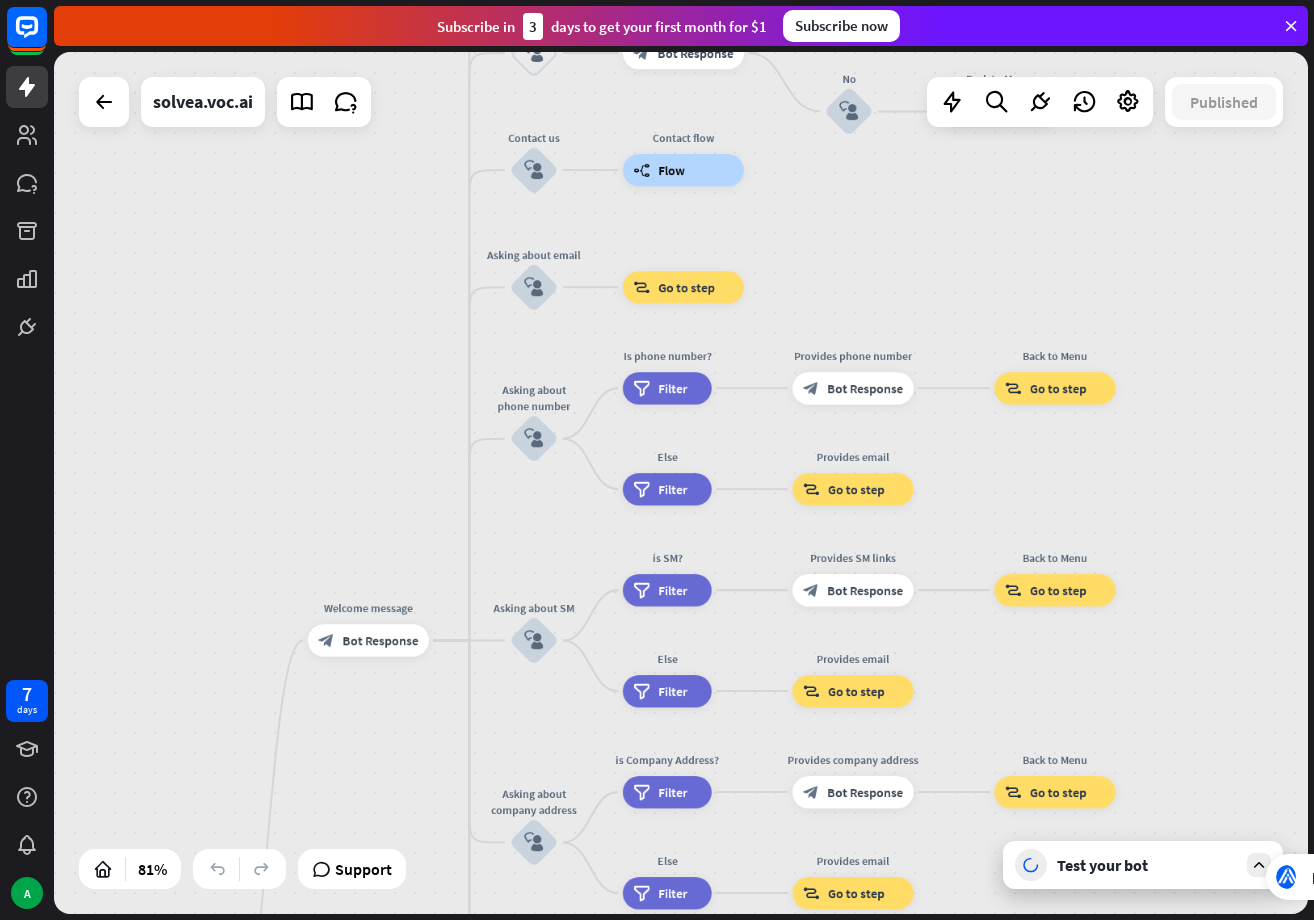 drag, startPoint x: 303, startPoint y: 600, endPoint x: 348, endPoint y: 155, distance: 447.2695 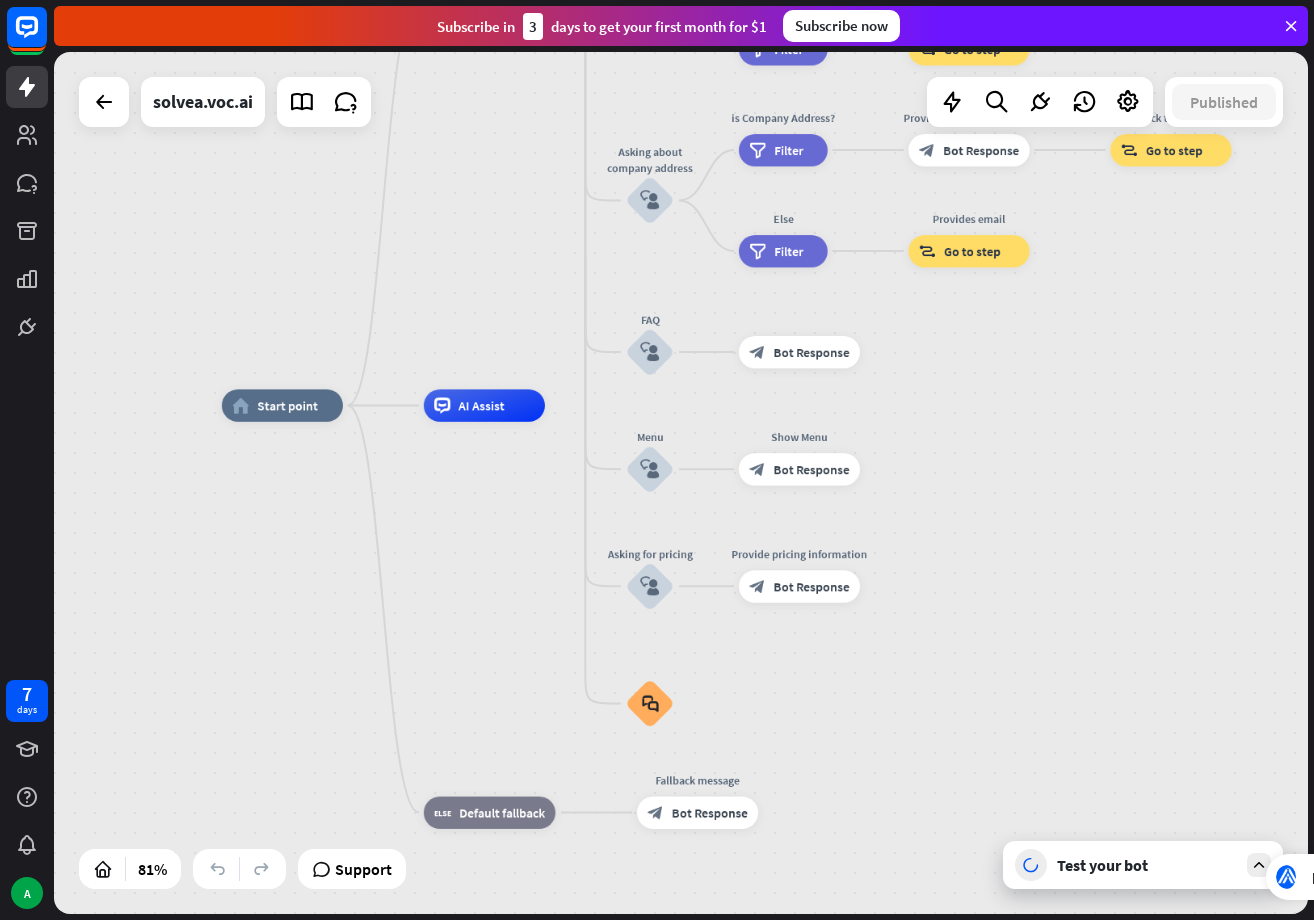 drag, startPoint x: 312, startPoint y: 360, endPoint x: 400, endPoint y: -54, distance: 423.24933 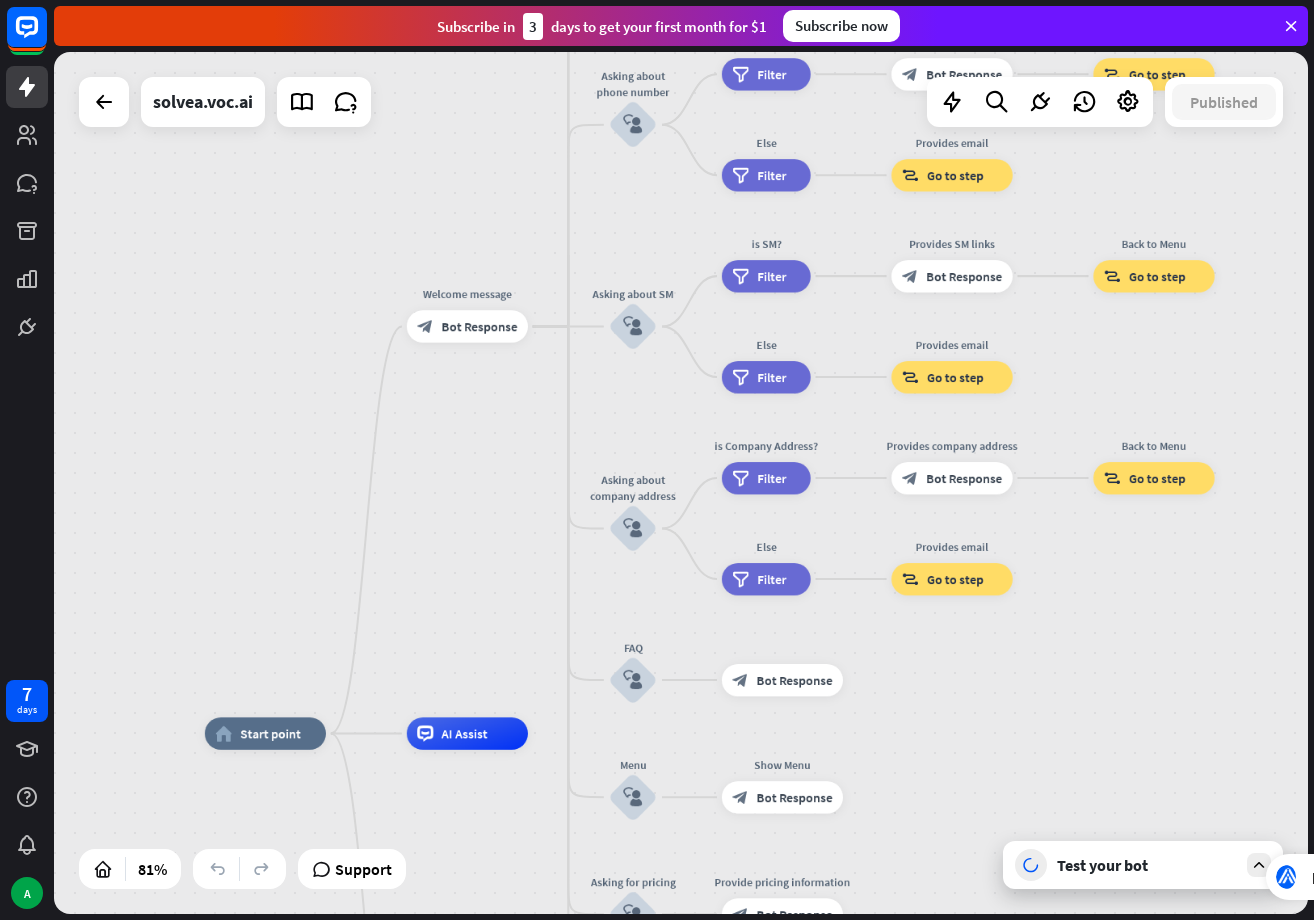 drag, startPoint x: 491, startPoint y: 280, endPoint x: 472, endPoint y: 630, distance: 350.51532 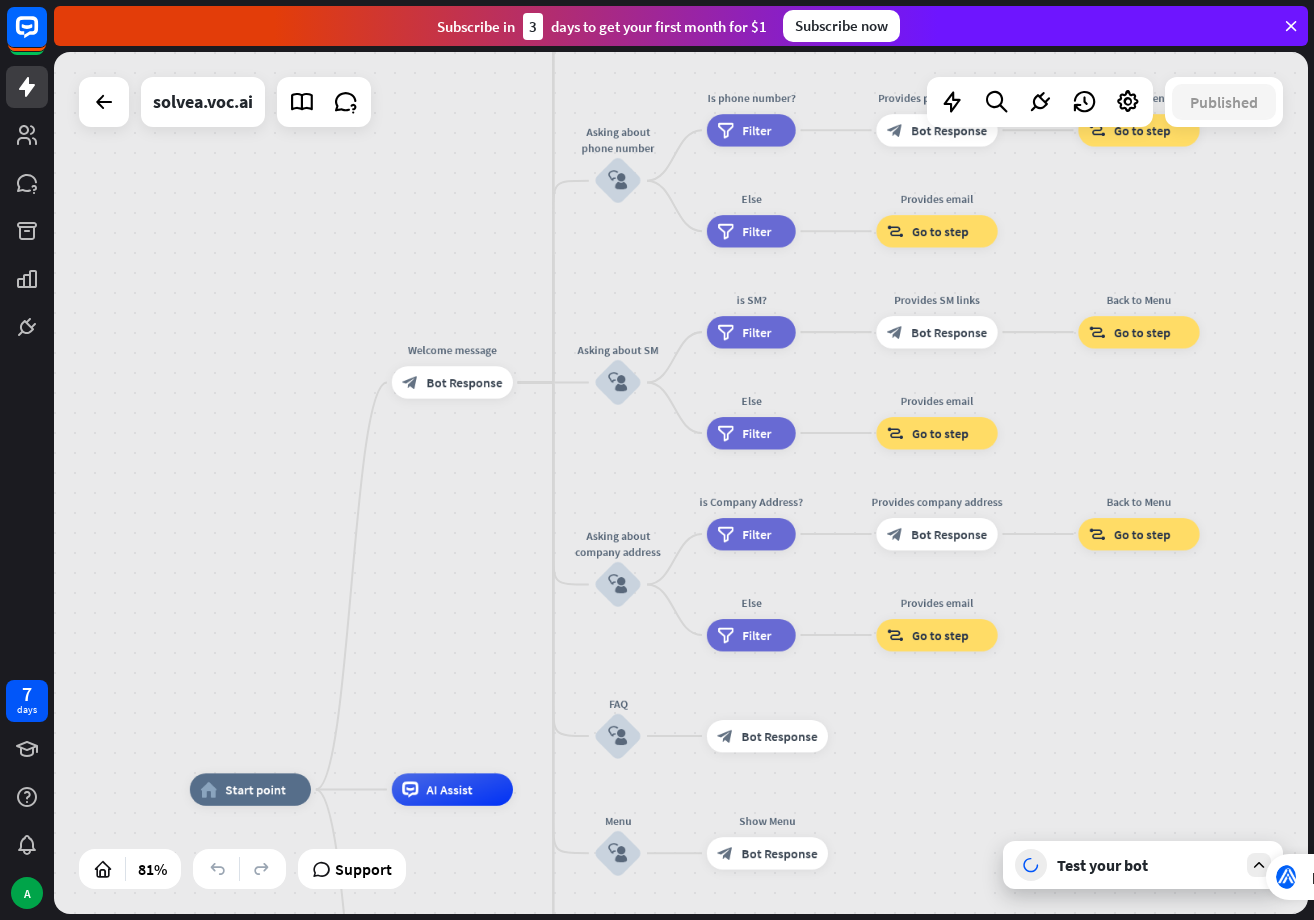 drag, startPoint x: 479, startPoint y: 491, endPoint x: 465, endPoint y: 526, distance: 37.696156 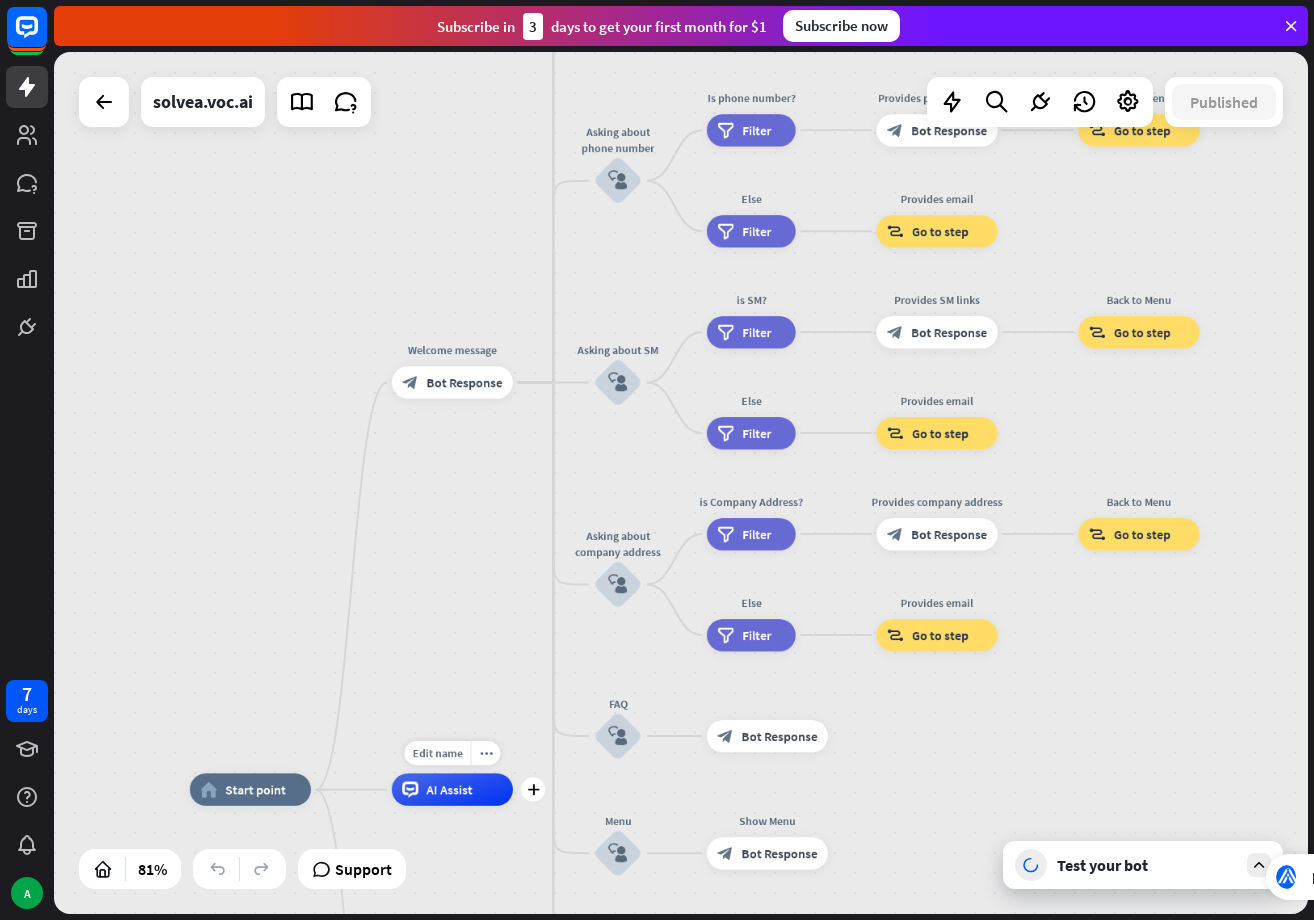 click on "AI Assist" at bounding box center [449, 789] 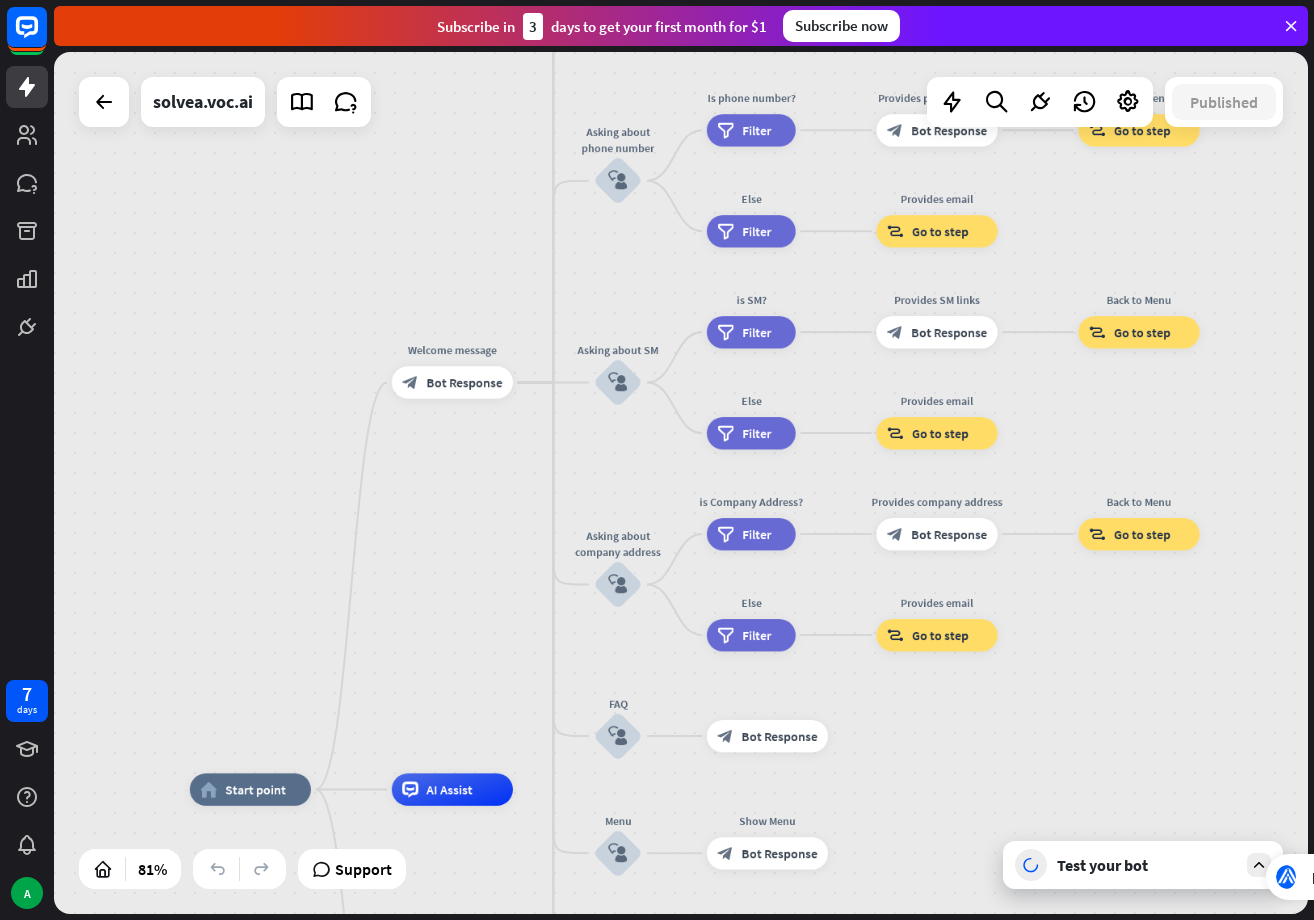 click on "home_2   Start point                 Welcome message   block_bot_response   Bot Response                 About us   block_user_input                 Provide company information   block_bot_response   Bot Response                 Back to Menu   block_user_input                 Was it helpful?   block_bot_response   Bot Response                 Yes   block_user_input                 Thank you!   block_bot_response   Bot Response                 No   block_user_input                 Back to Menu   block_goto   Go to step                 Contact us   block_user_input                 Contact flow   builder_tree   Flow                 Asking about email   block_user_input                   block_goto   Go to step                 Asking about phone number   block_user_input                 Is phone number?   filter   Filter                 Provides phone number   block_bot_response   Bot Response                 Back to Menu   block_goto   Go to step                 Else   filter   Filter" at bounding box center (681, 483) 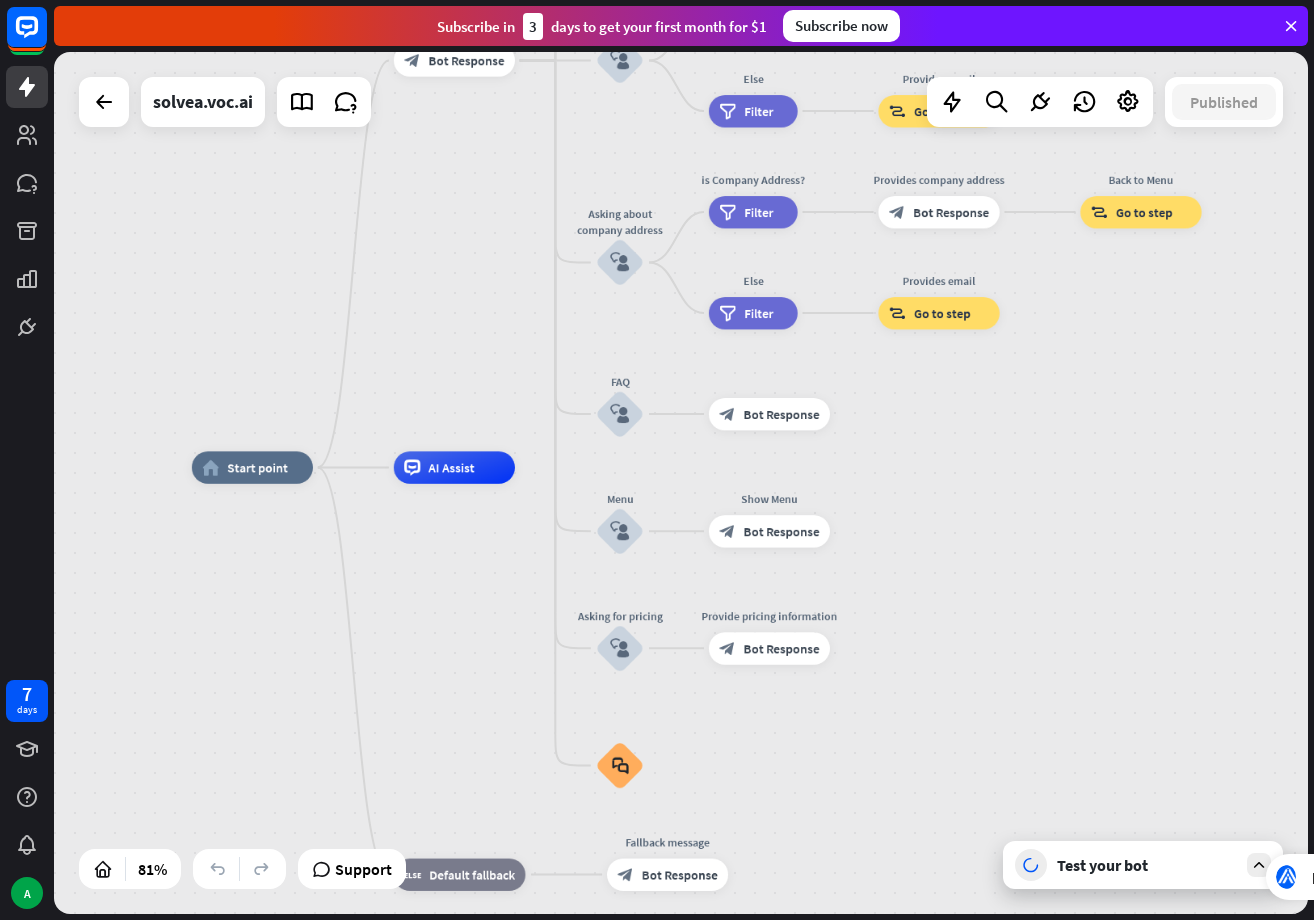 drag, startPoint x: 468, startPoint y: 607, endPoint x: 470, endPoint y: 285, distance: 322.00623 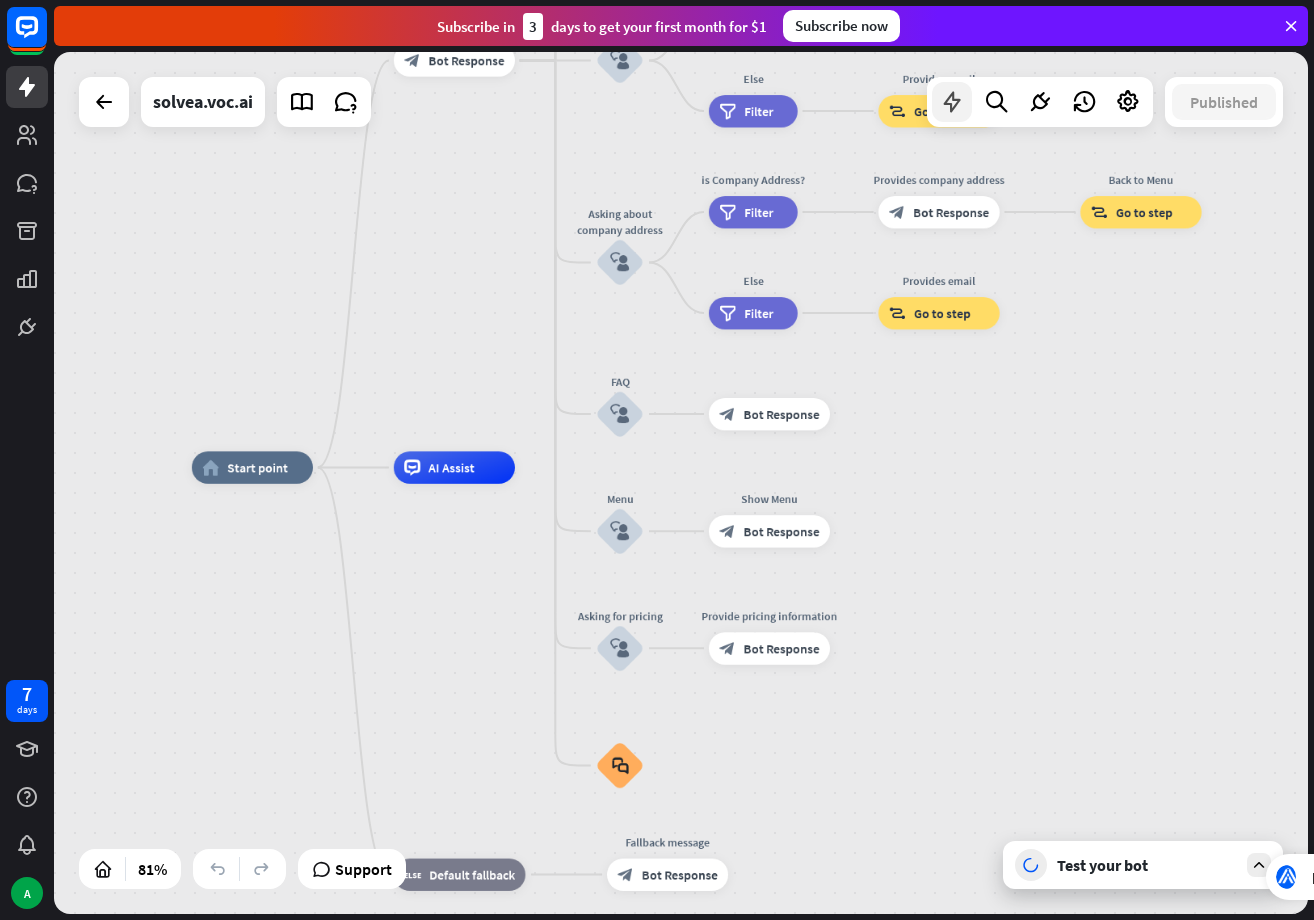 click at bounding box center [952, 102] 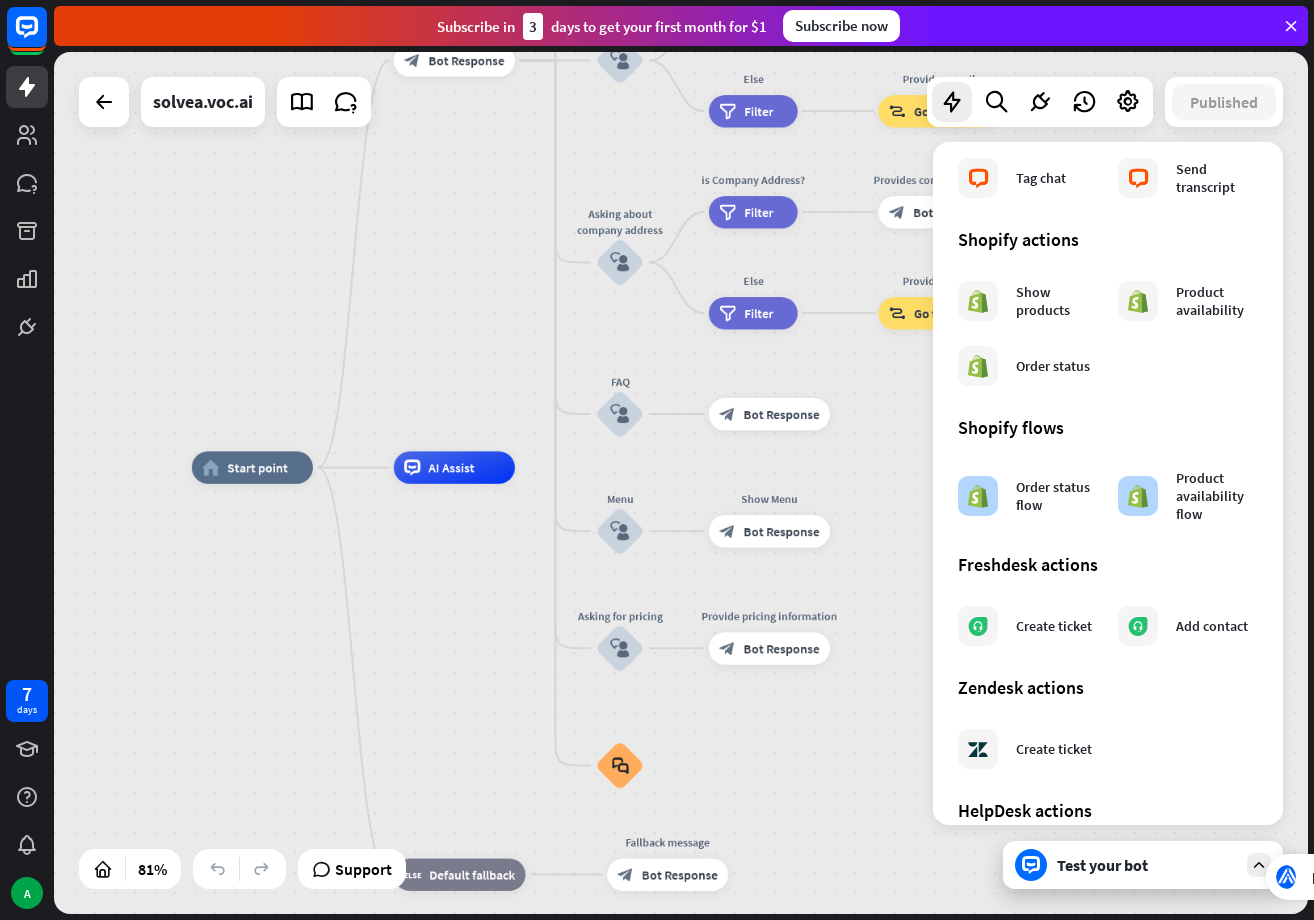 scroll, scrollTop: 837, scrollLeft: 0, axis: vertical 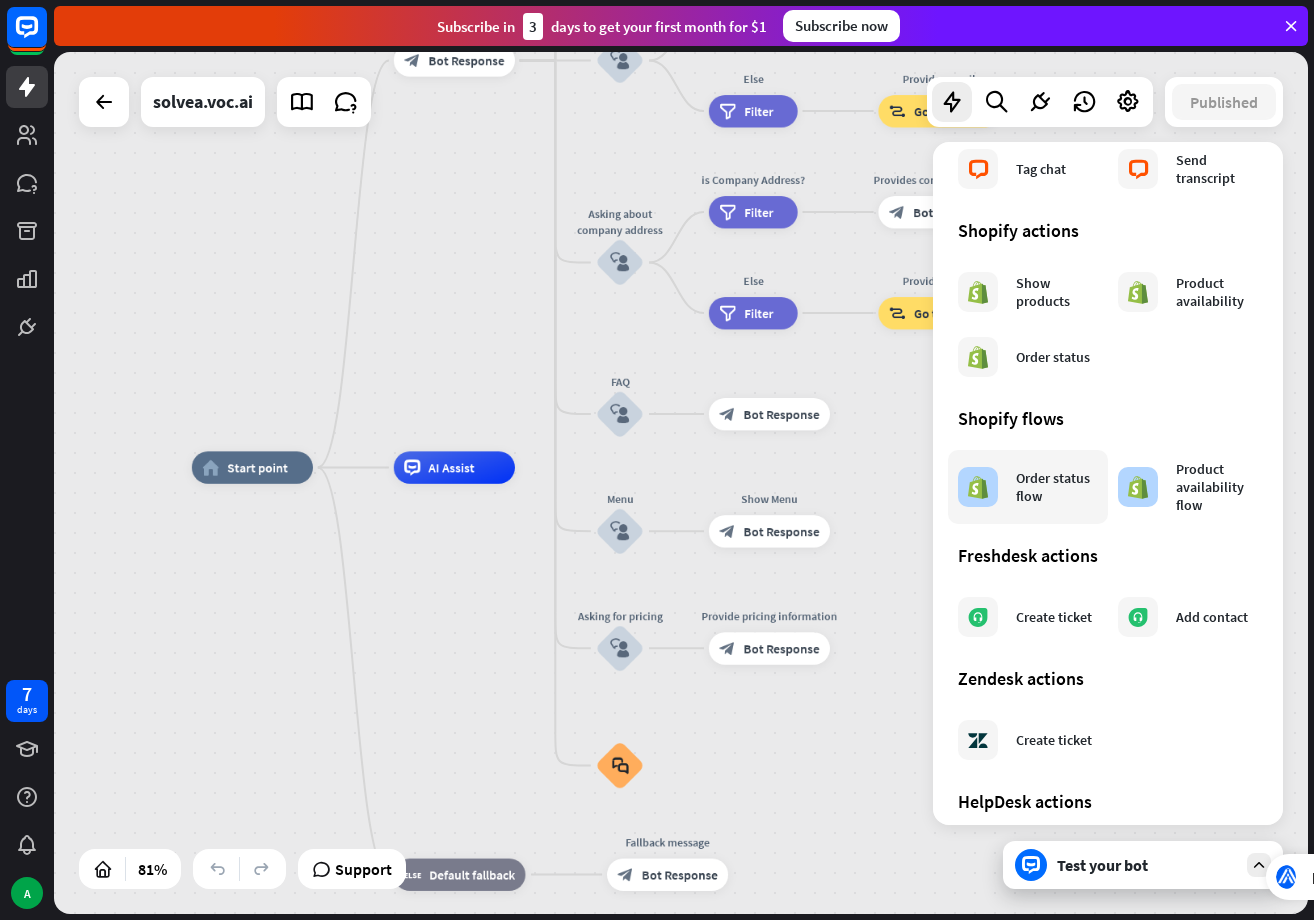 click on "Order status flow" at bounding box center [1028, 487] 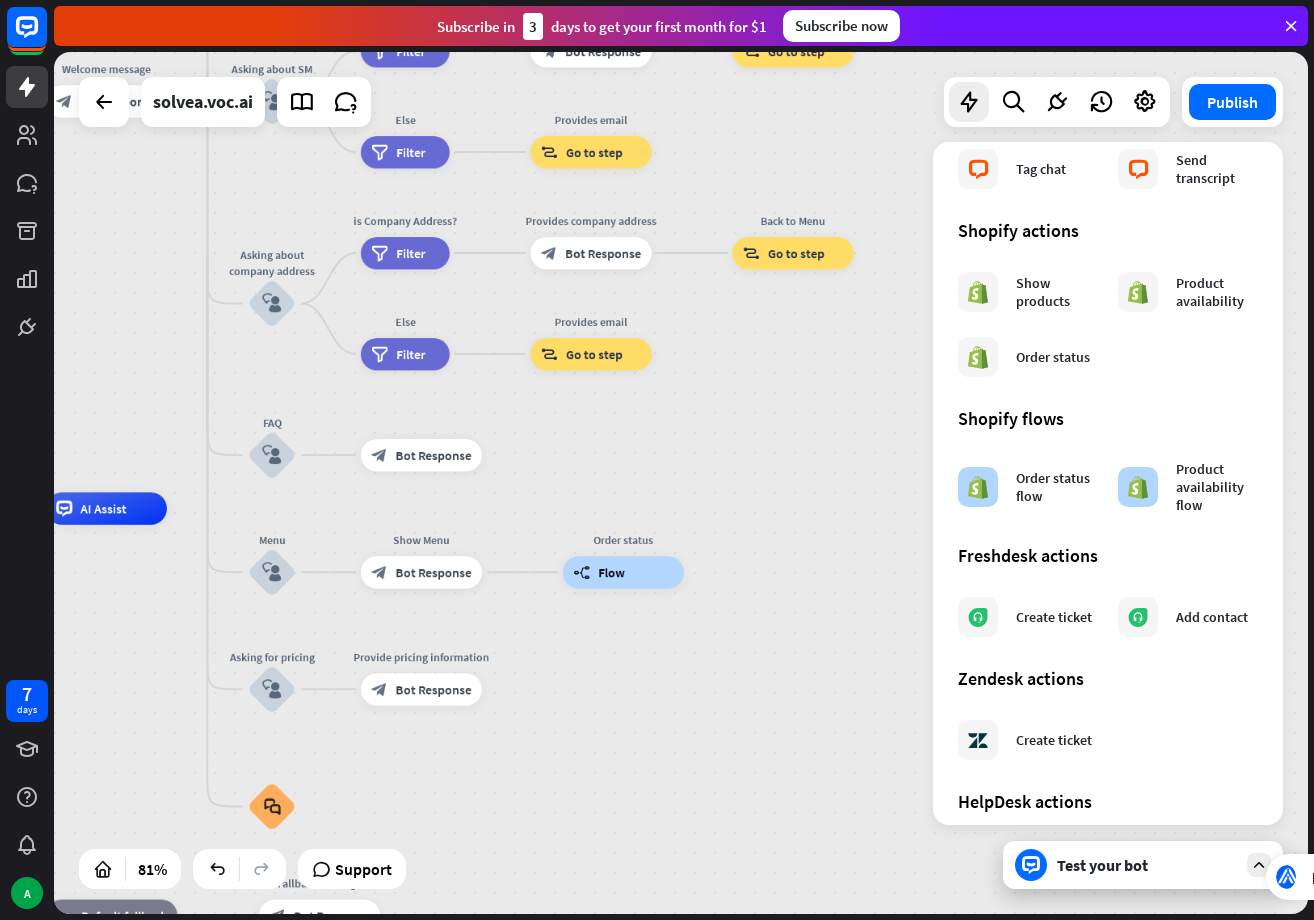 drag, startPoint x: 898, startPoint y: 469, endPoint x: 550, endPoint y: 510, distance: 350.40692 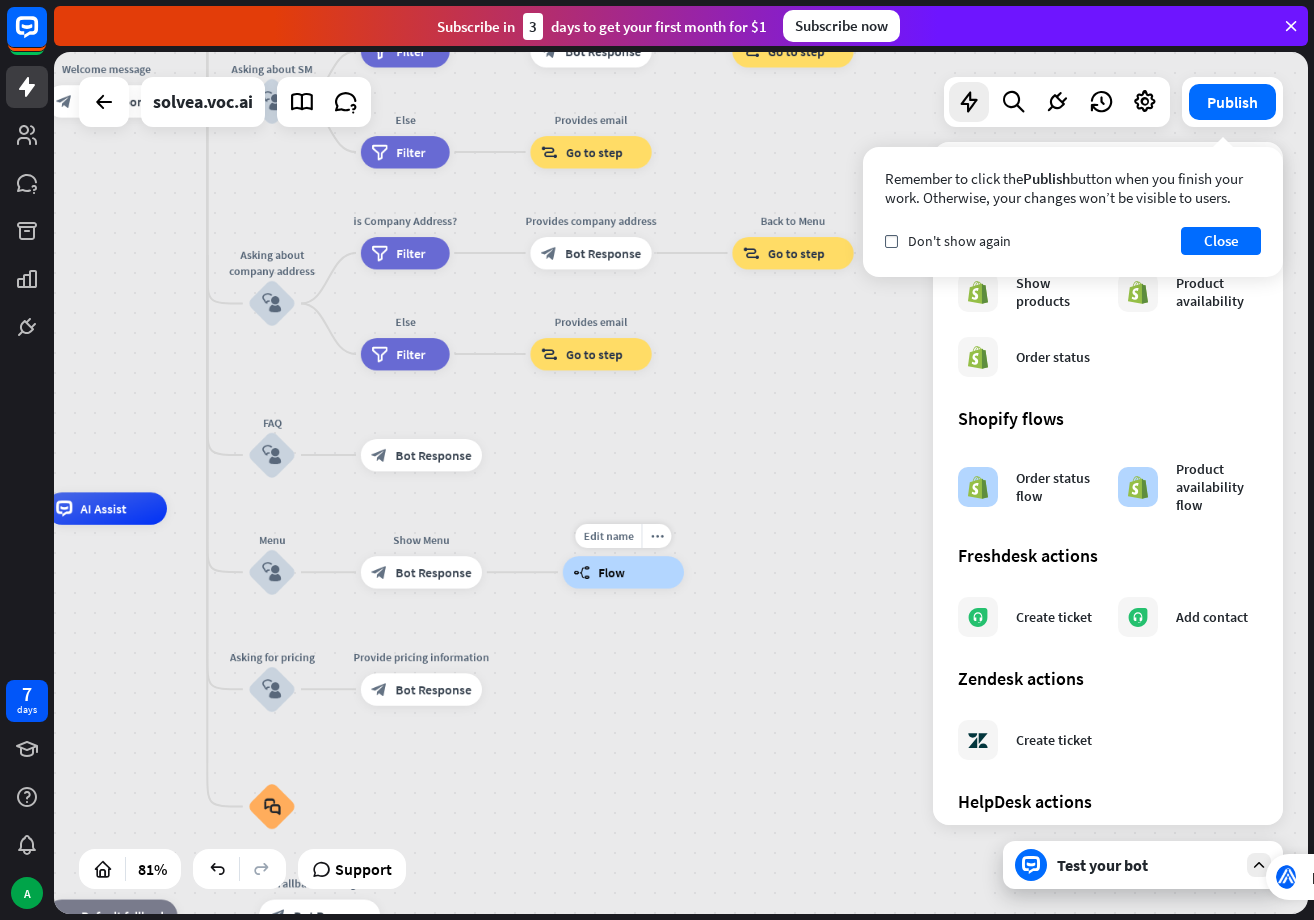 click on "builder_tree   Flow" at bounding box center (623, 572) 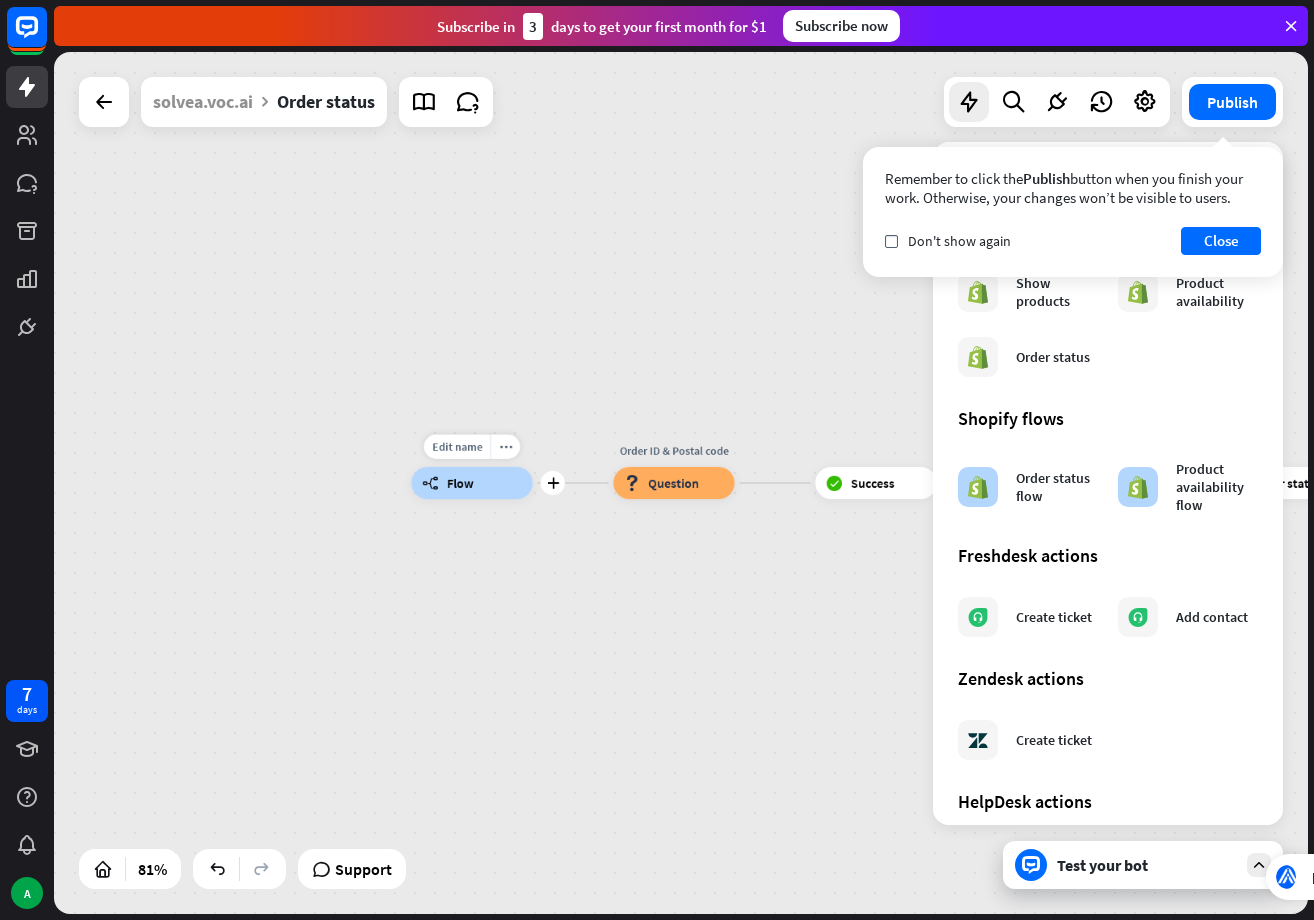 click on "builder_tree   Flow" at bounding box center (471, 483) 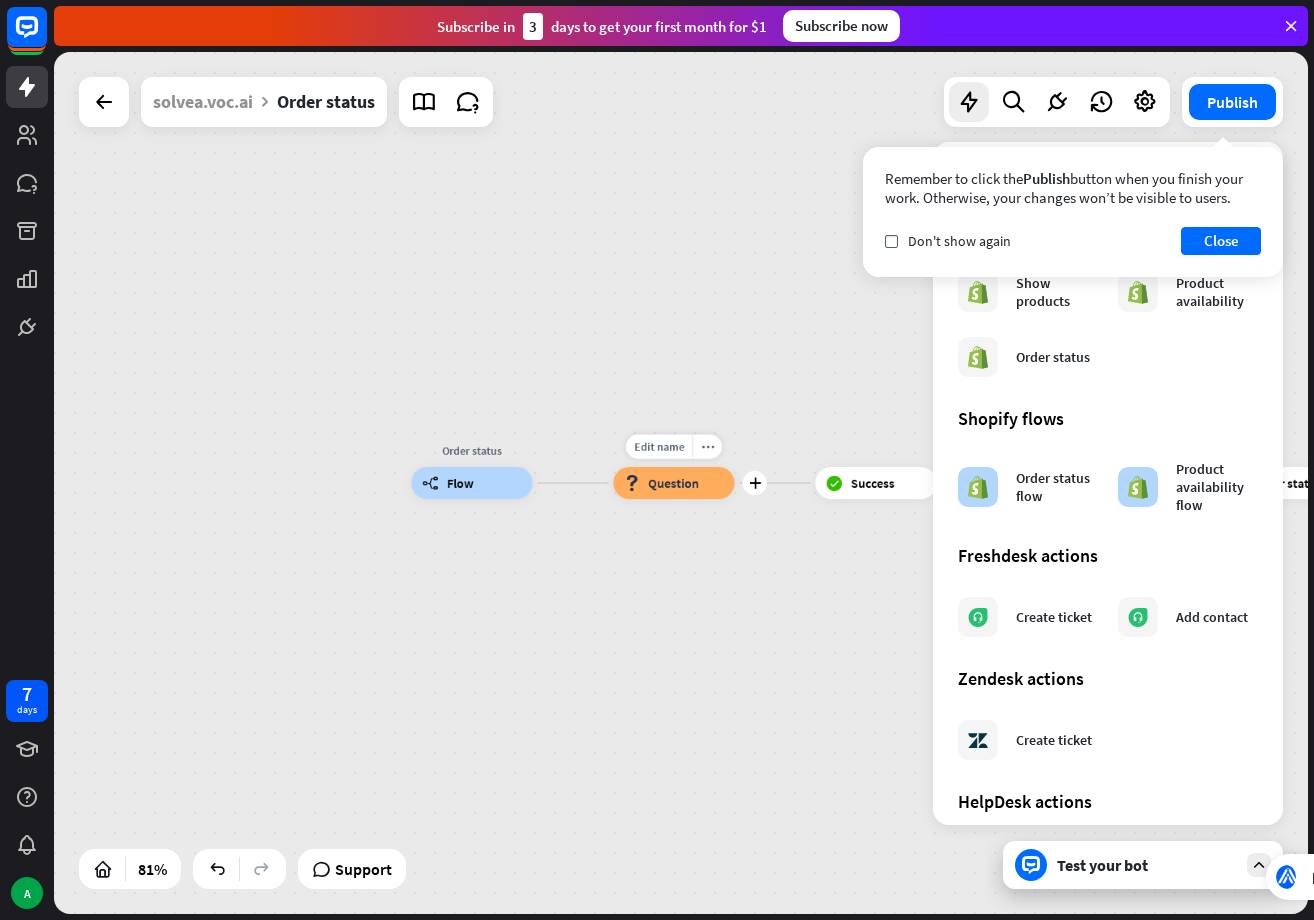 click on "Question" at bounding box center (673, 483) 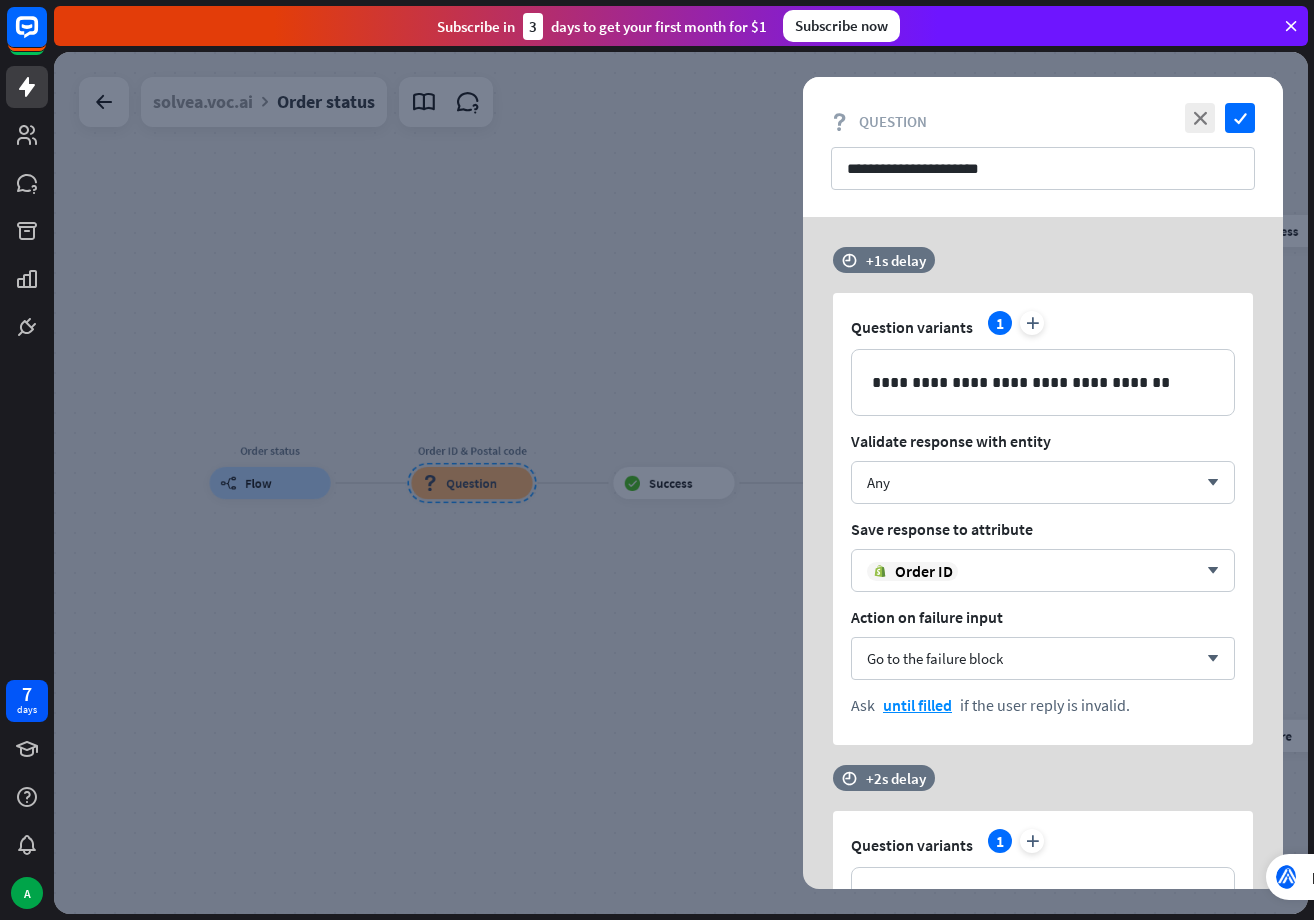 click at bounding box center (681, 483) 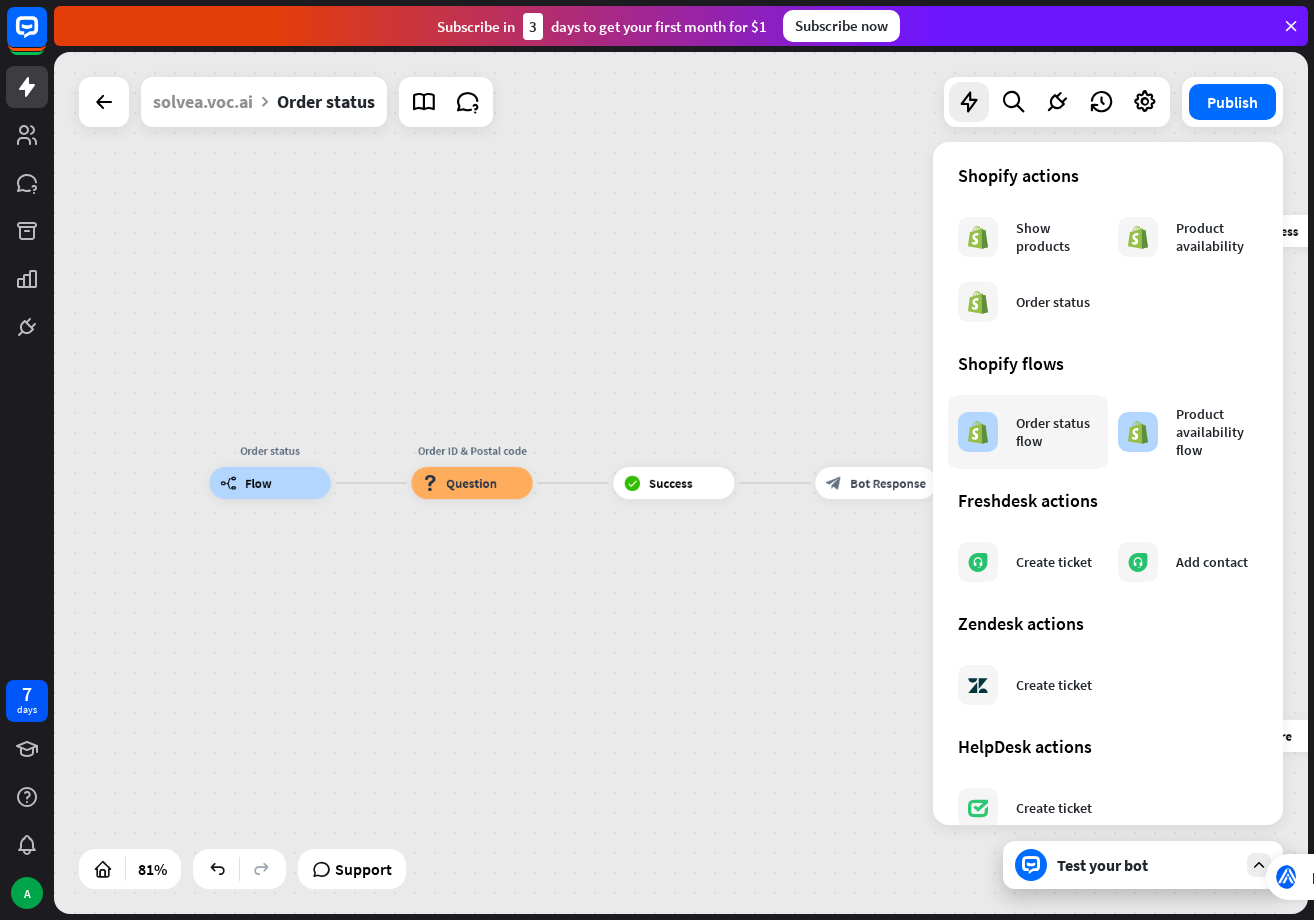 scroll, scrollTop: 930, scrollLeft: 0, axis: vertical 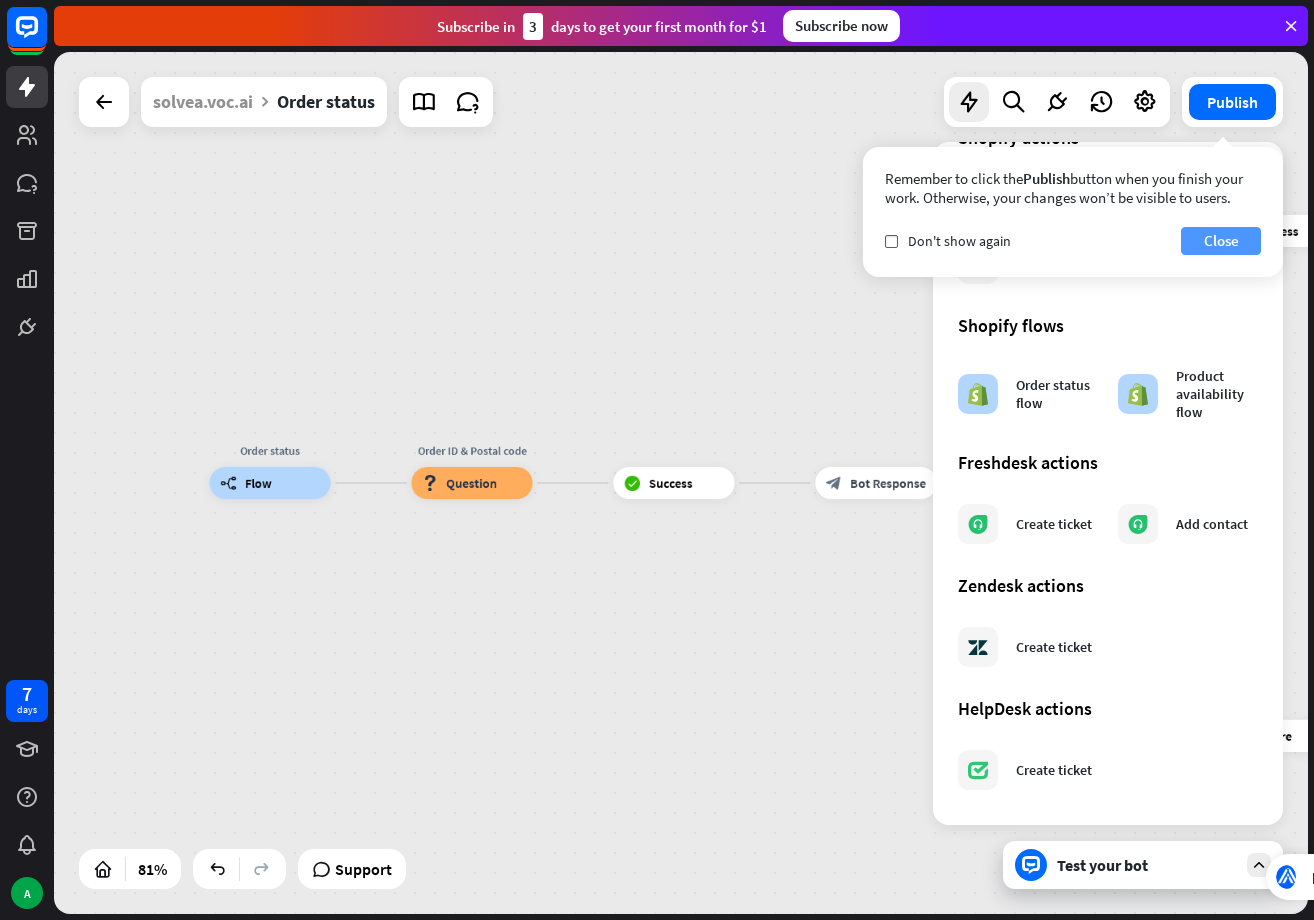 click on "Close" at bounding box center [1221, 241] 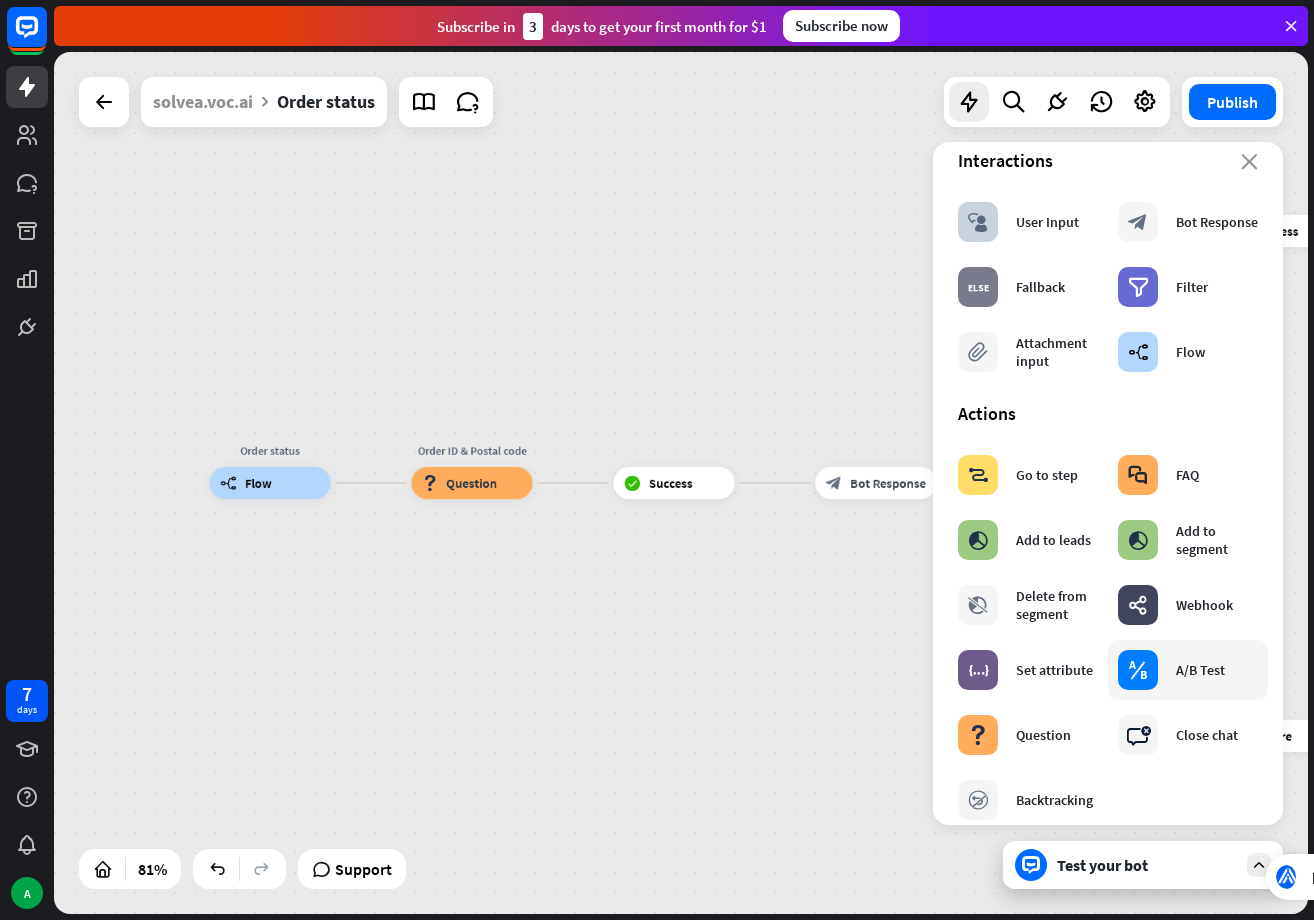 scroll, scrollTop: 0, scrollLeft: 0, axis: both 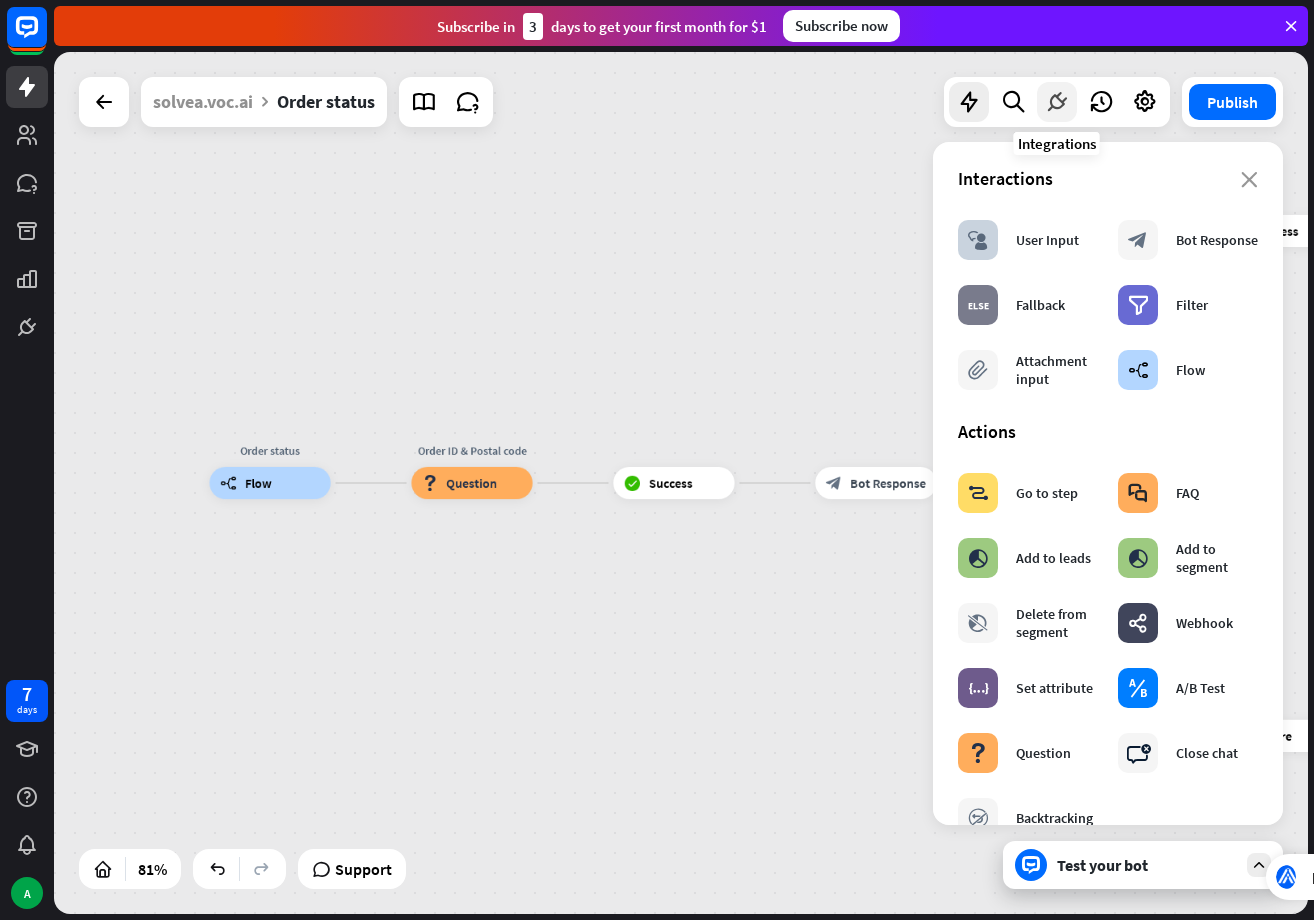 click at bounding box center [1057, 102] 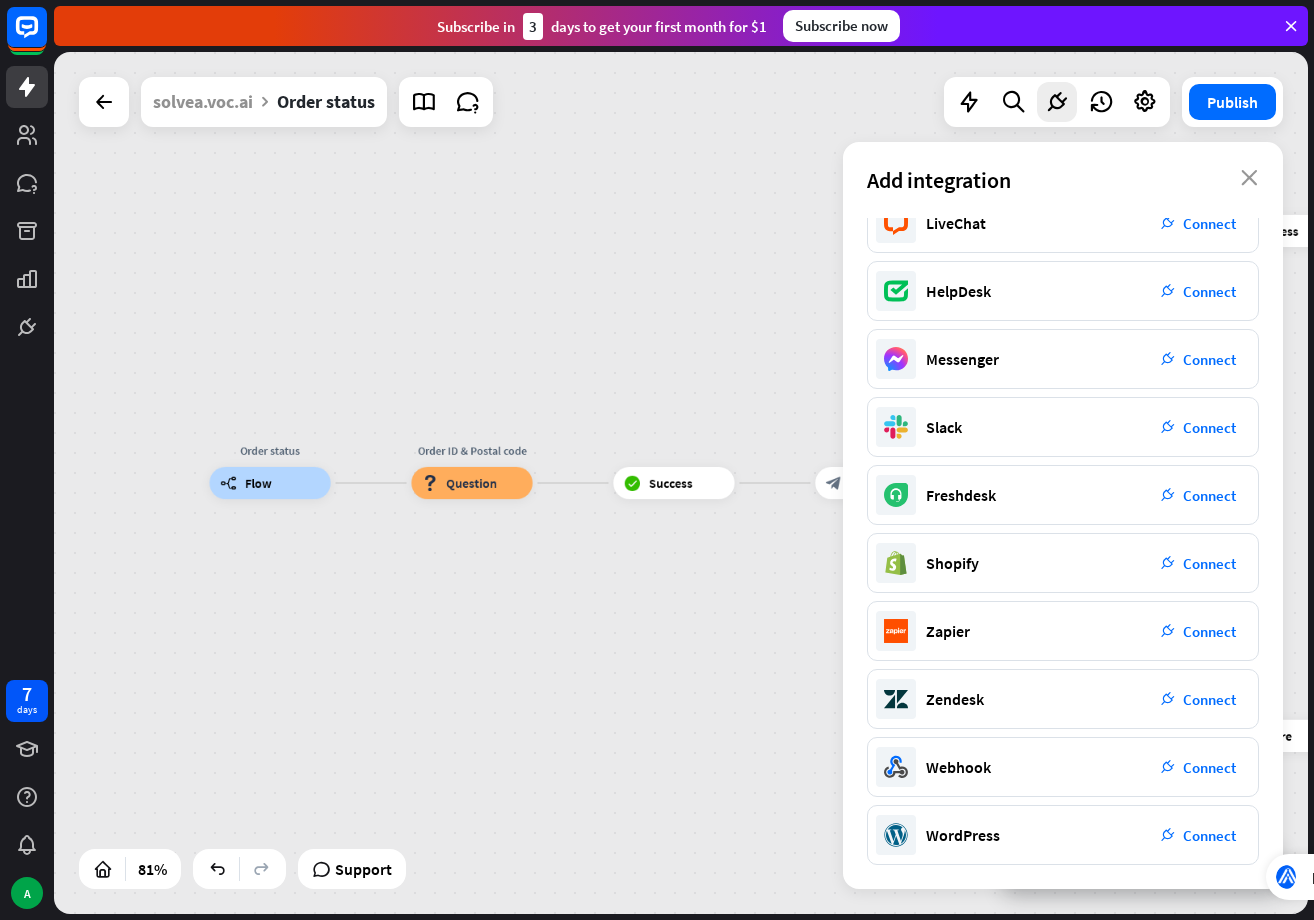 scroll, scrollTop: 71, scrollLeft: 0, axis: vertical 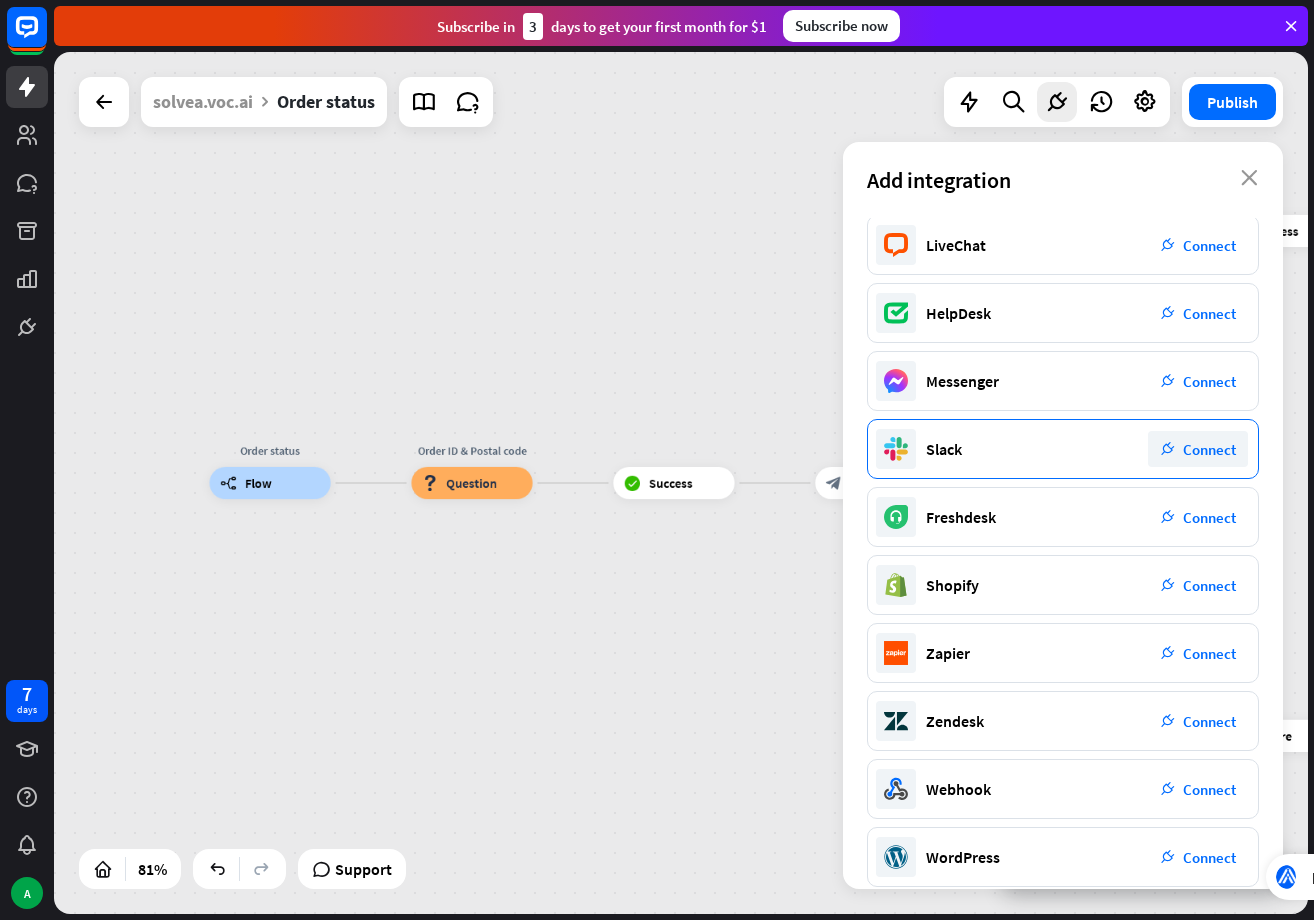 click on "Slack   plug_integration   Connect" at bounding box center (1063, 449) 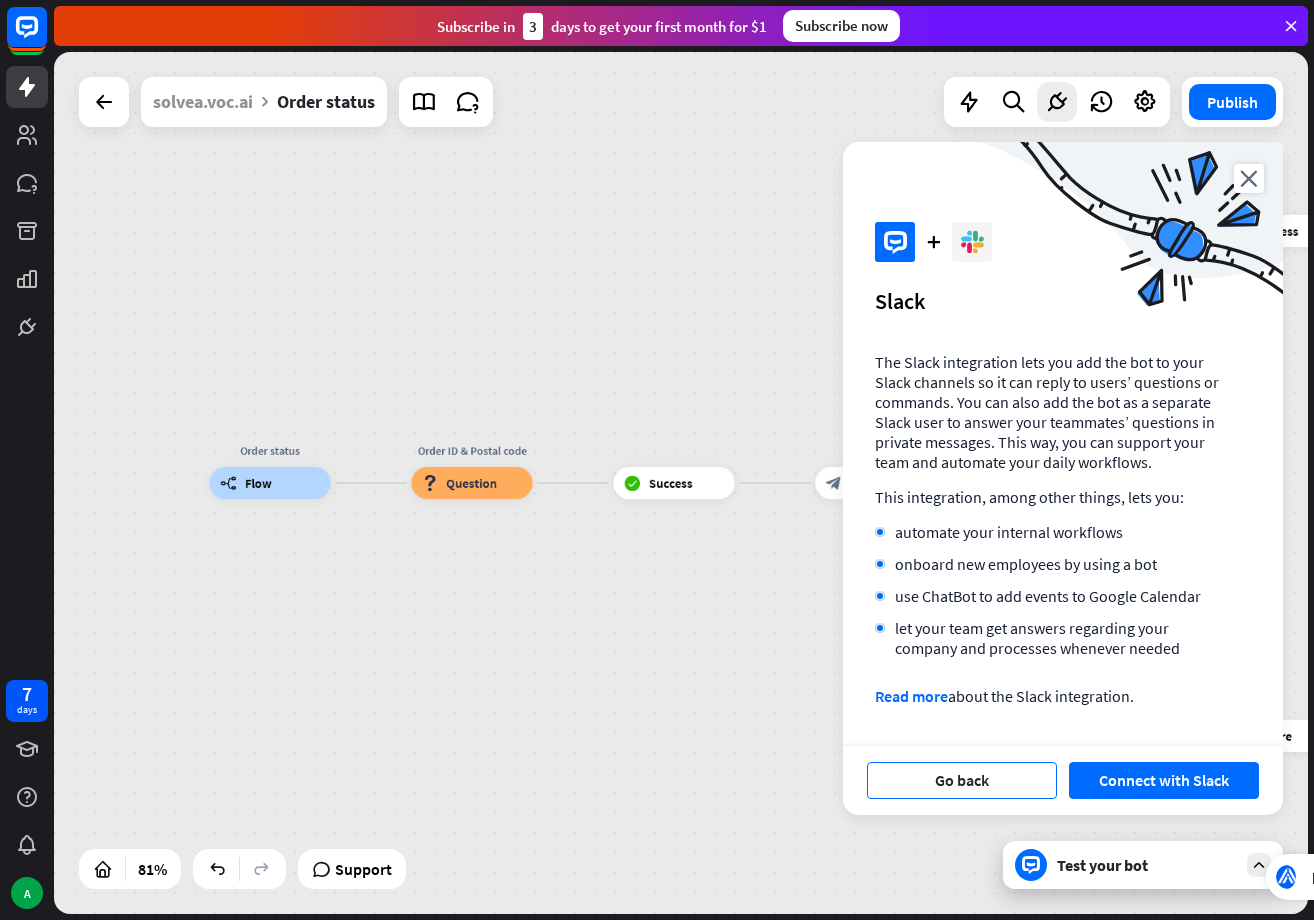 click on "Go back" at bounding box center [962, 780] 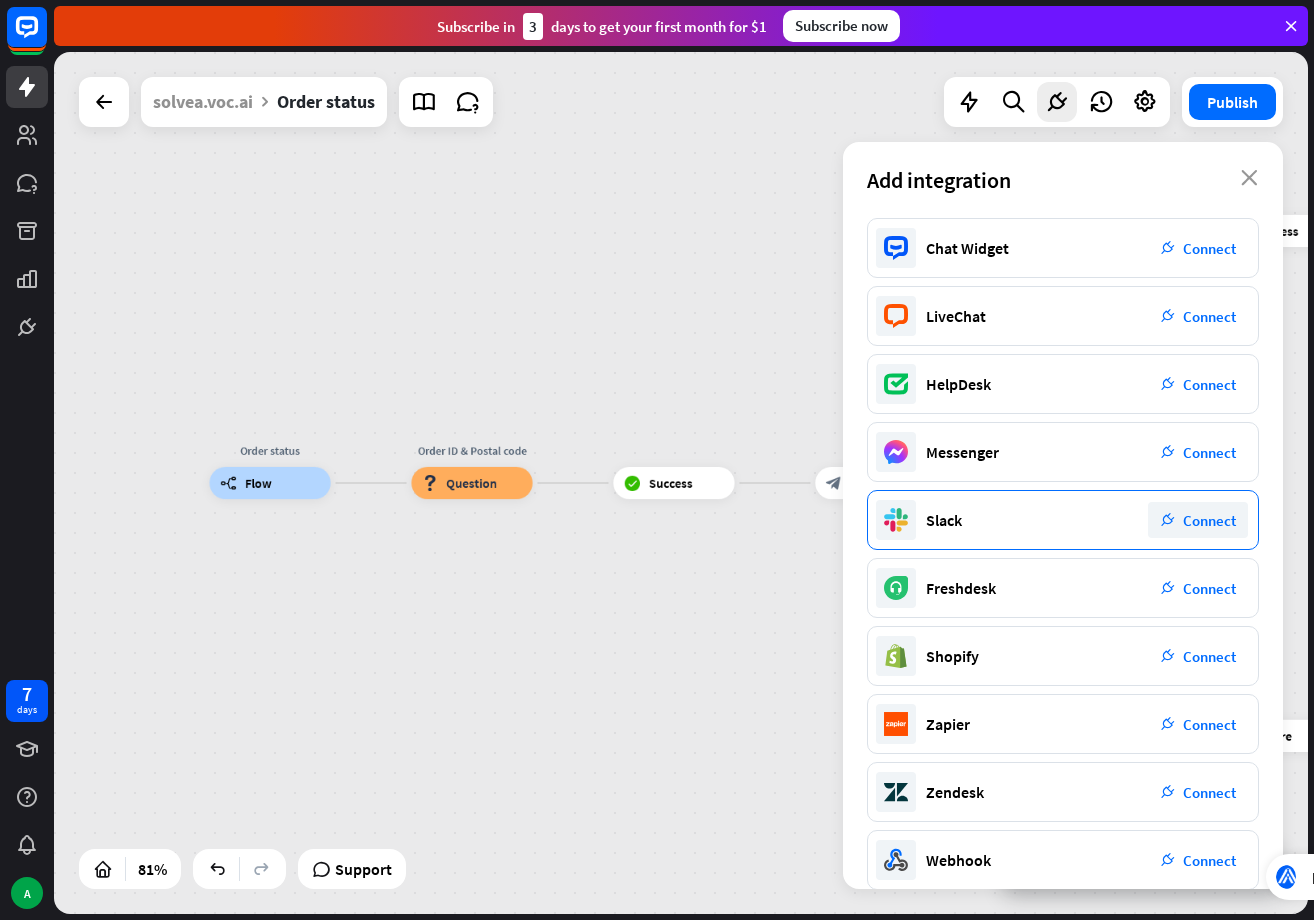 click on "Connect" at bounding box center (1209, 520) 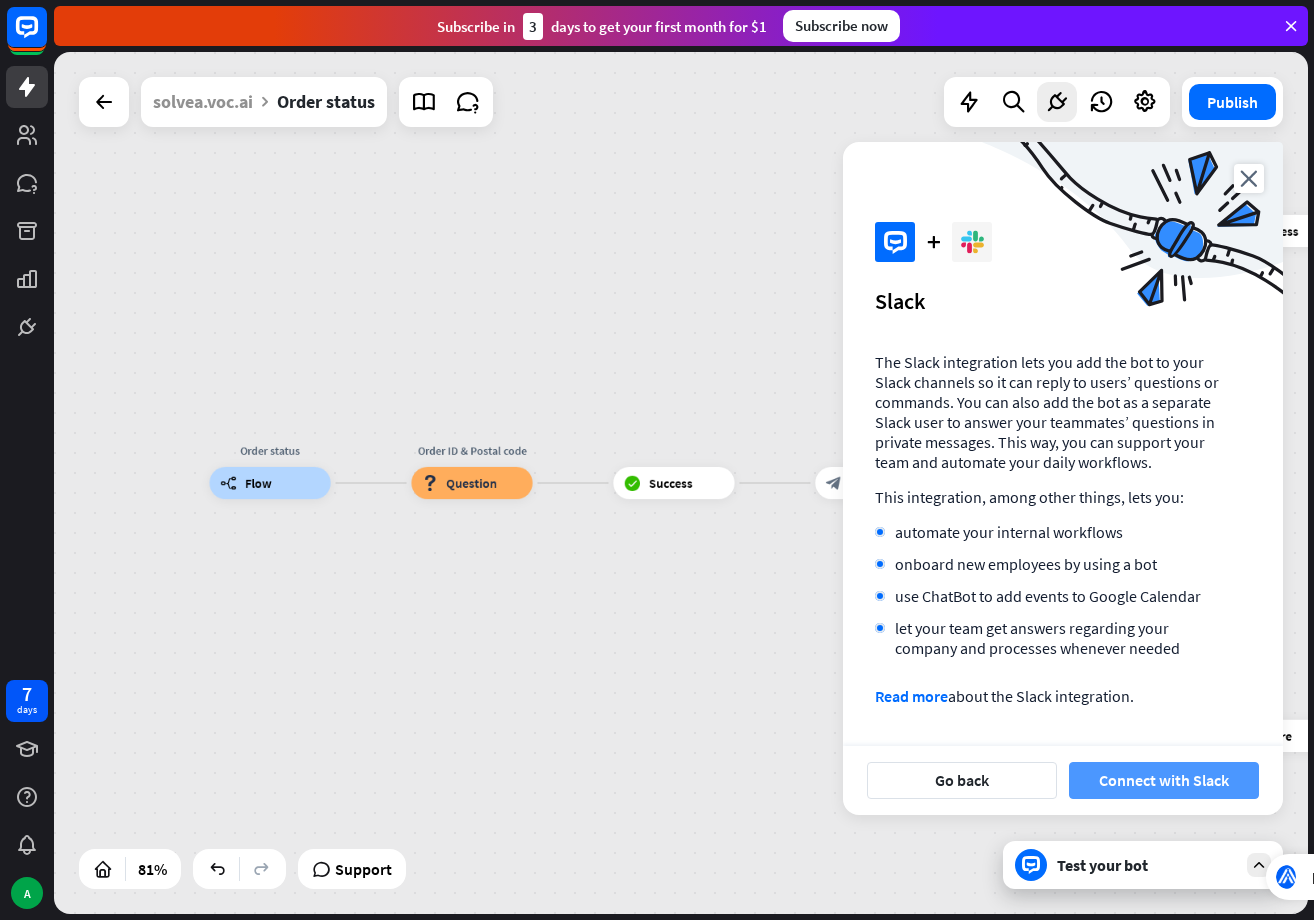 click on "Connect with Slack" at bounding box center [1164, 780] 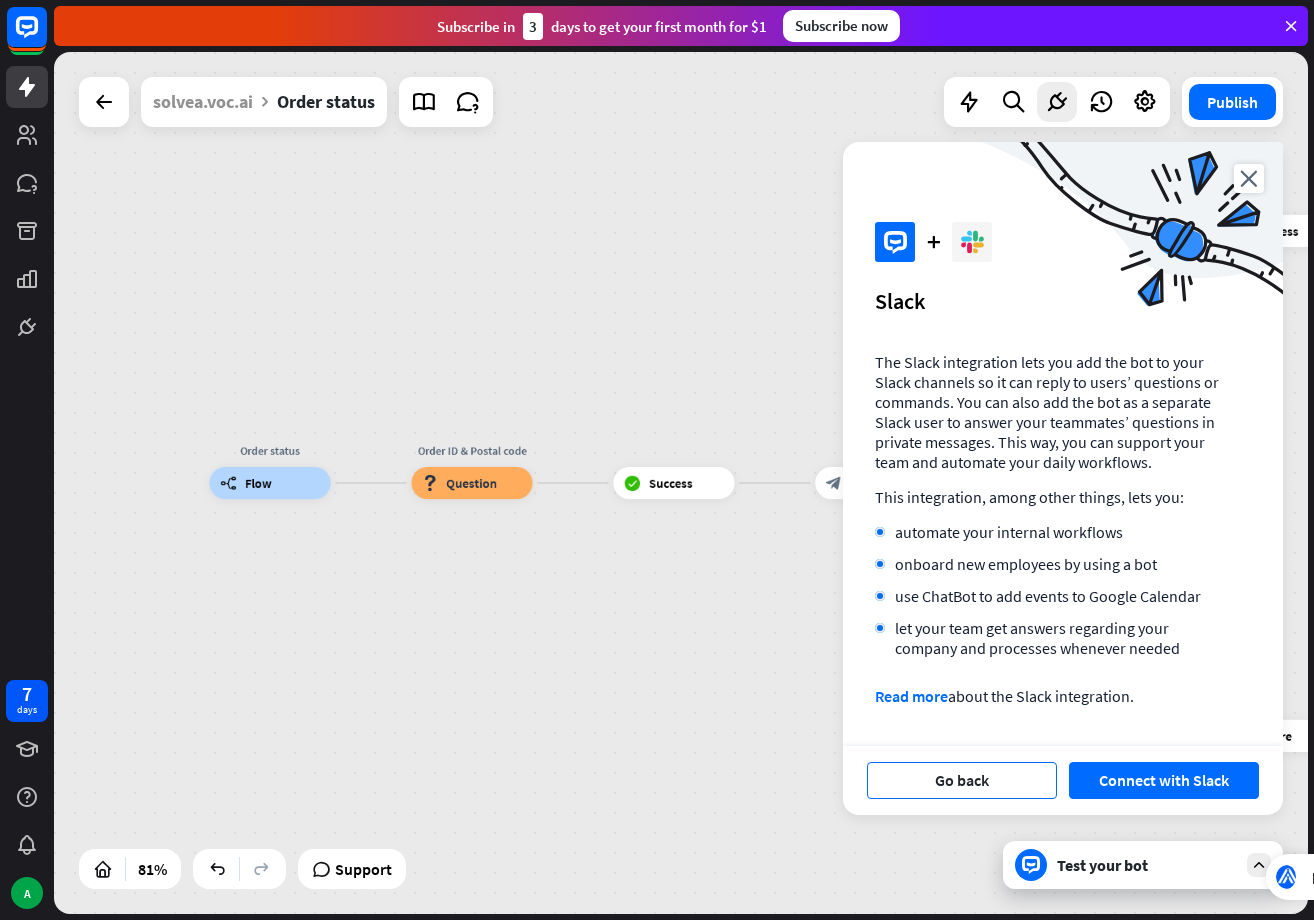 click on "Go back" at bounding box center [962, 780] 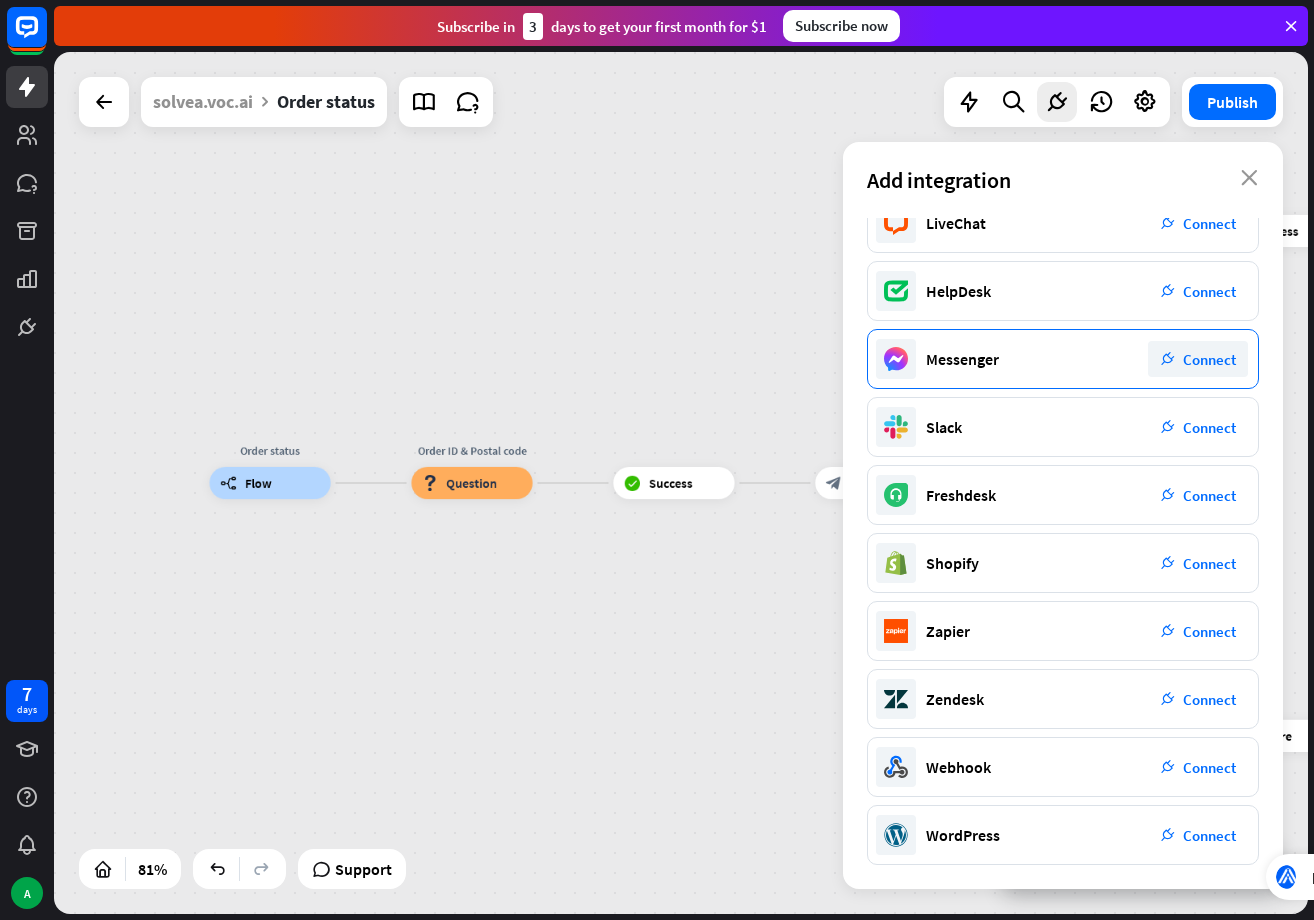 scroll, scrollTop: 0, scrollLeft: 0, axis: both 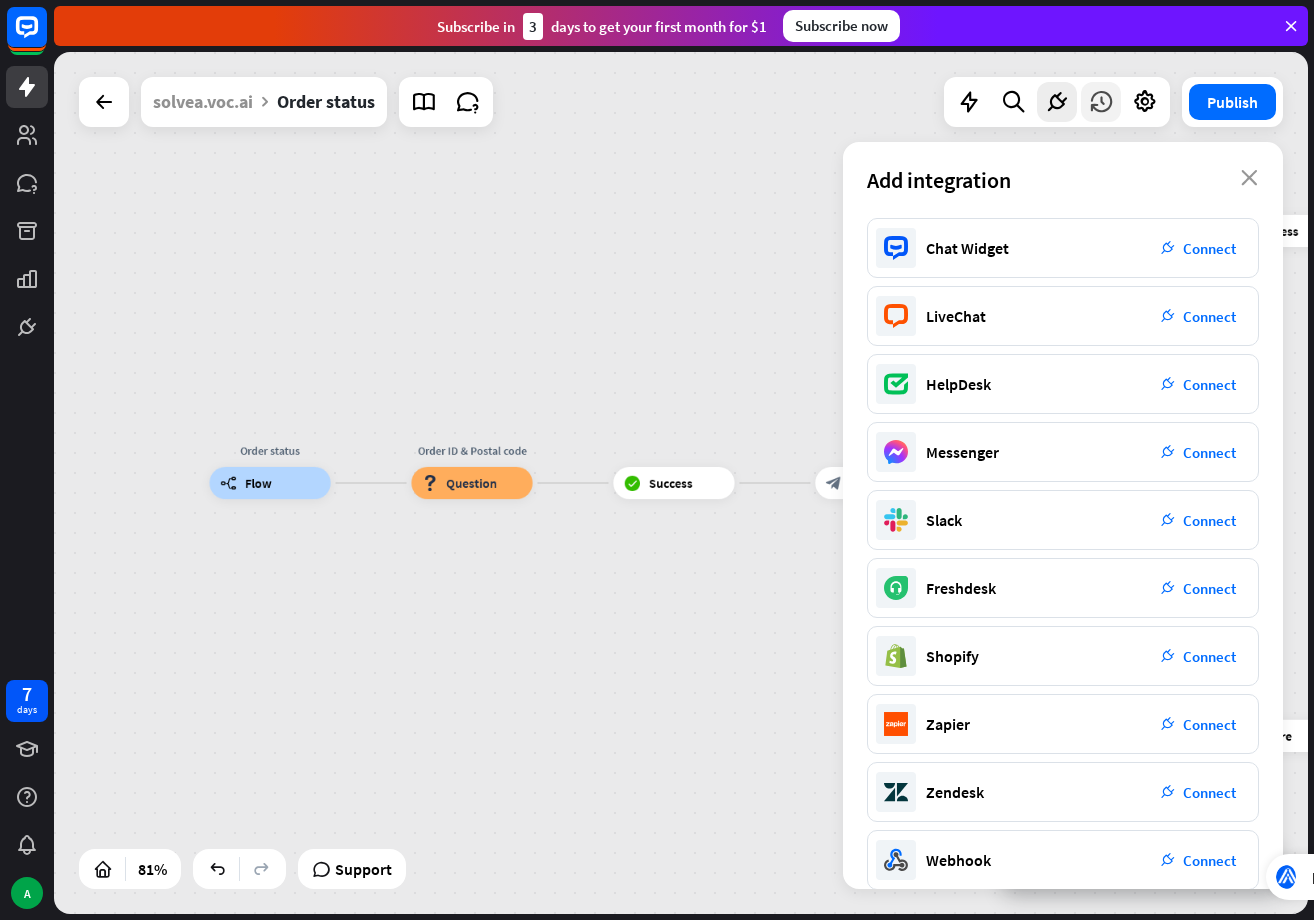 click at bounding box center [1101, 102] 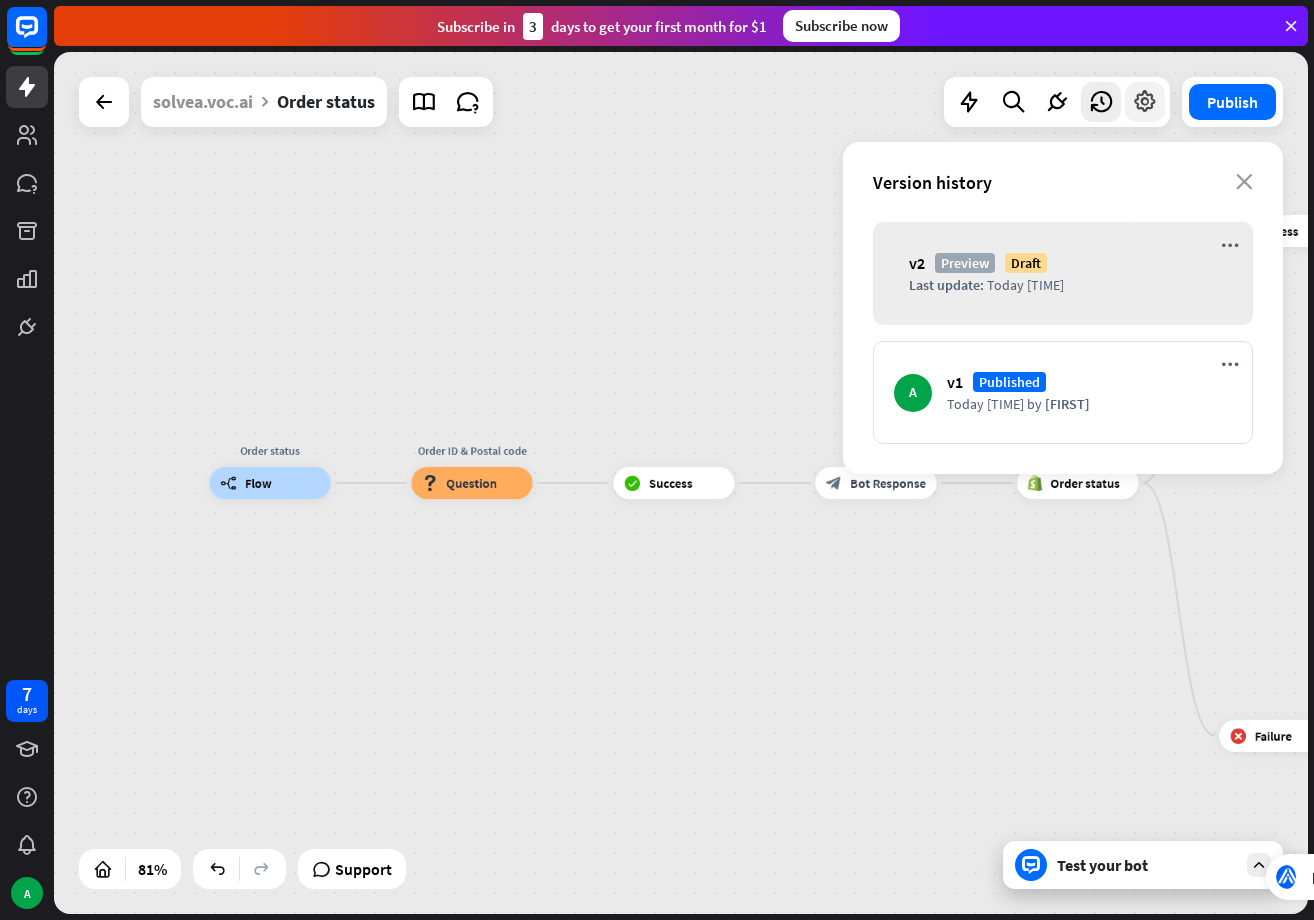 click at bounding box center (1145, 102) 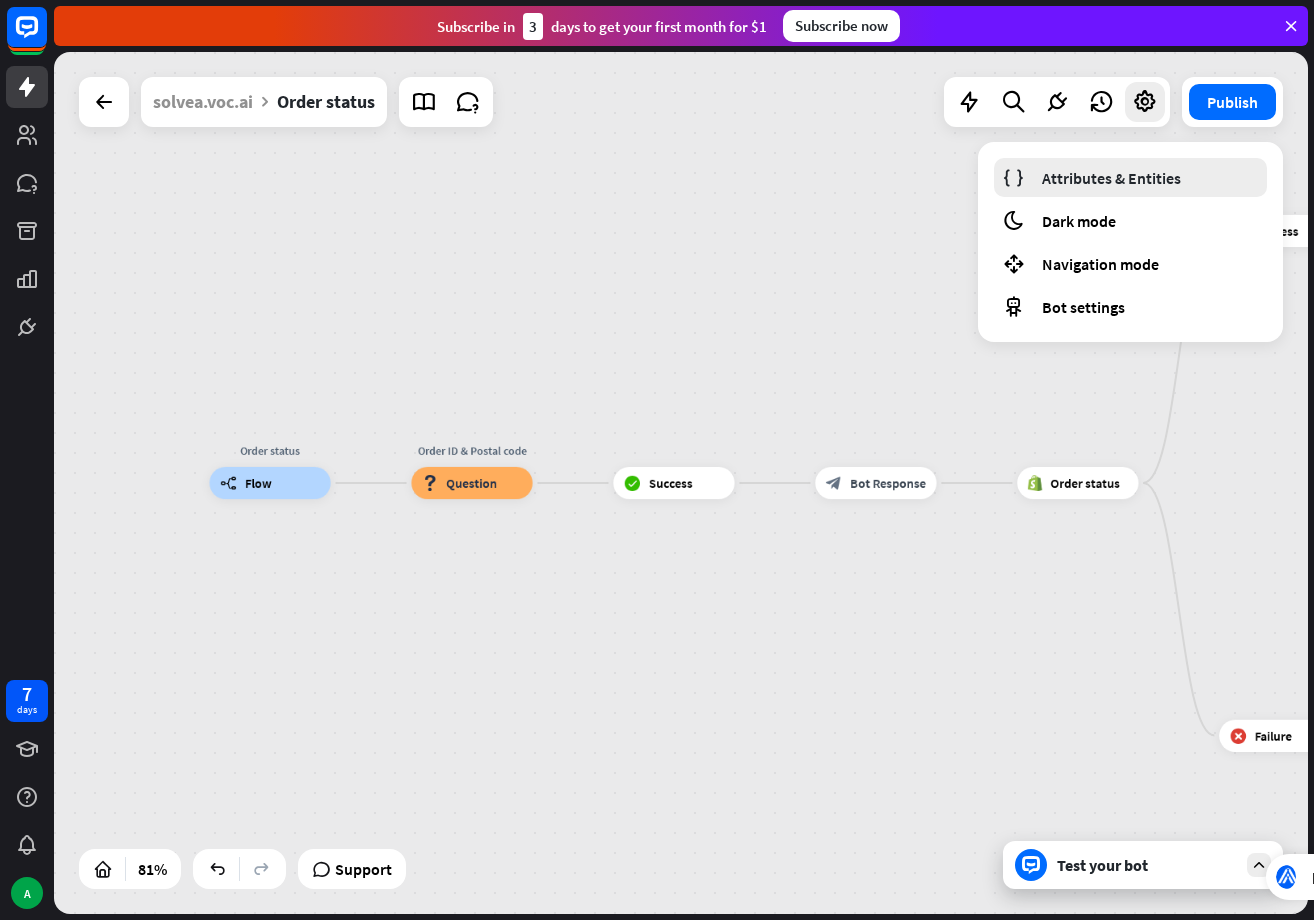 click on "Attributes & Entities" at bounding box center [1111, 178] 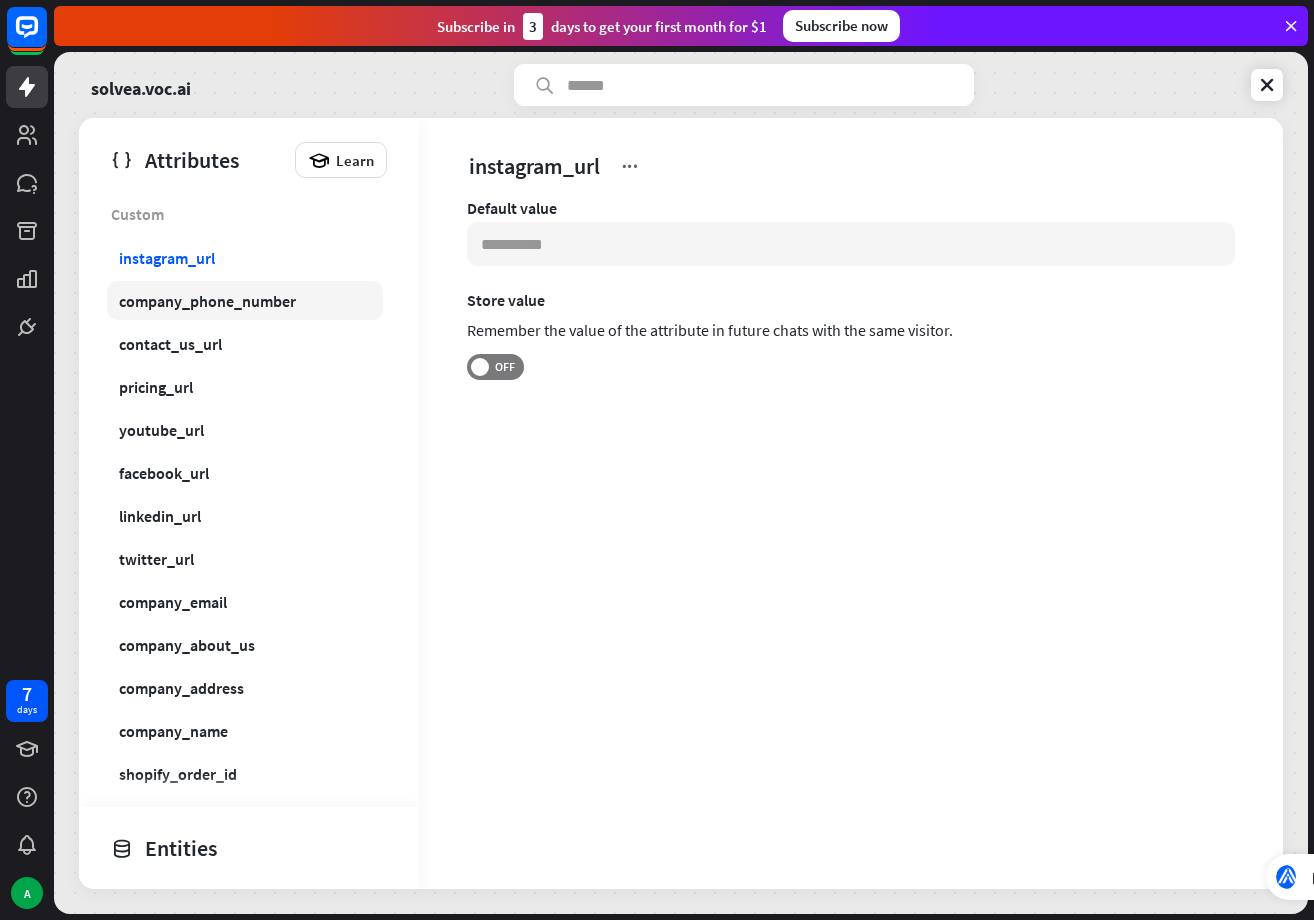 click on "company_phone_number" at bounding box center [207, 301] 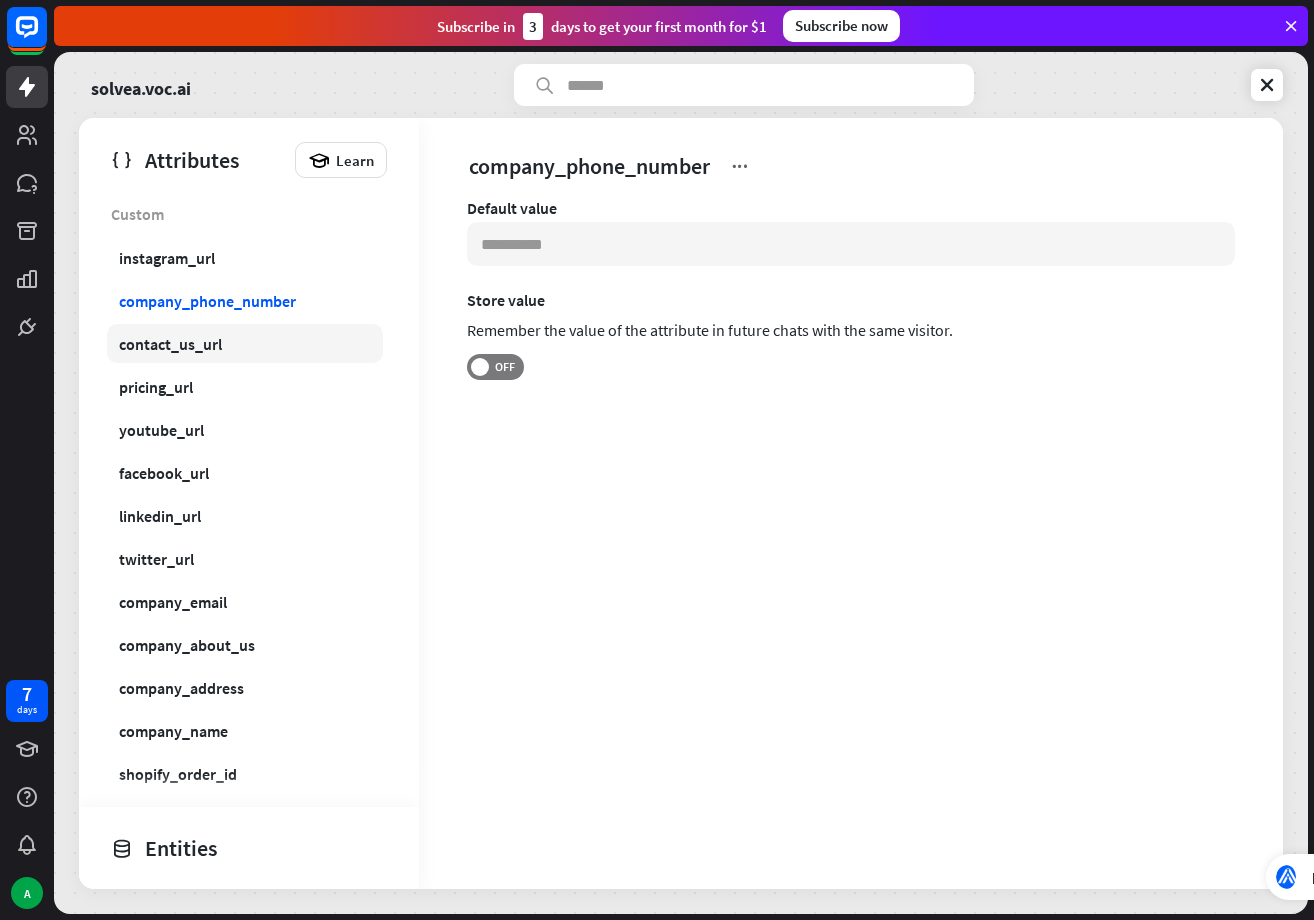 click on "contact_us_url" at bounding box center (245, 343) 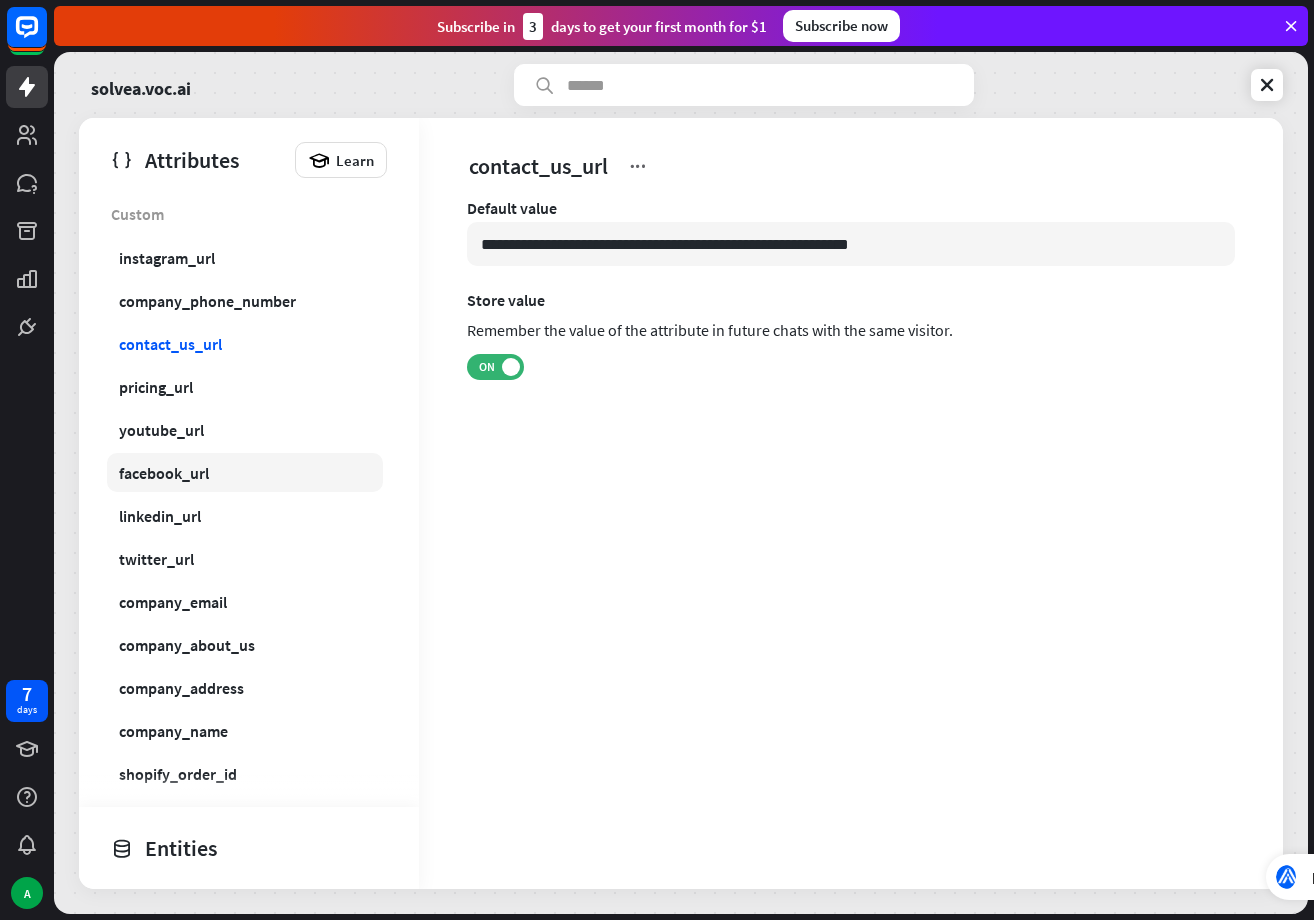 click on "facebook_url" at bounding box center (245, 472) 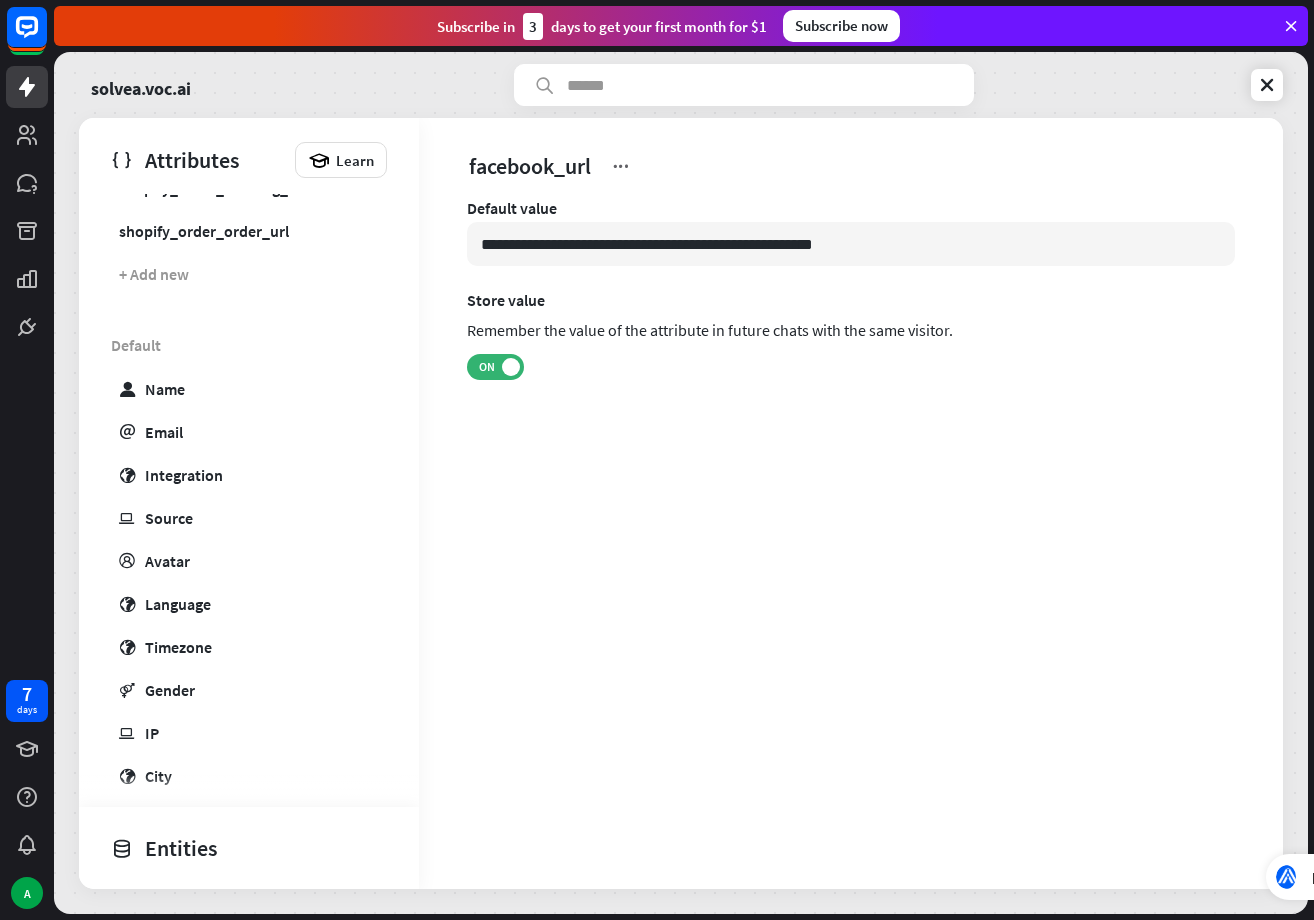 scroll, scrollTop: 759, scrollLeft: 0, axis: vertical 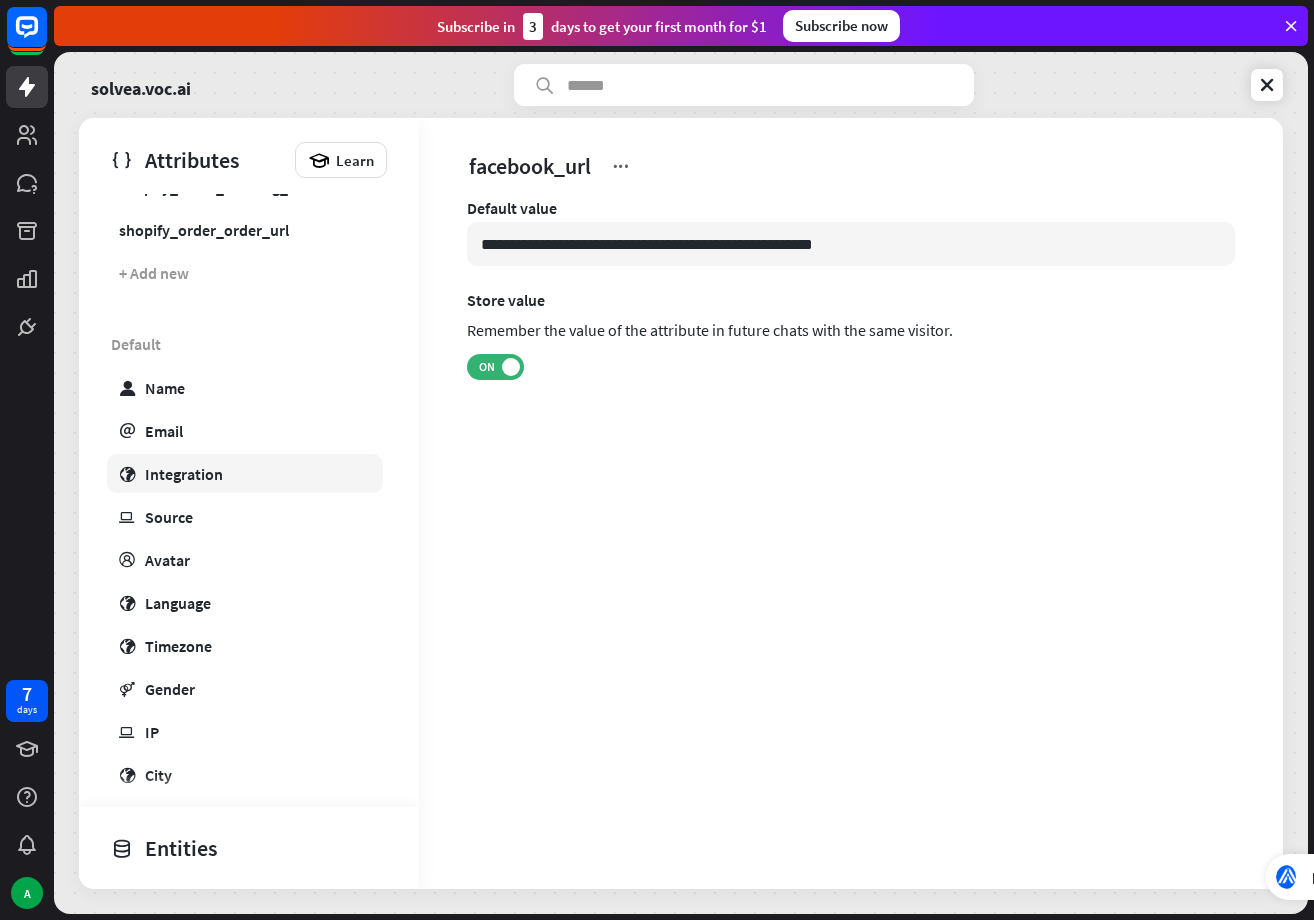 click on "globe
Integration" at bounding box center (245, 473) 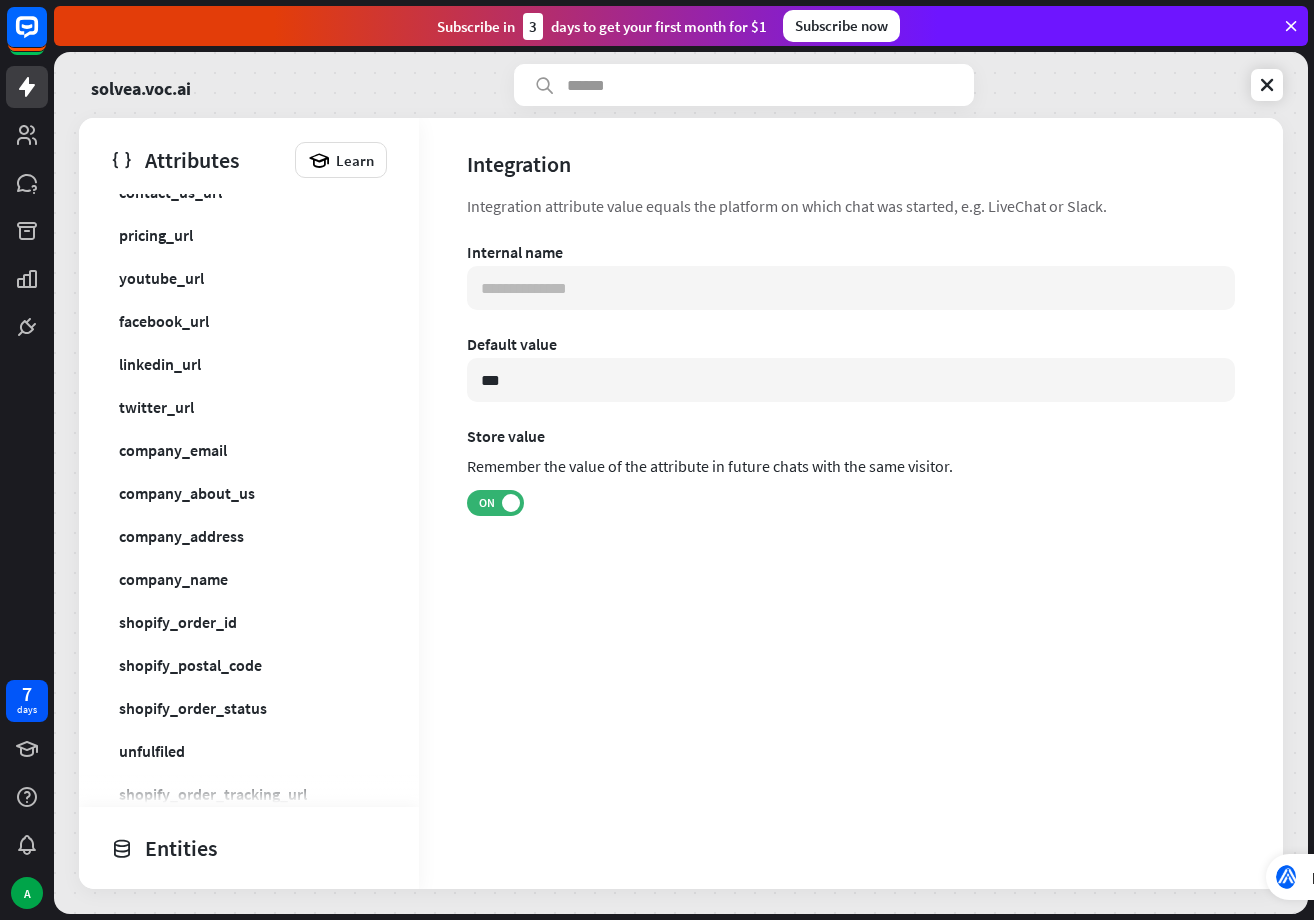scroll, scrollTop: 52, scrollLeft: 0, axis: vertical 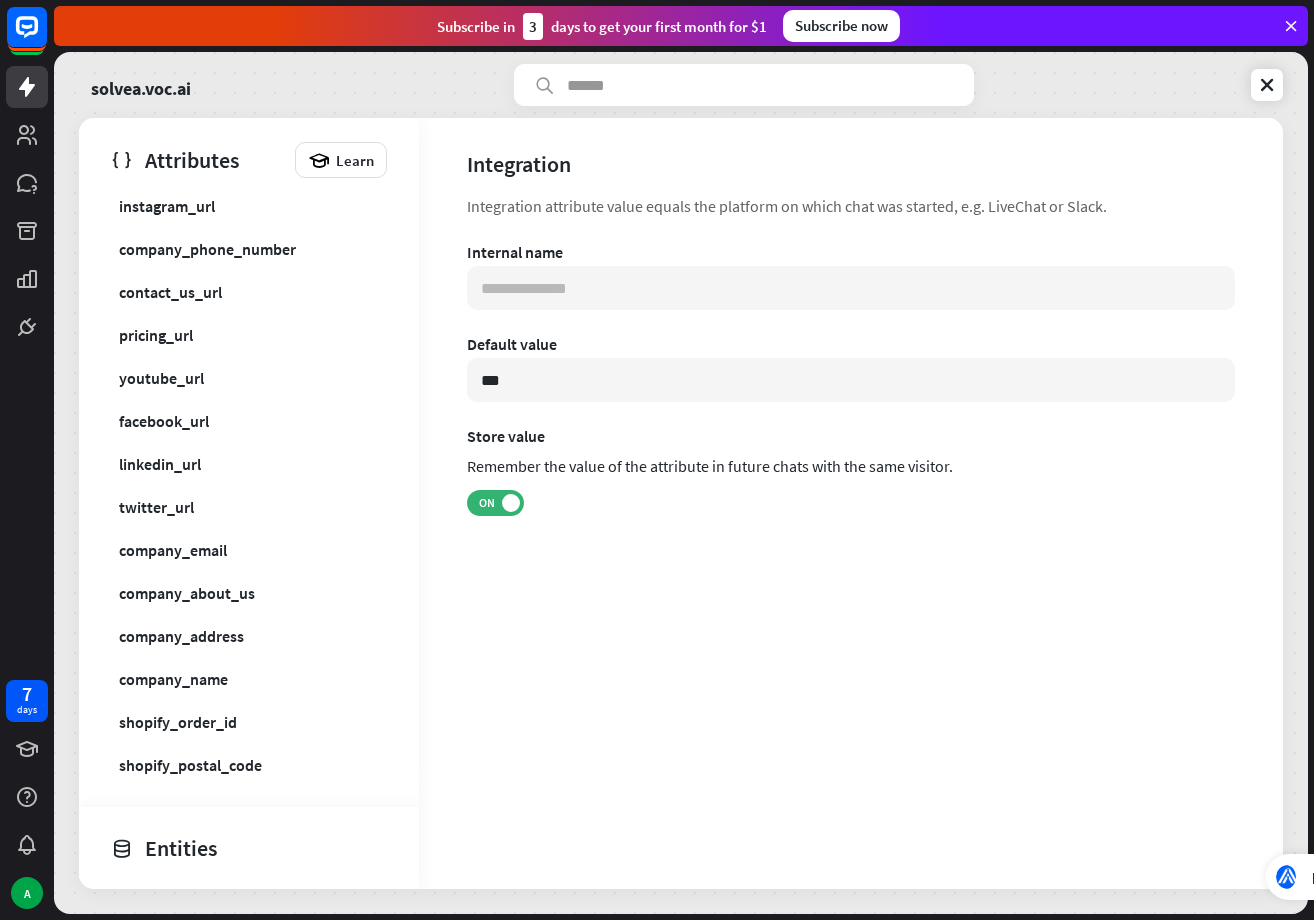 click on "Entities" at bounding box center [244, 848] 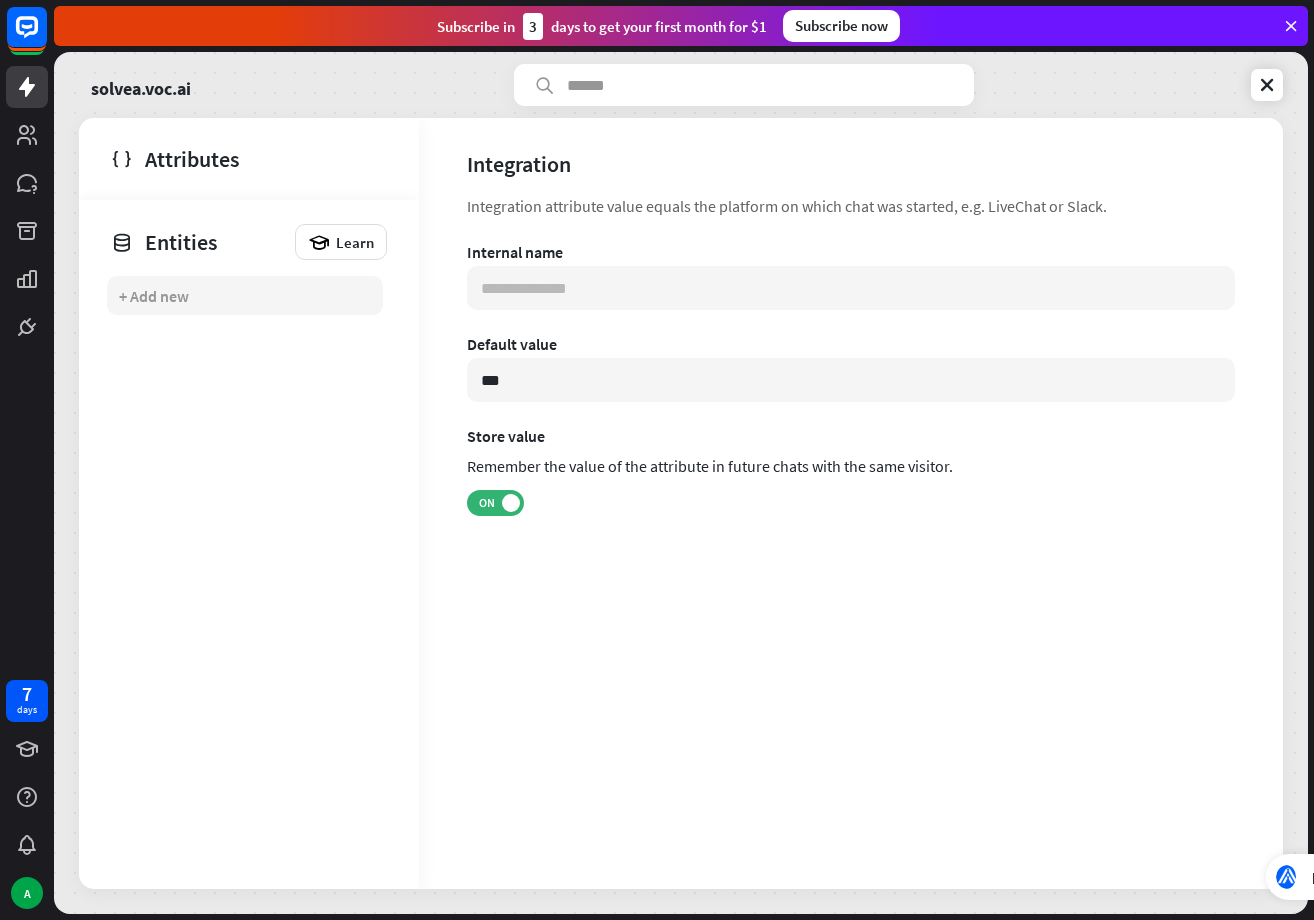click on "+ Add new" at bounding box center (154, 296) 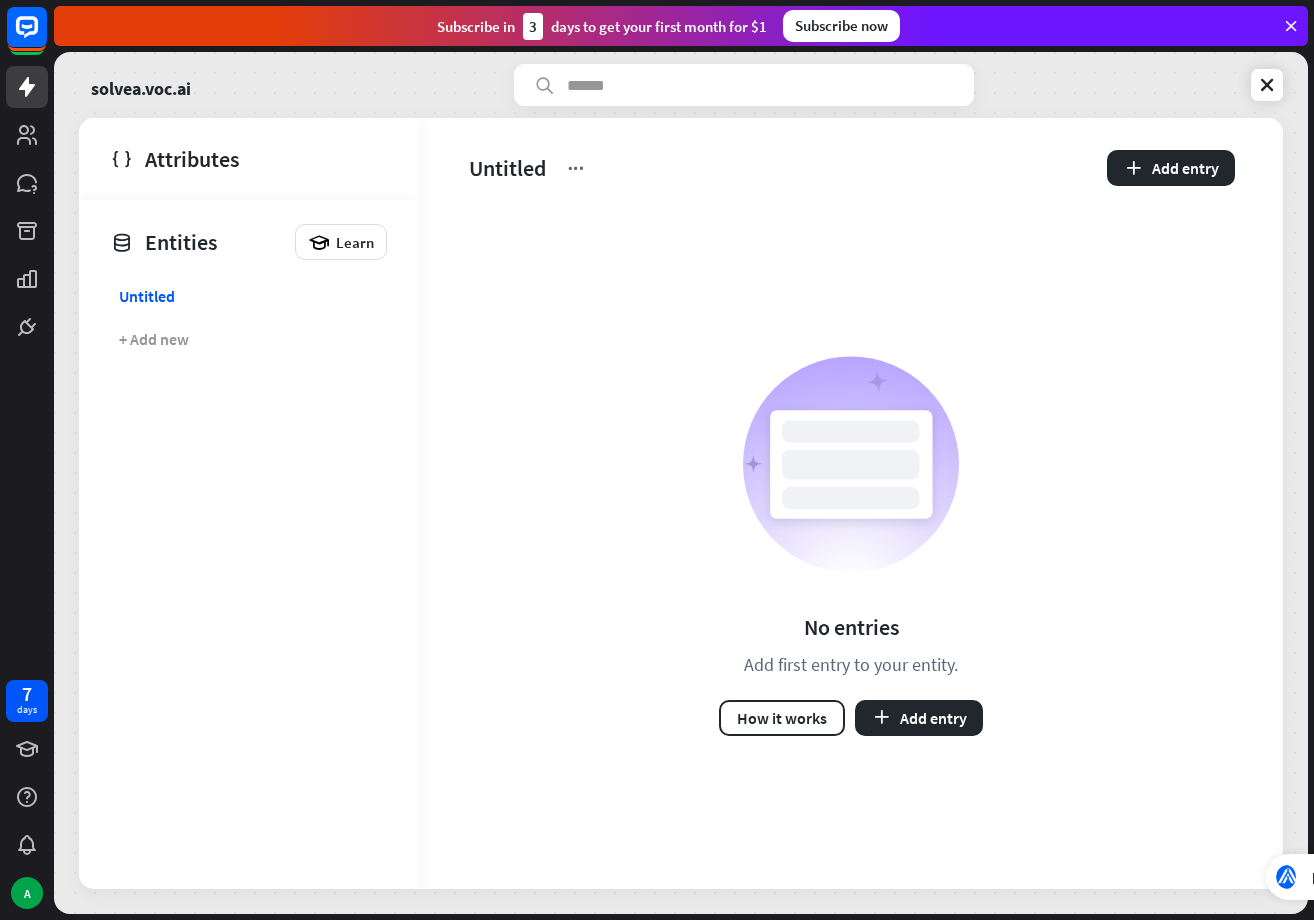 click on "solvea.voc.ai
Attributes
Learn     Custom   instagram_url company_phone_number contact_us_url pricing_url youtube_url facebook_url linkedin_url twitter_url company_email company_about_us company_address company_name shopify_order_id shopify_postal_code shopify_order_status unfulfiled shopify_order_tracking_url shopify_order_order_url   + Add new   Default
user
Name
email
Email
globe
Integration
ip
Source
Avatar" at bounding box center (681, 483) 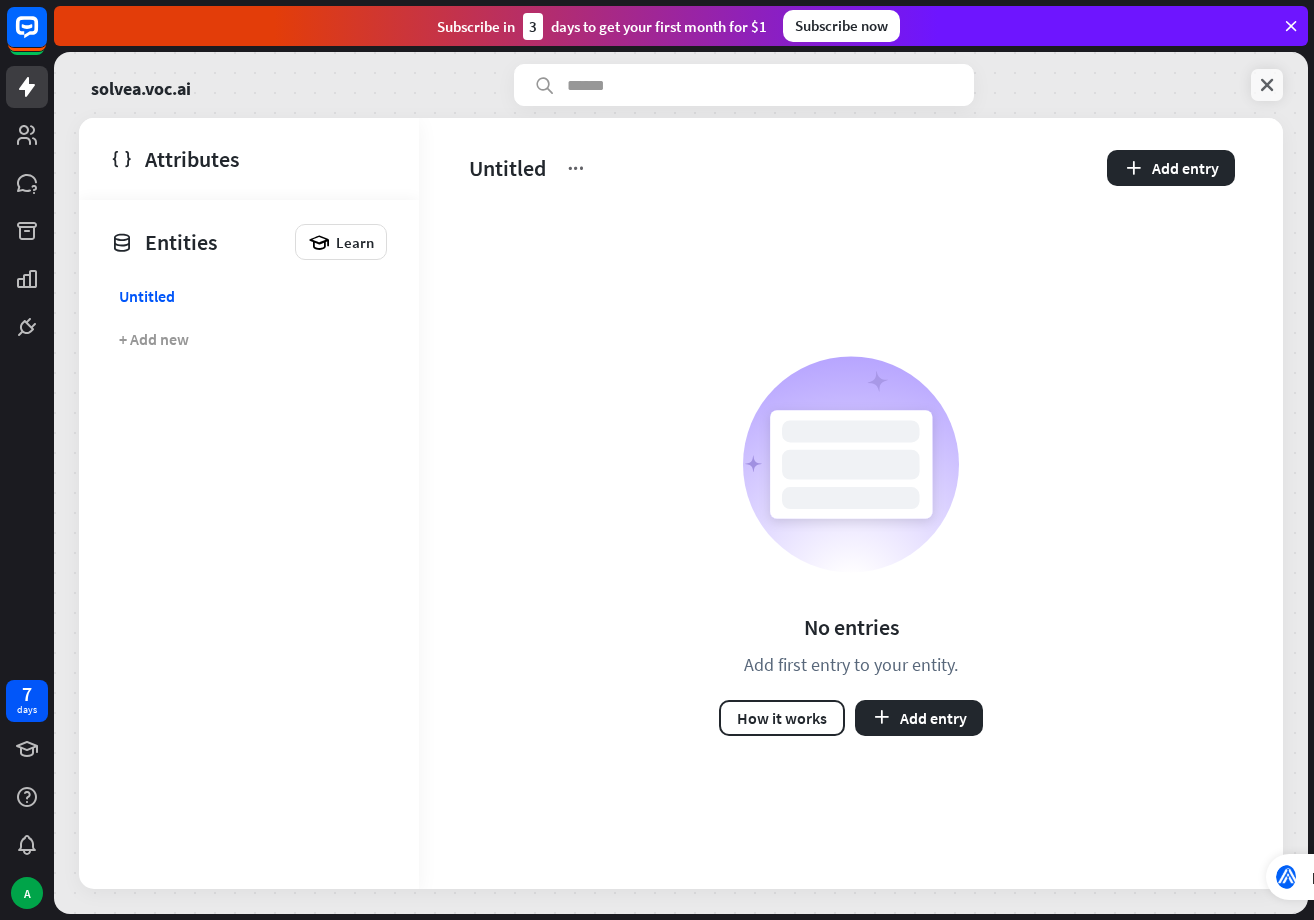 click at bounding box center (1267, 85) 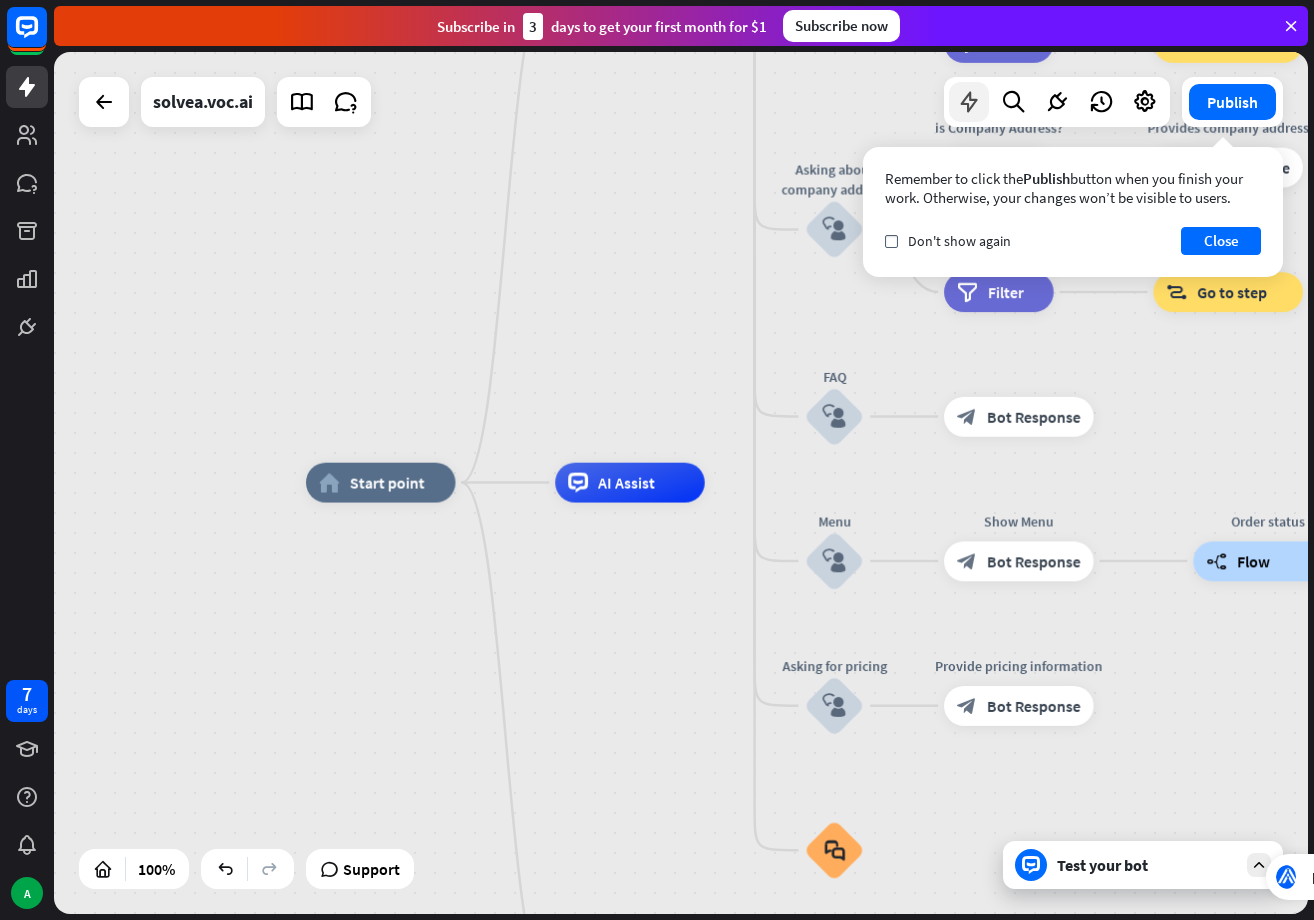 click at bounding box center [969, 102] 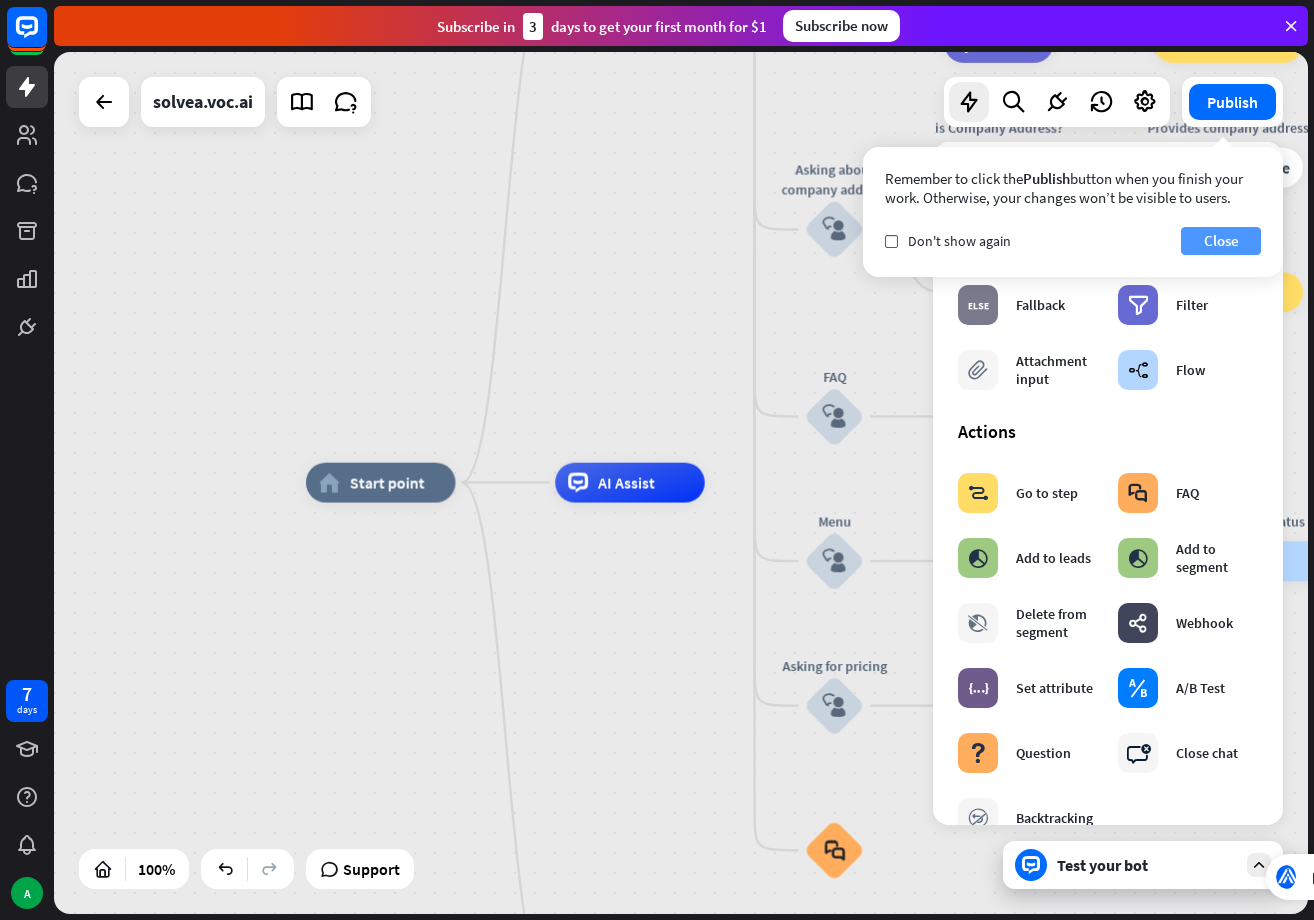 click on "Close" at bounding box center (1221, 241) 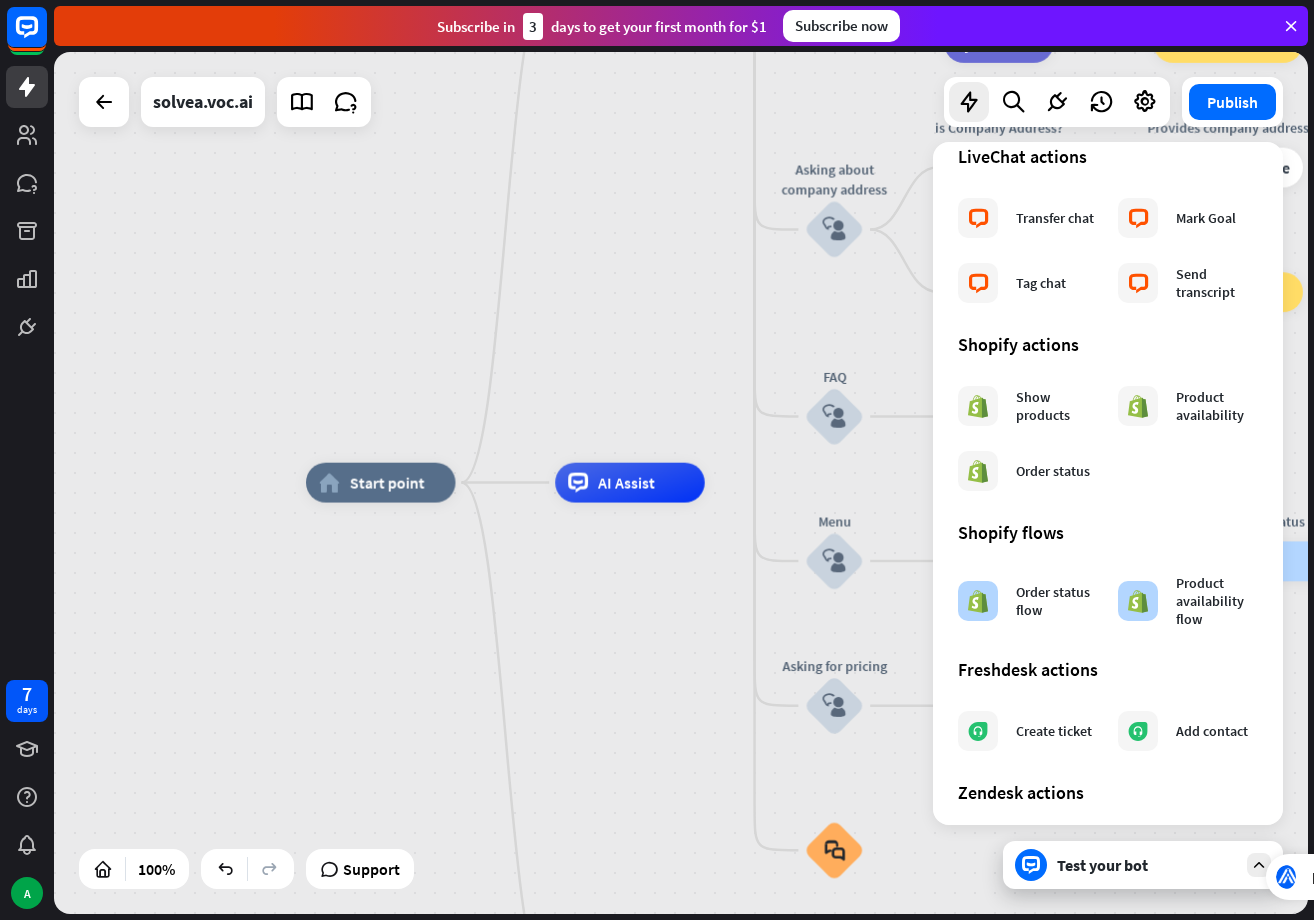 scroll, scrollTop: 717, scrollLeft: 0, axis: vertical 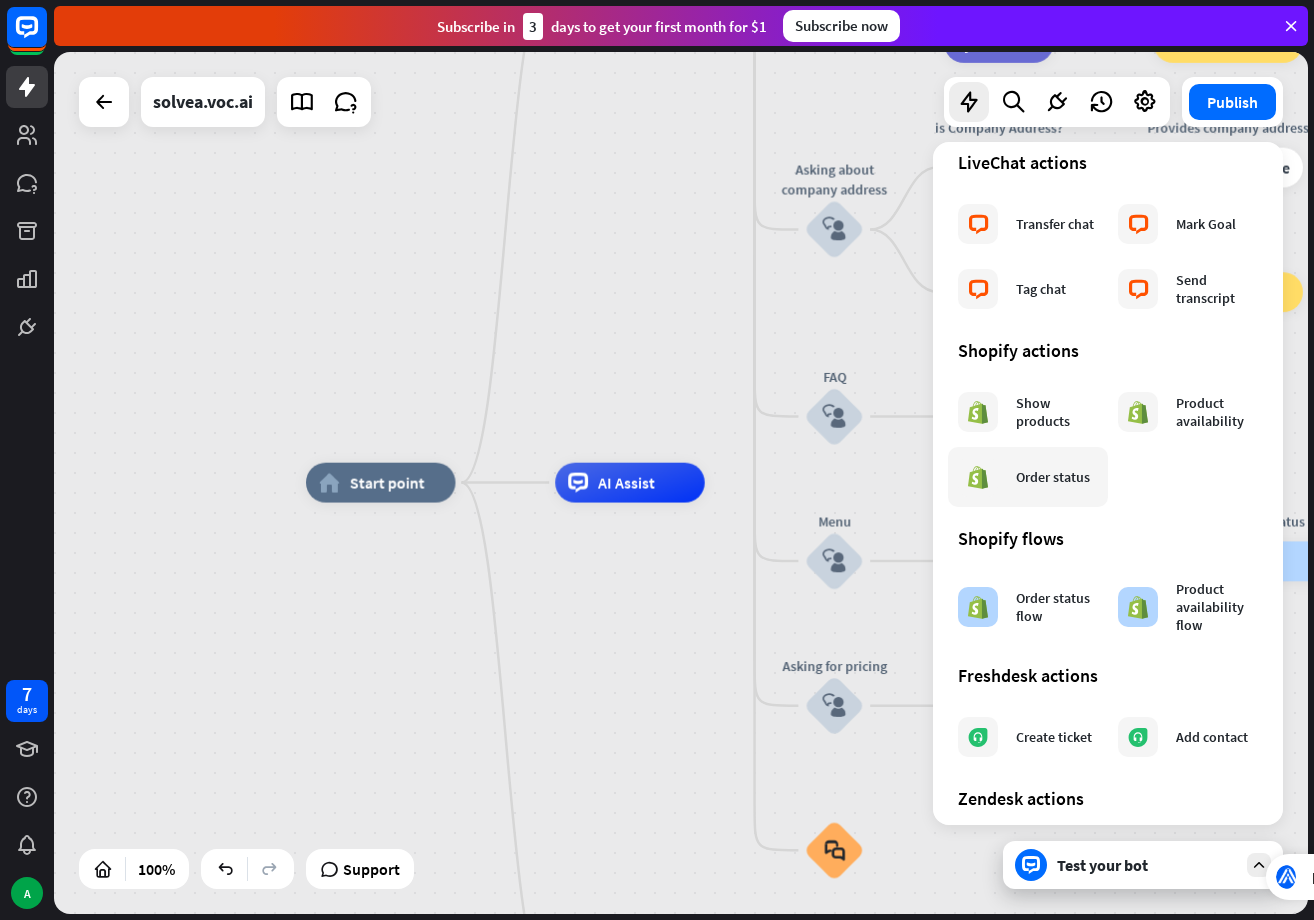 click on "Order status" at bounding box center [1053, 477] 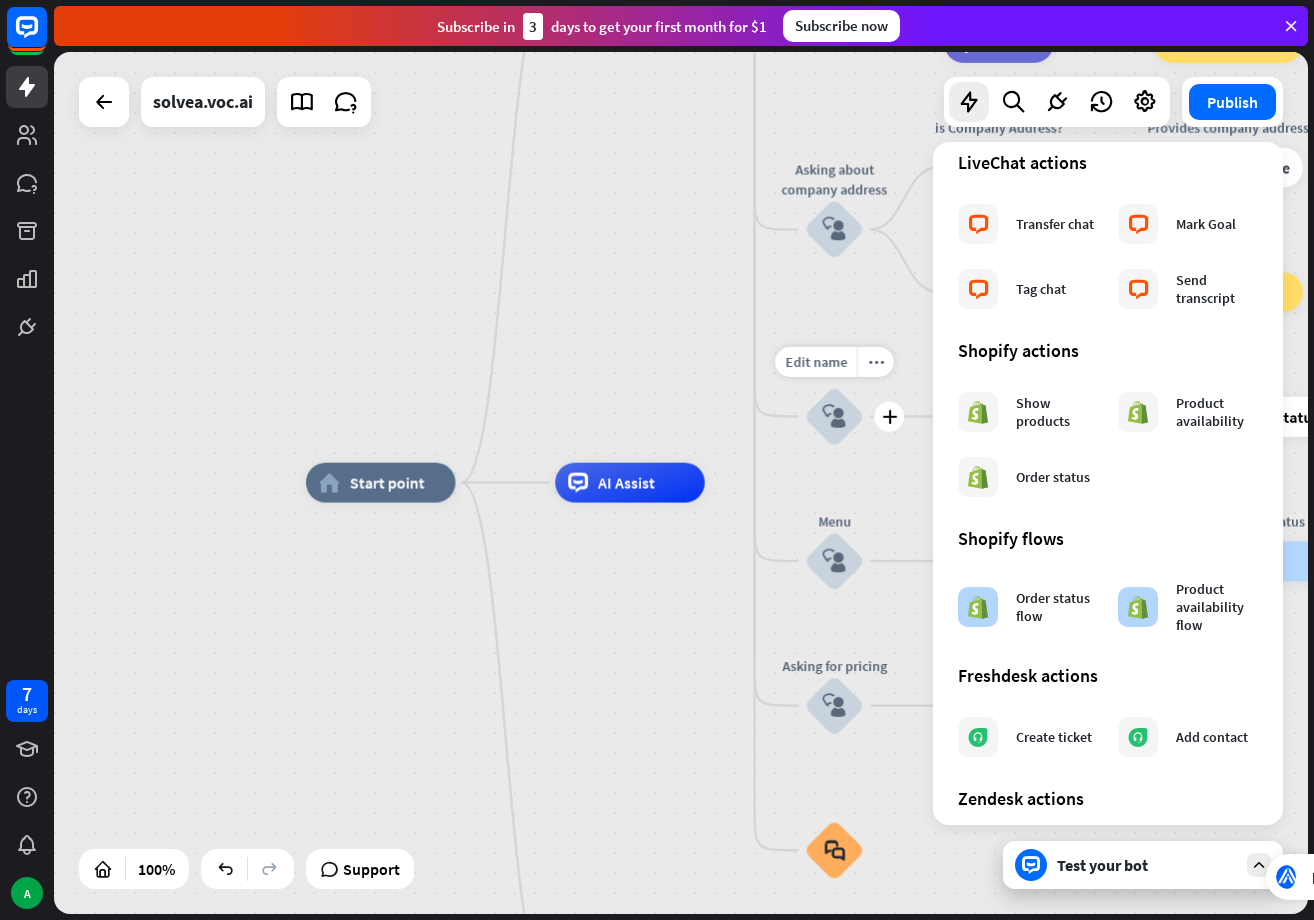 click on "Edit name   more_horiz         plus   FAQ   block_user_input" at bounding box center [834, 417] 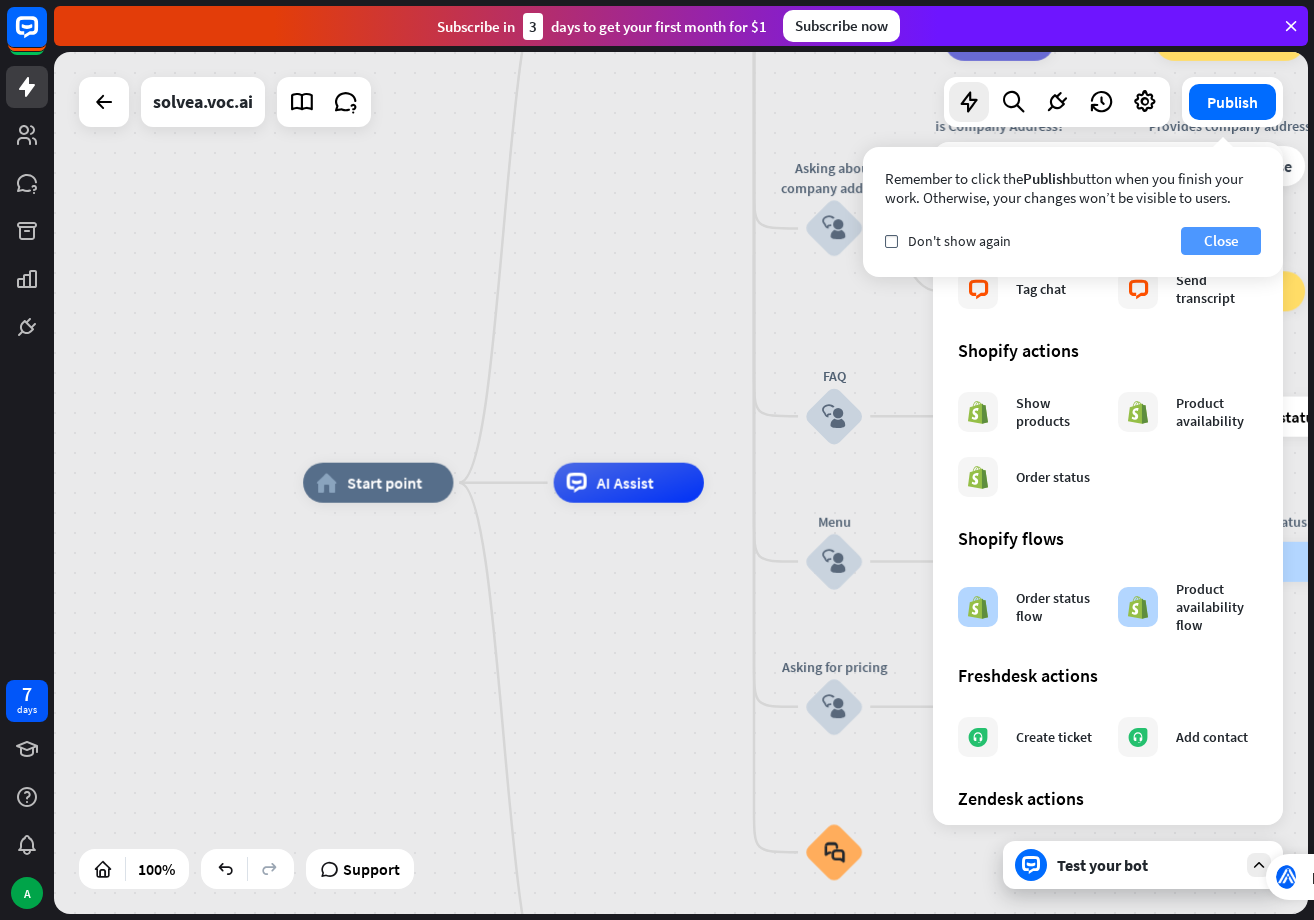 click on "Close" at bounding box center [1221, 241] 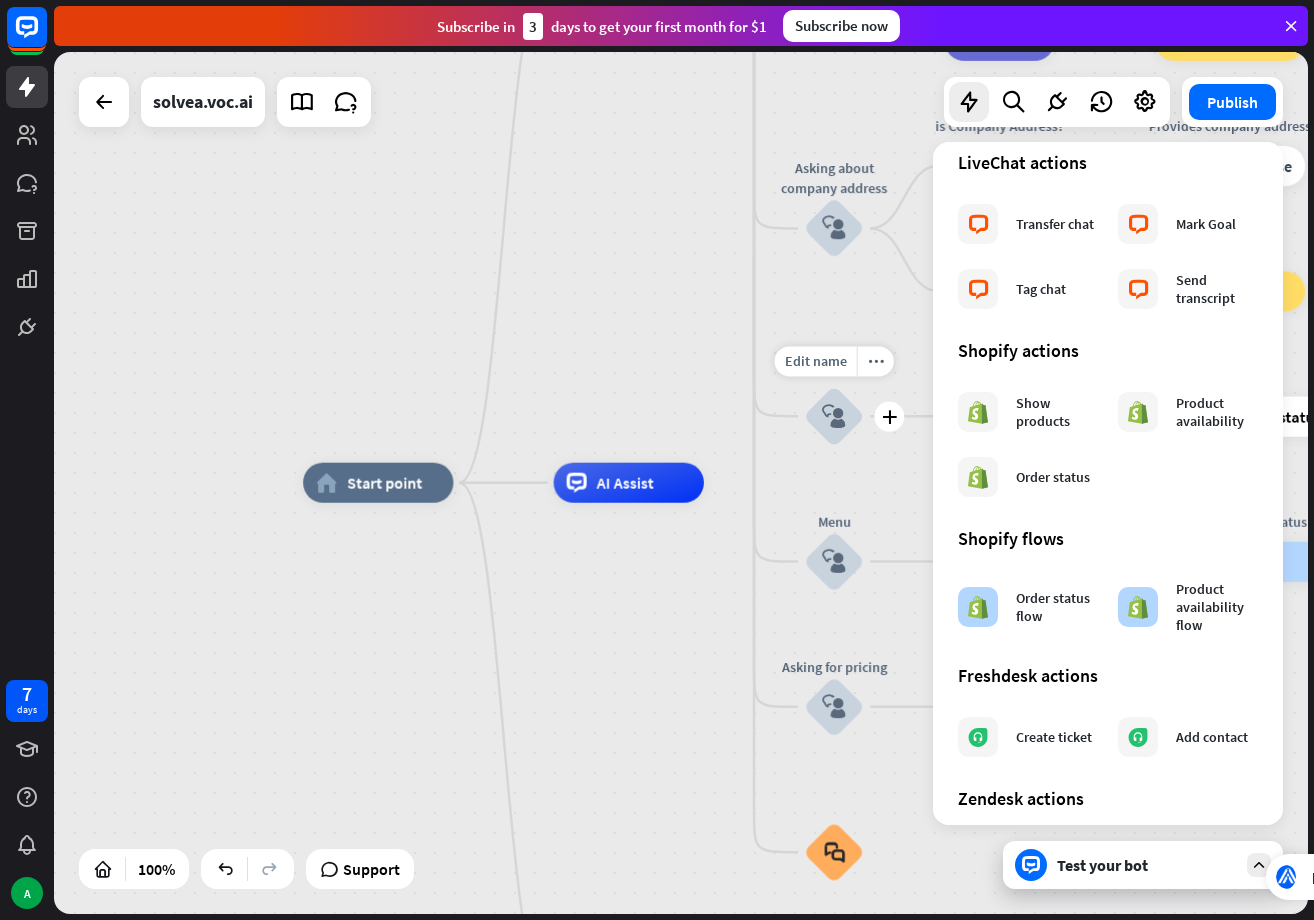click on "FAQ" at bounding box center (834, 376) 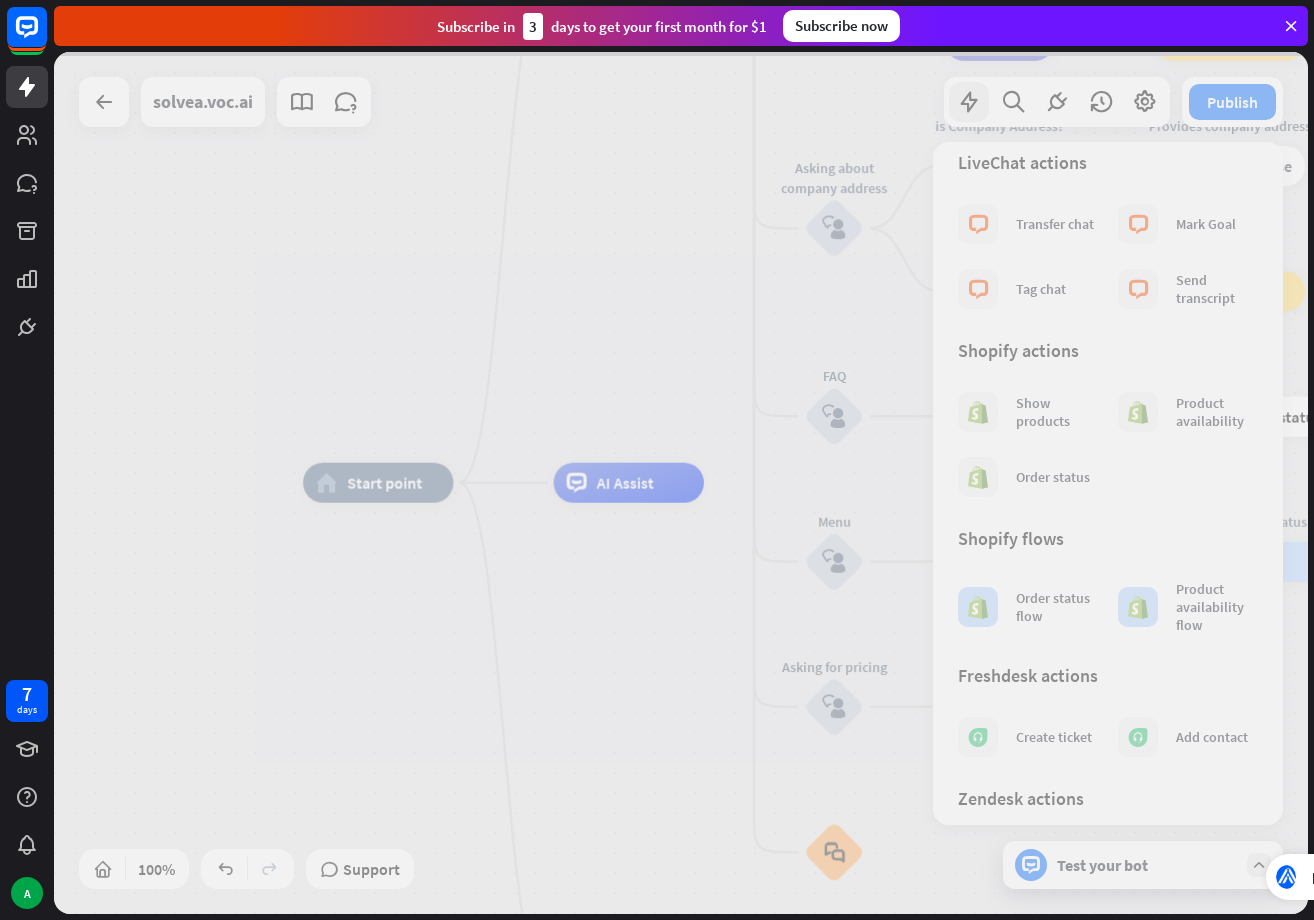 click at bounding box center [681, 483] 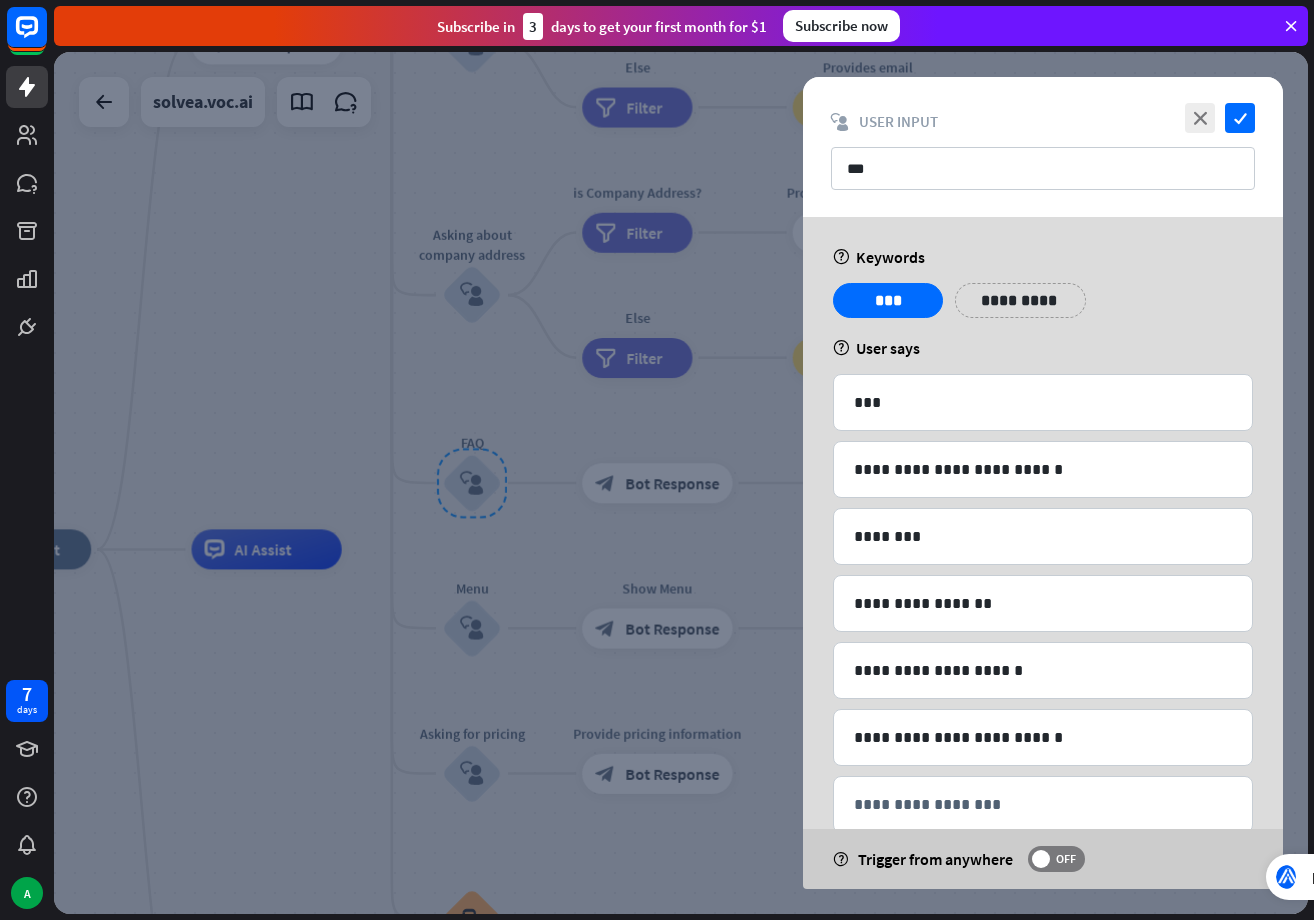 click at bounding box center (681, 483) 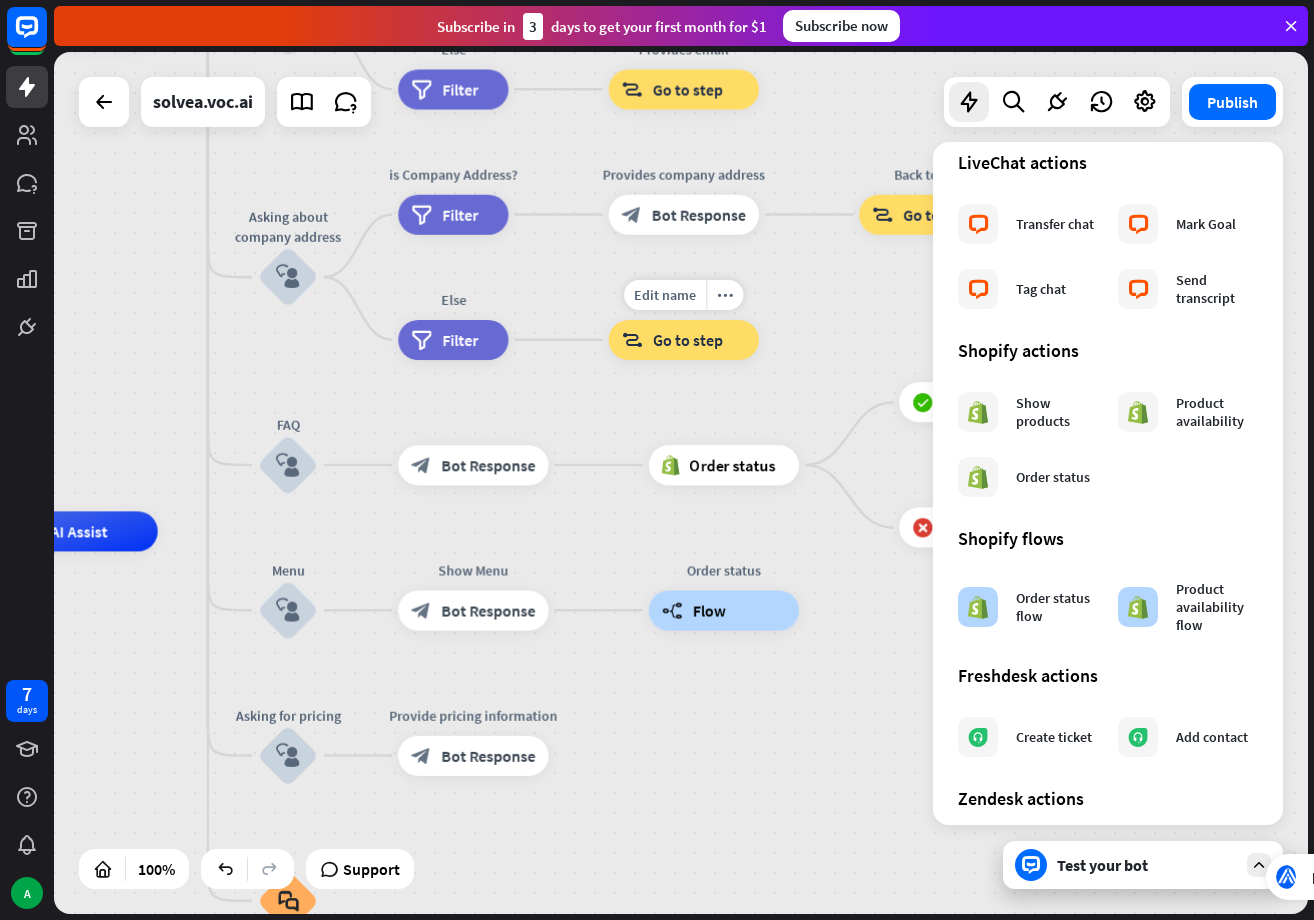 drag, startPoint x: 773, startPoint y: 415, endPoint x: 489, endPoint y: 377, distance: 286.53098 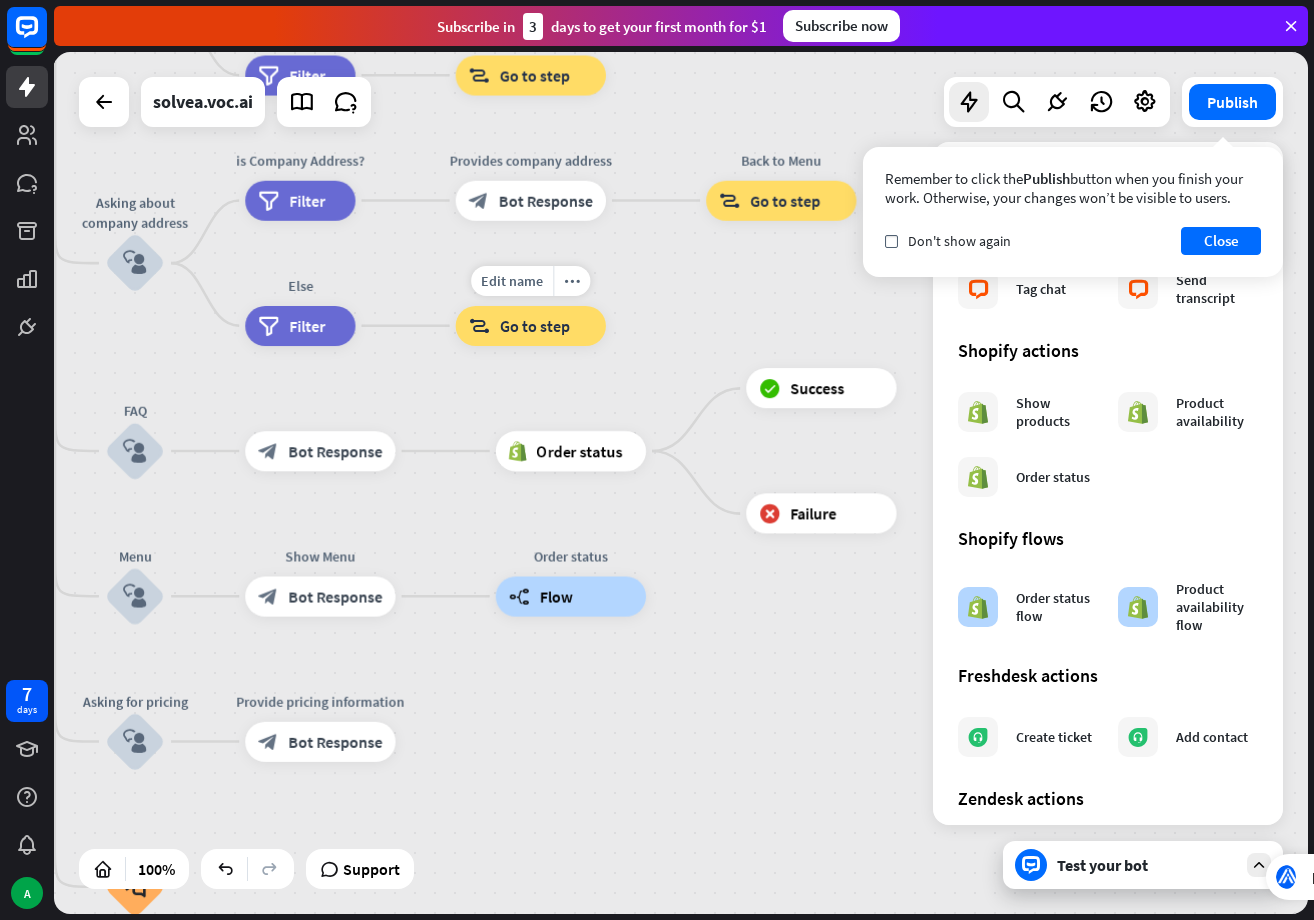 drag, startPoint x: 632, startPoint y: 377, endPoint x: 402, endPoint y: 401, distance: 231.24878 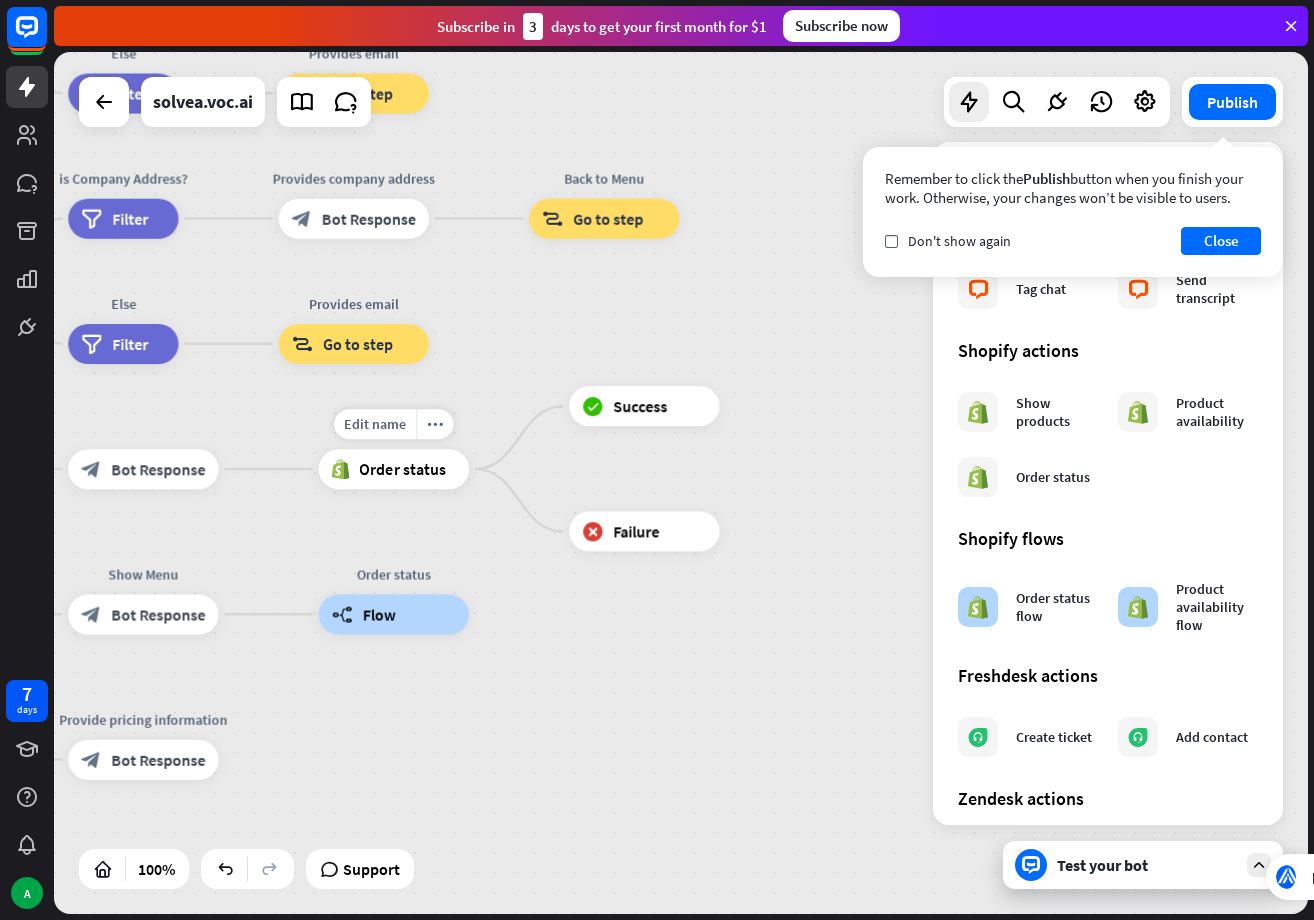 click on "Order status" at bounding box center (402, 469) 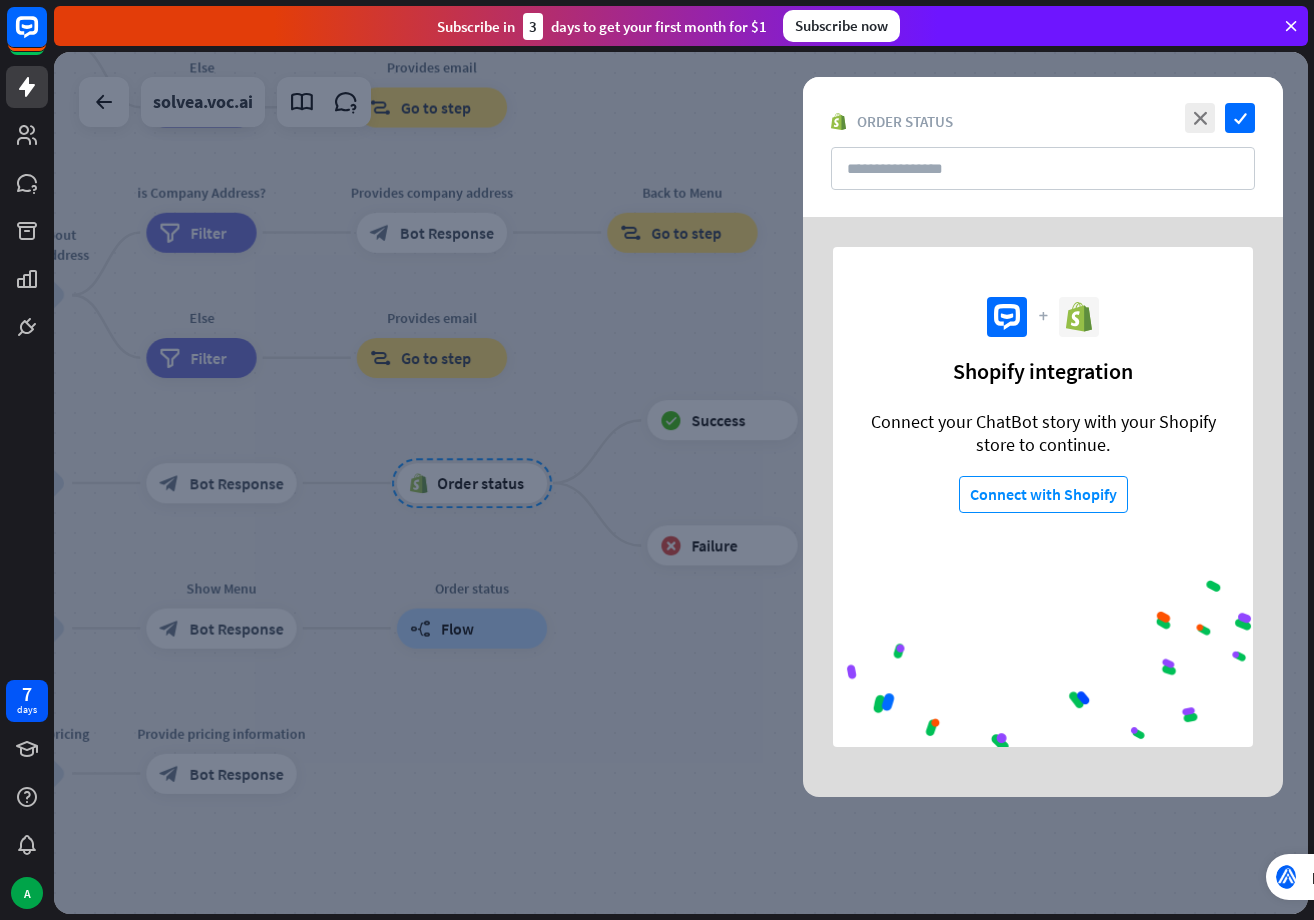click at bounding box center [681, 483] 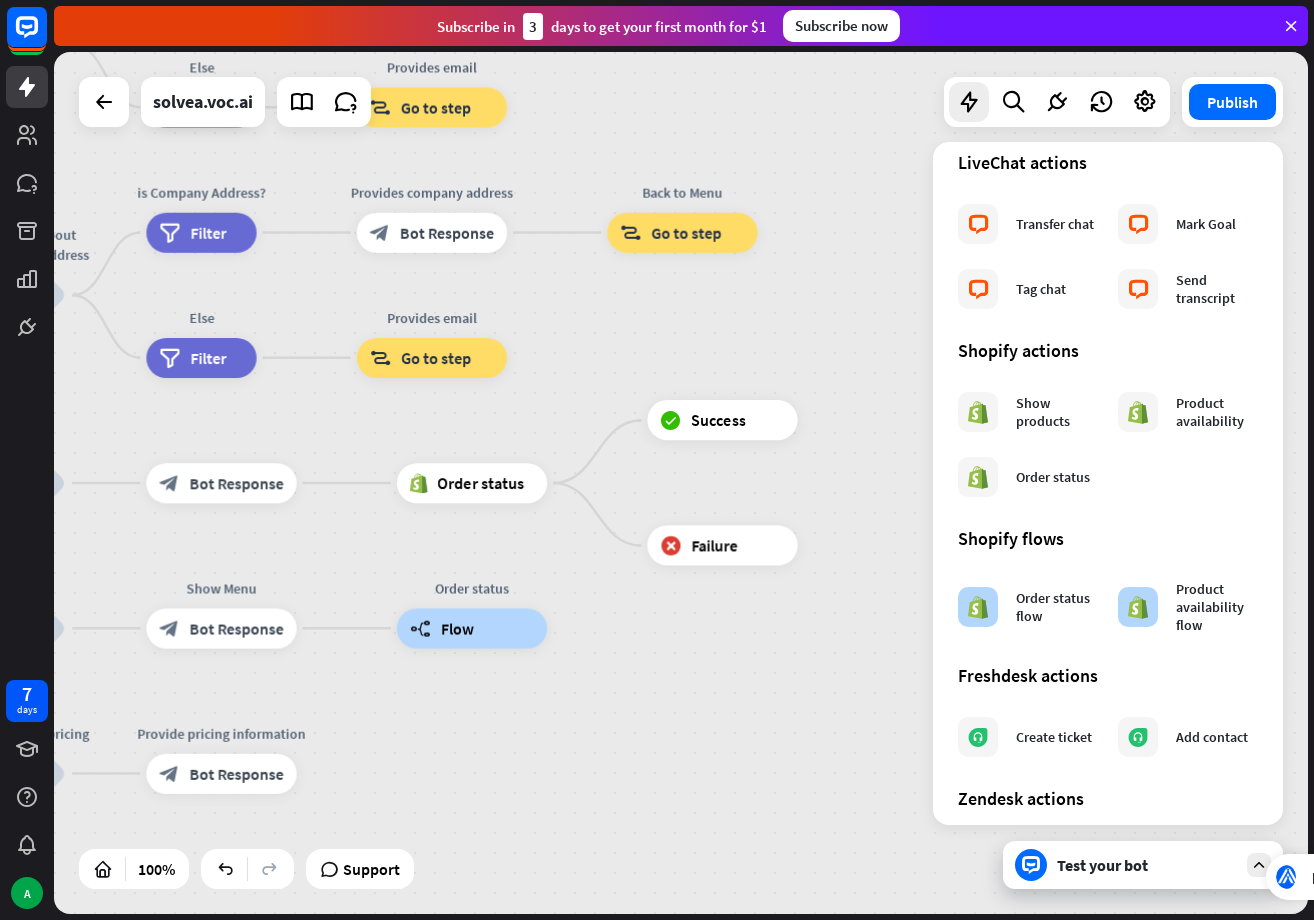 click on "home_2   Start point                 Welcome message   block_bot_response   Bot Response                 About us   block_user_input                 Provide company information   block_bot_response   Bot Response                 Back to Menu   block_user_input                 Was it helpful?   block_bot_response   Bot Response                 Yes   block_user_input                 Thank you!   block_bot_response   Bot Response                 No   block_user_input                 Back to Menu   block_goto   Go to step                 Contact us   block_user_input                 Contact flow   builder_tree   Flow                 Asking about email   block_user_input                   block_goto   Go to step                 Asking about phone number   block_user_input                 Is phone number?   filter   Filter                 Provides phone number   block_bot_response   Bot Response                 Back to Menu   block_goto   Go to step                 Else   filter   Filter" at bounding box center (681, 483) 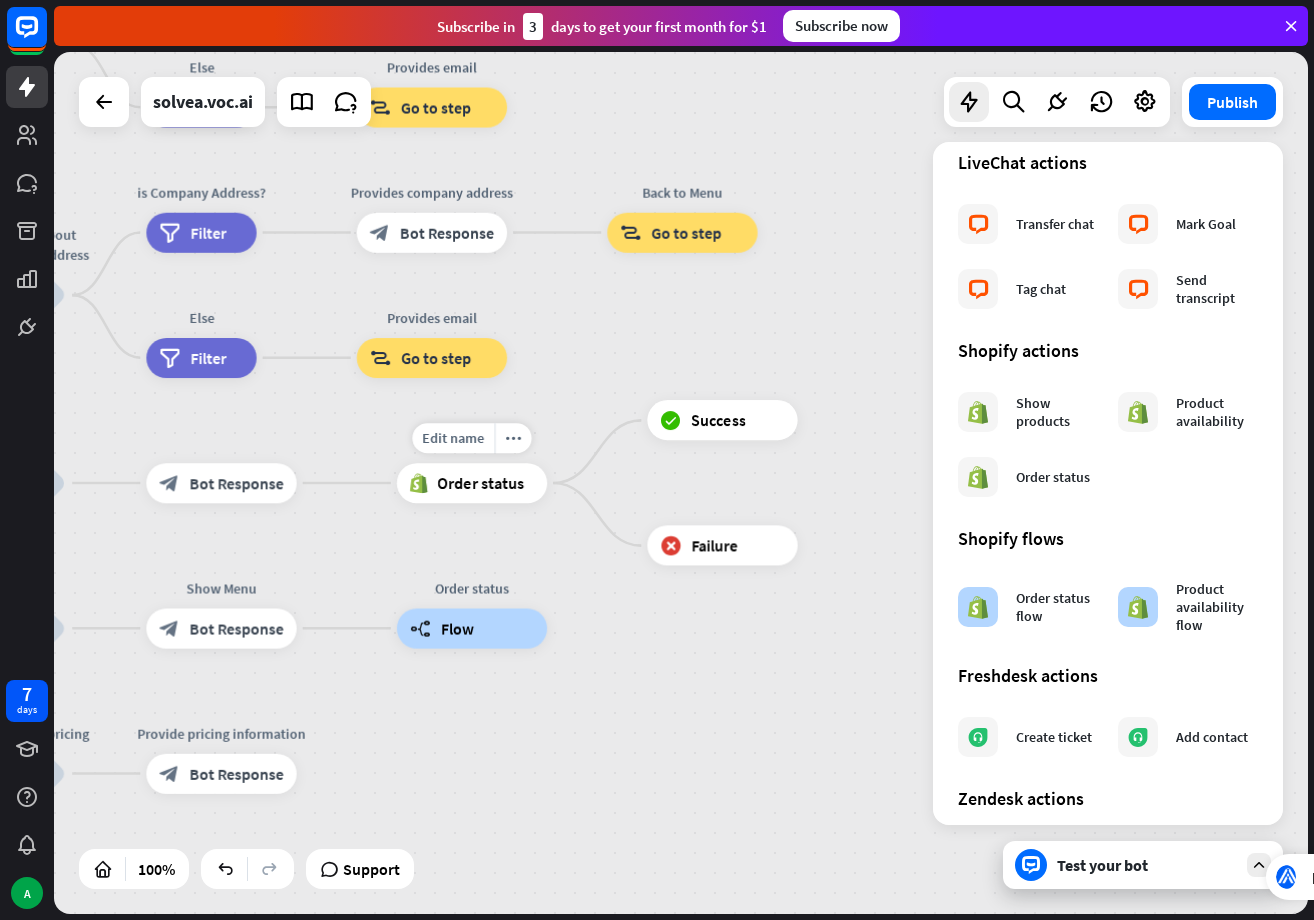 click on "Order status" at bounding box center [481, 483] 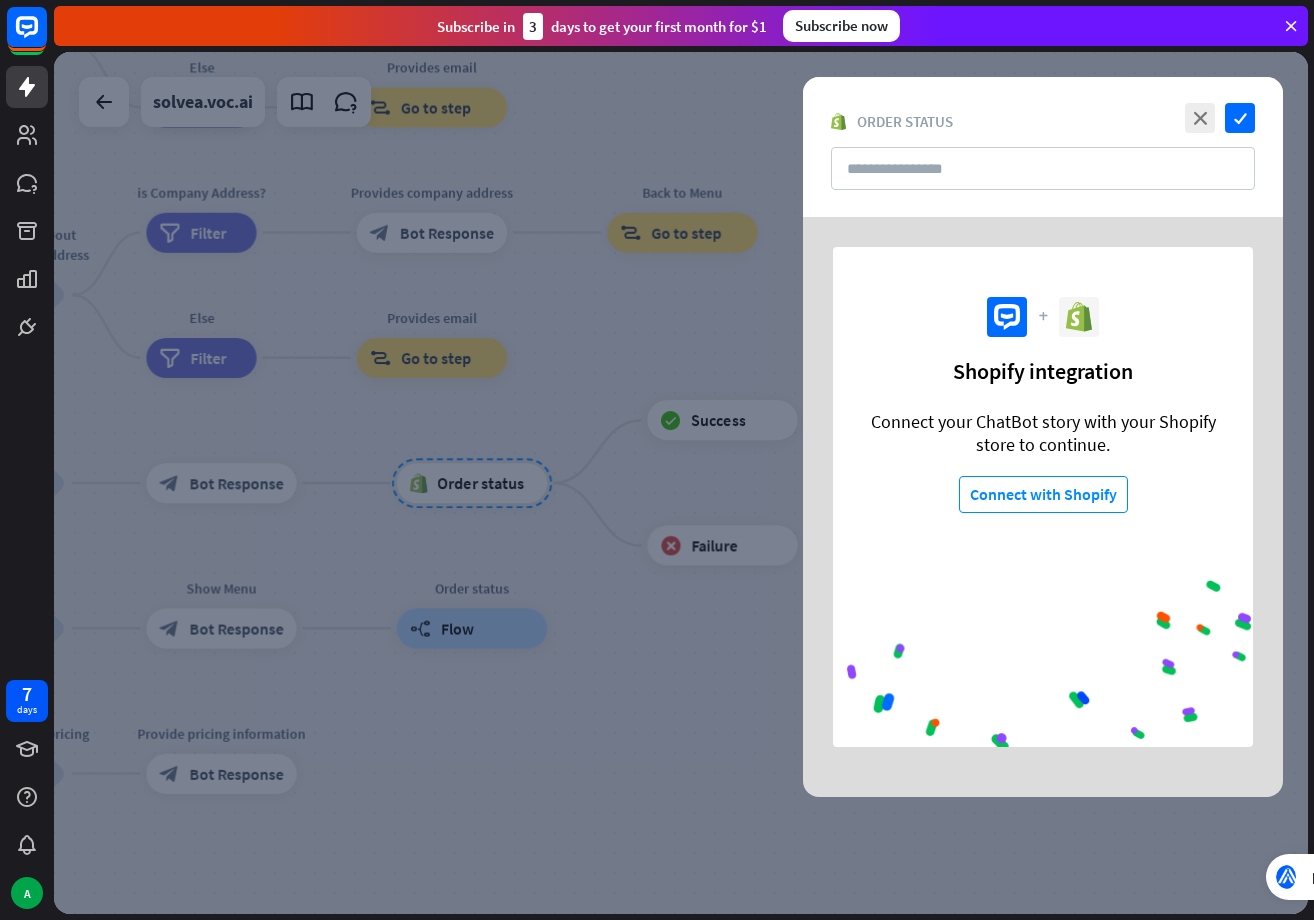 click at bounding box center (681, 483) 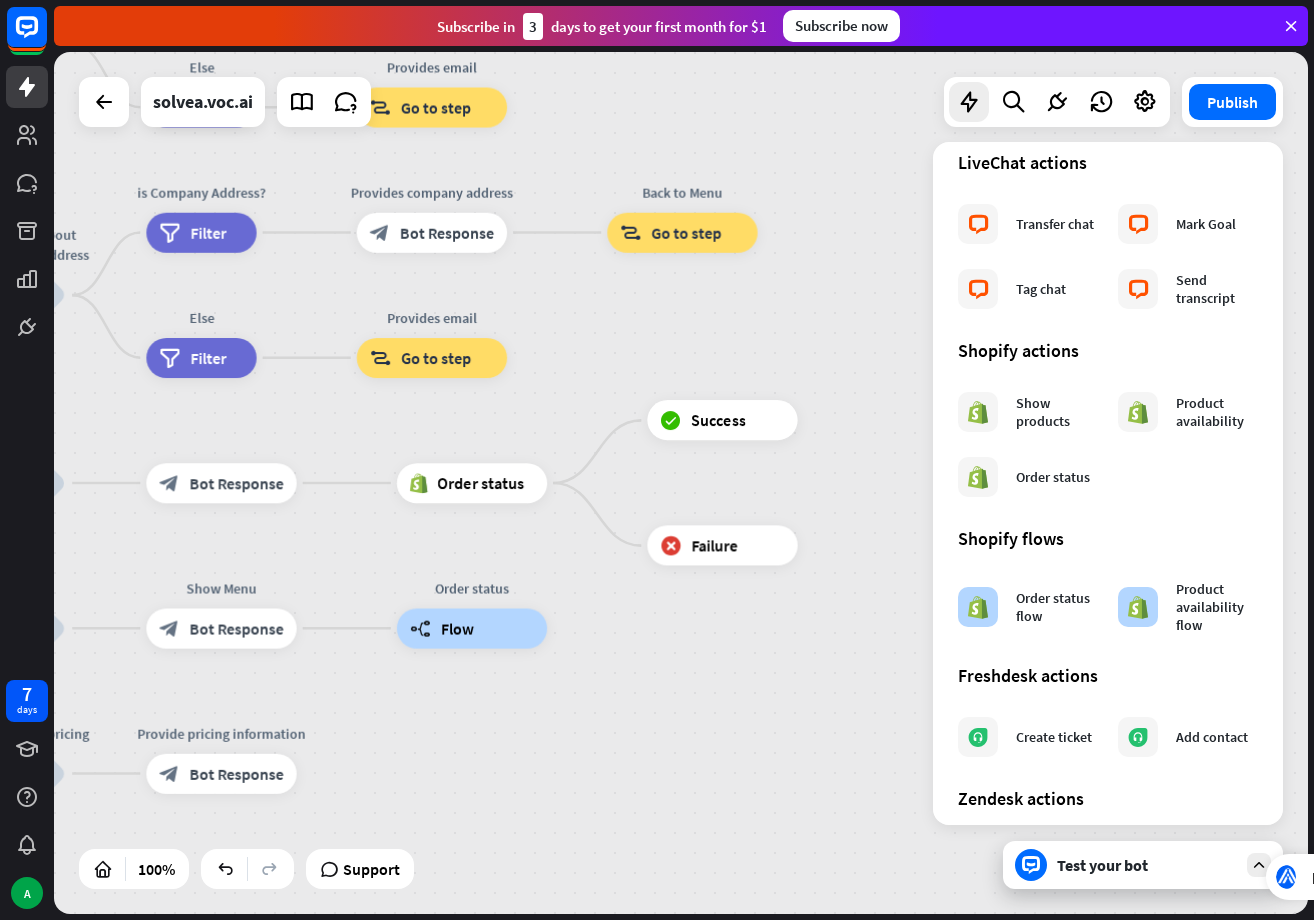 click on "home_2   Start point                 Welcome message   block_bot_response   Bot Response                 About us   block_user_input                 Provide company information   block_bot_response   Bot Response                 Back to Menu   block_user_input                 Was it helpful?   block_bot_response   Bot Response                 Yes   block_user_input                 Thank you!   block_bot_response   Bot Response                 No   block_user_input                 Back to Menu   block_goto   Go to step                 Contact us   block_user_input                 Contact flow   builder_tree   Flow                 Asking about email   block_user_input                   block_goto   Go to step                 Asking about phone number   block_user_input                 Is phone number?   filter   Filter                 Provides phone number   block_bot_response   Bot Response                 Back to Menu   block_goto   Go to step                 Else   filter   Filter" at bounding box center (681, 483) 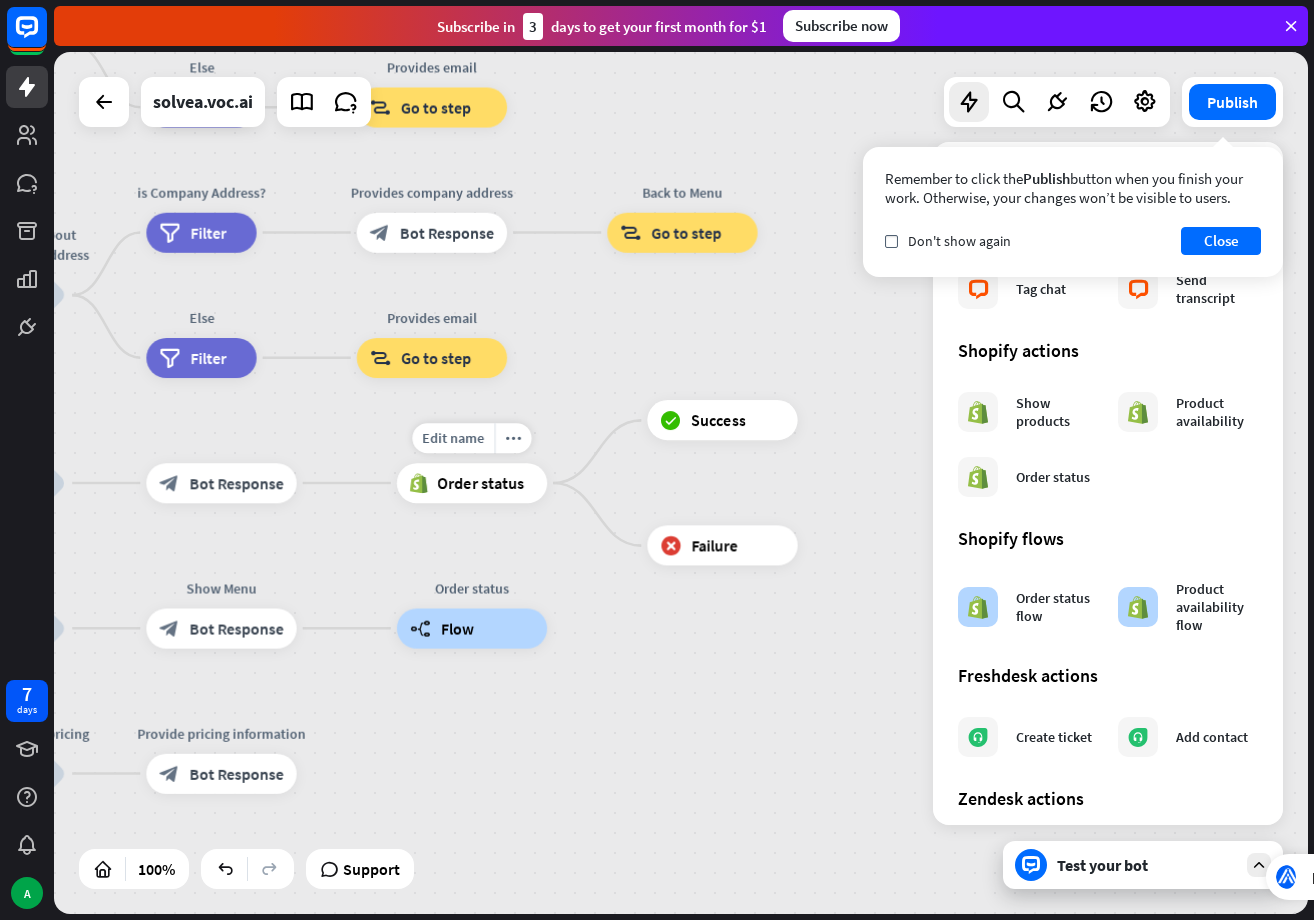 click on "Order status" at bounding box center [481, 483] 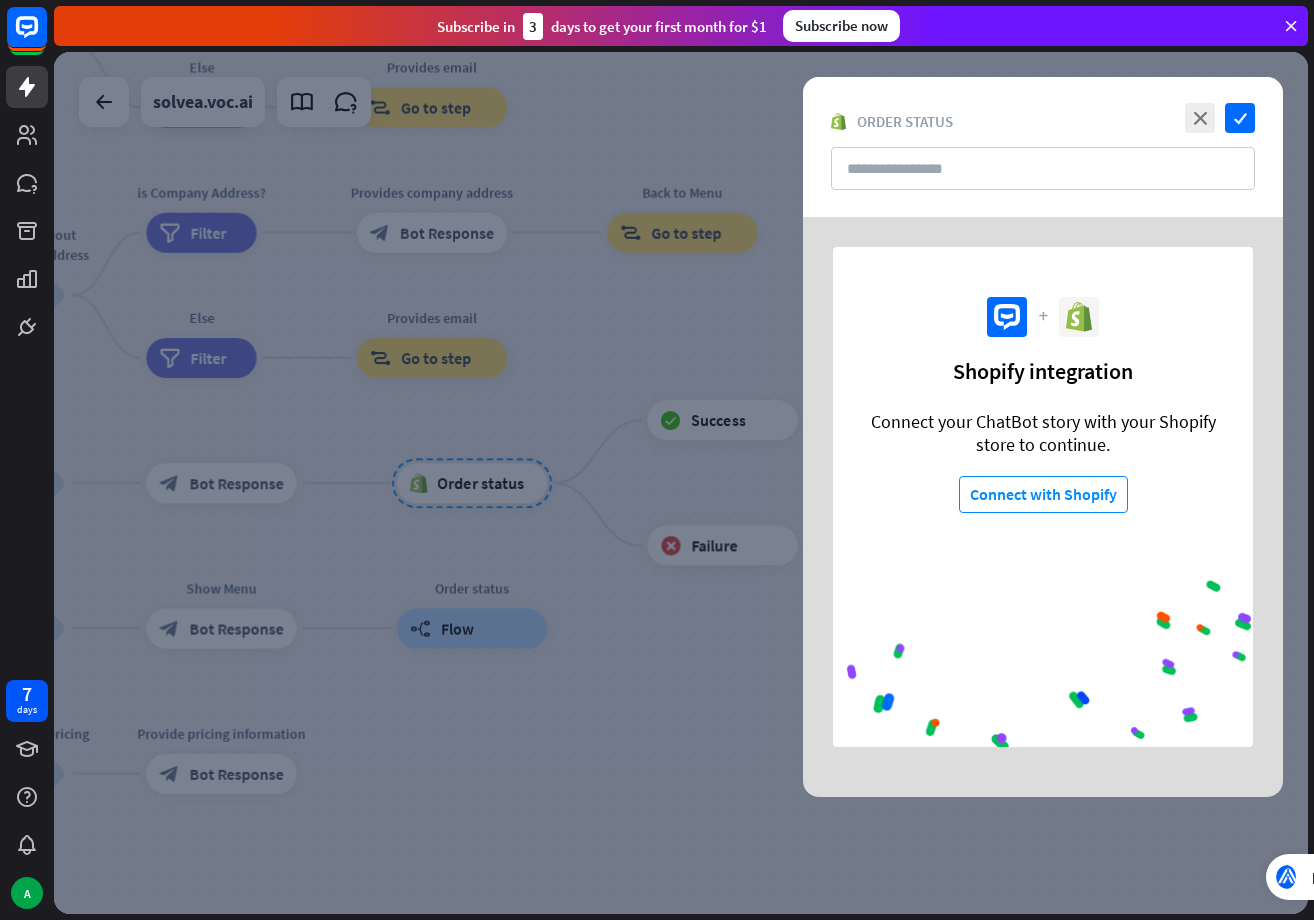 click at bounding box center [681, 483] 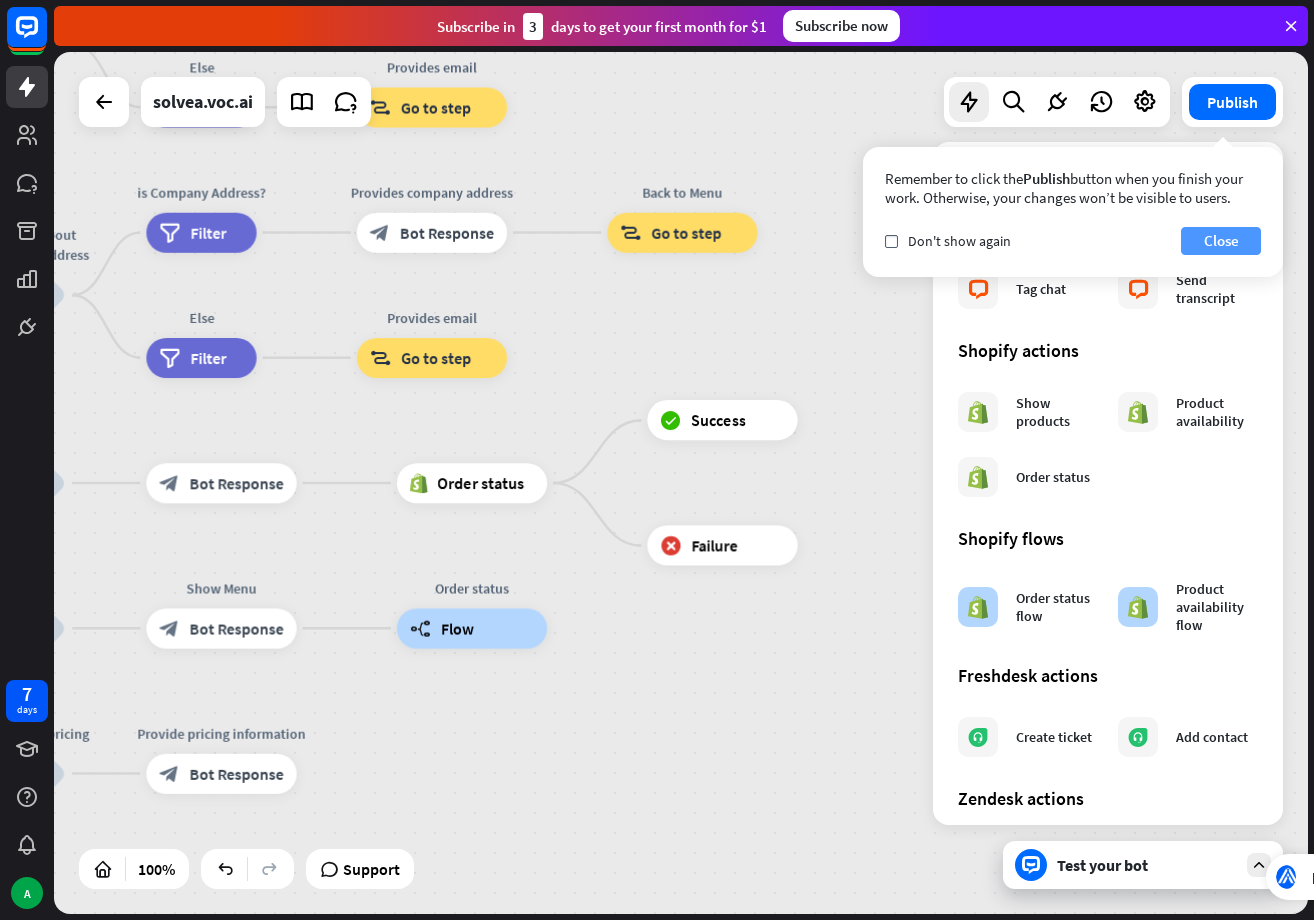 click on "Close" at bounding box center [1221, 241] 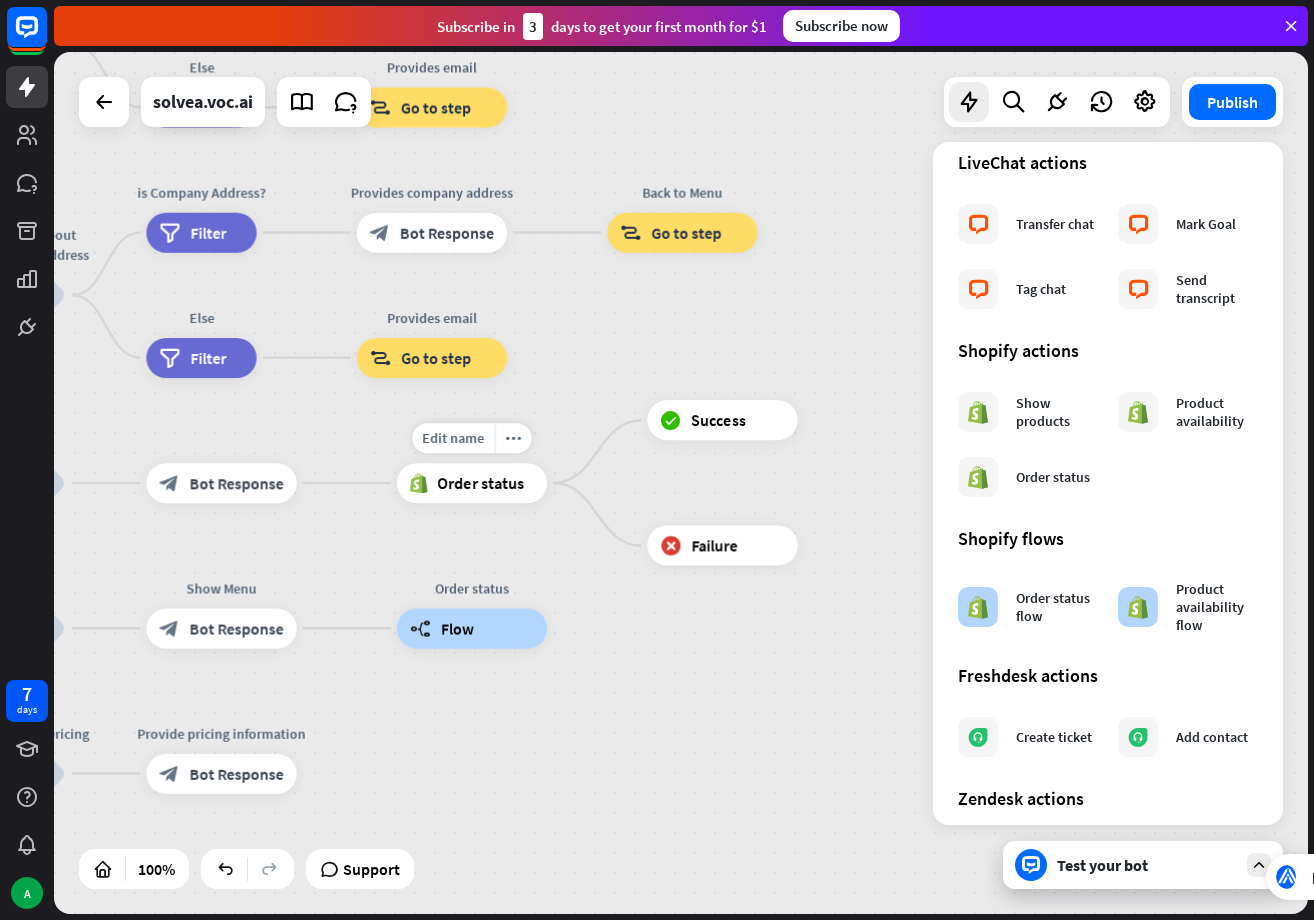 click on "Order status" at bounding box center (481, 483) 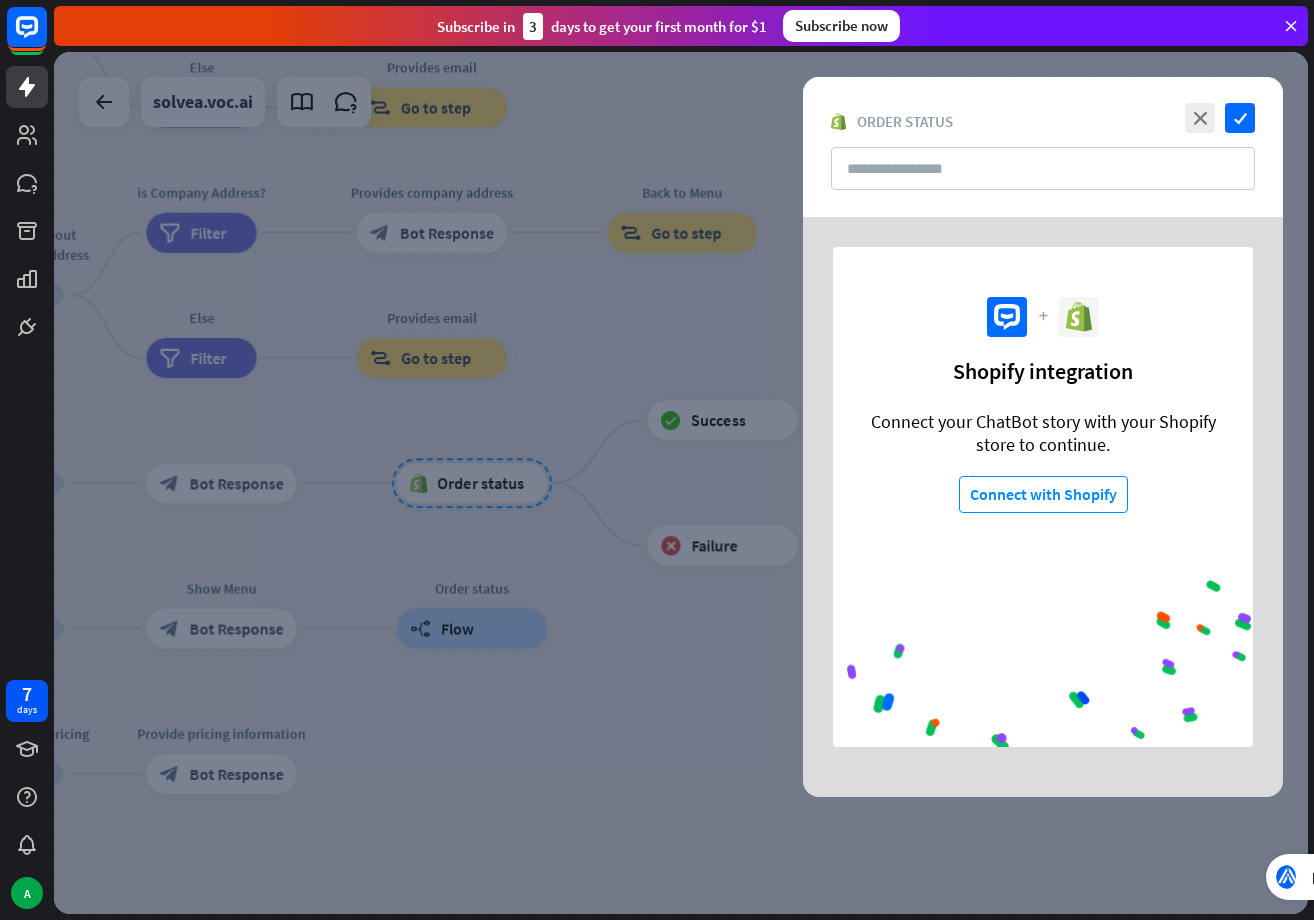 click at bounding box center (681, 483) 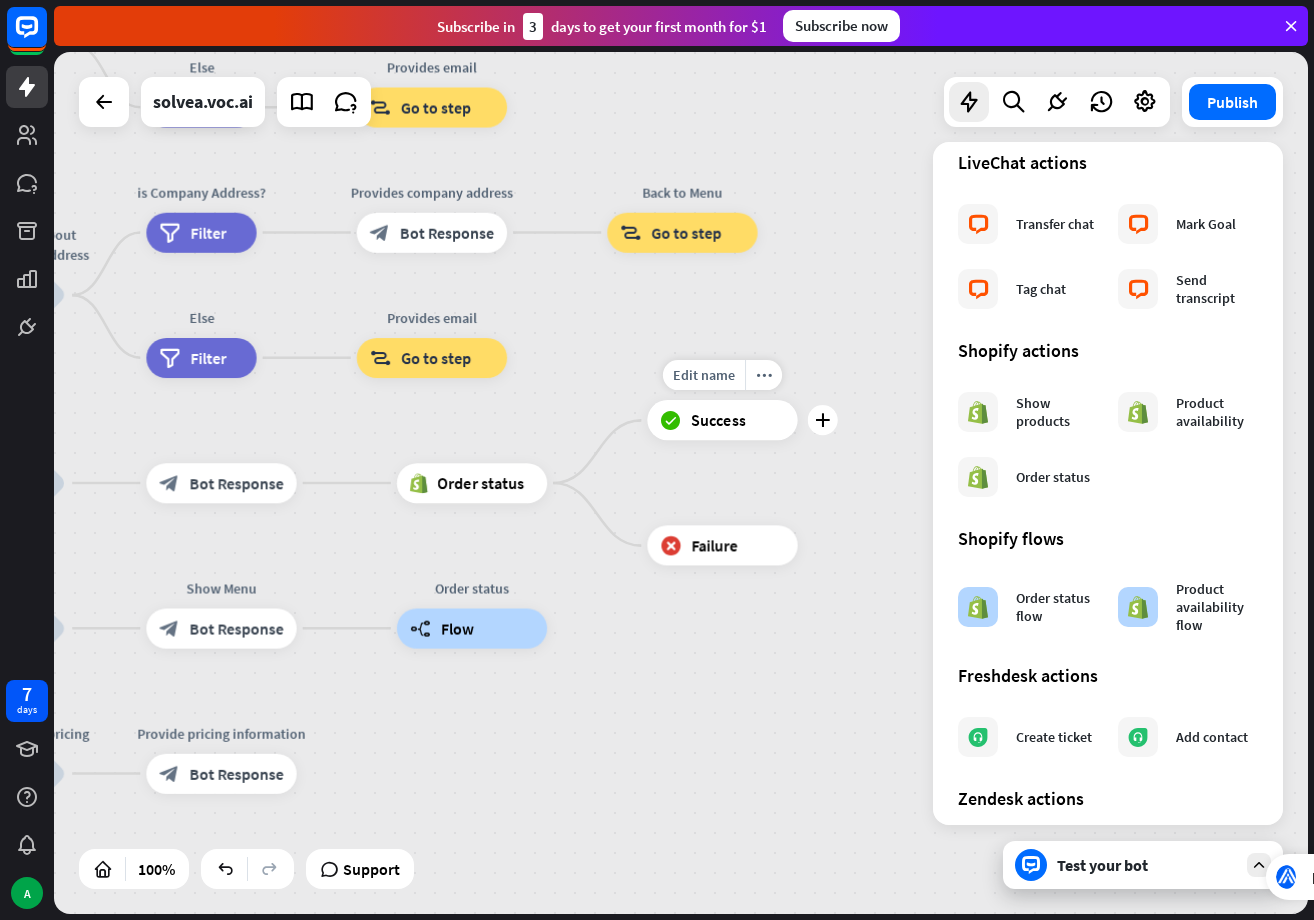 click on "block_success   Success" at bounding box center [722, 420] 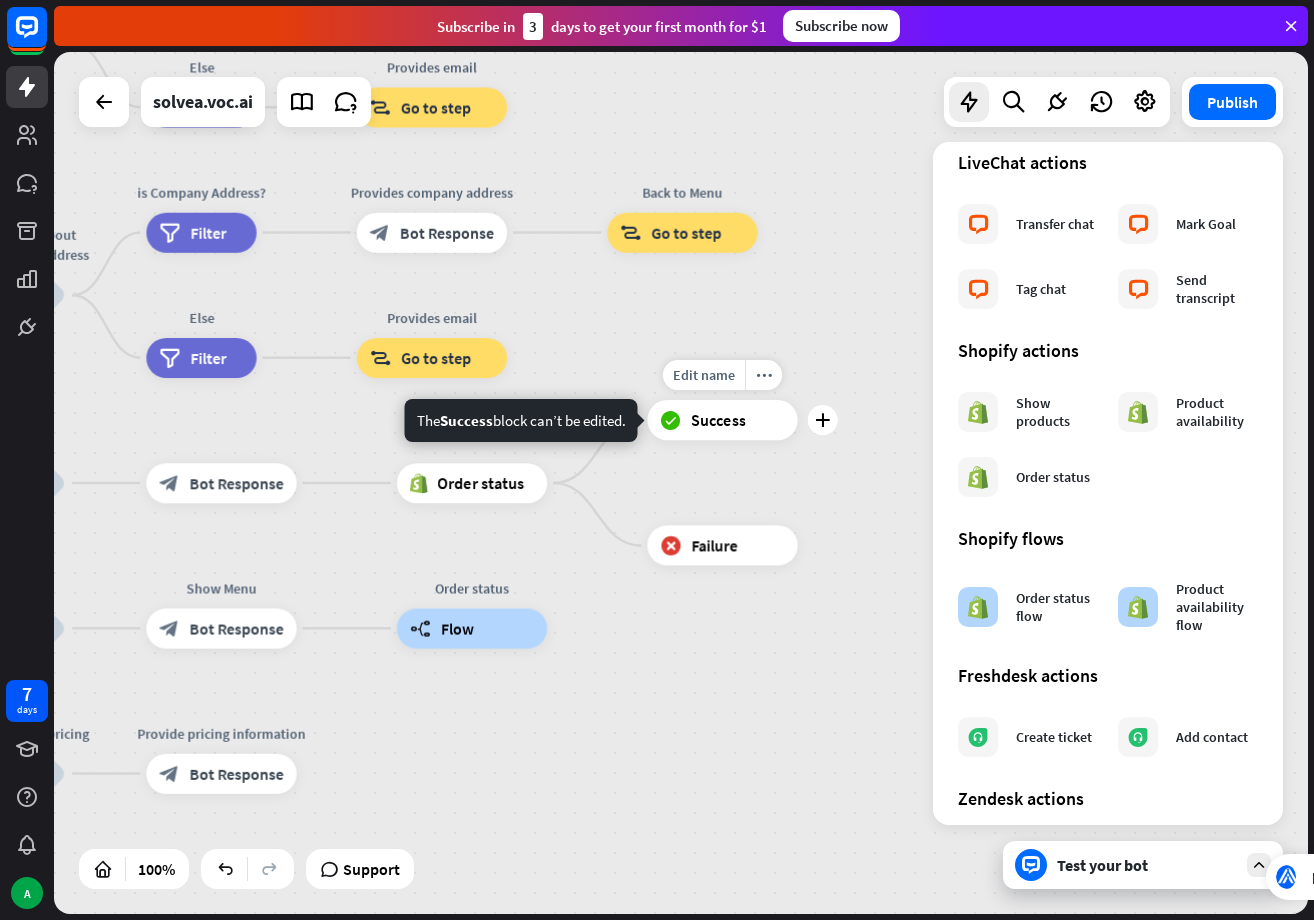 click on "Success" at bounding box center (718, 420) 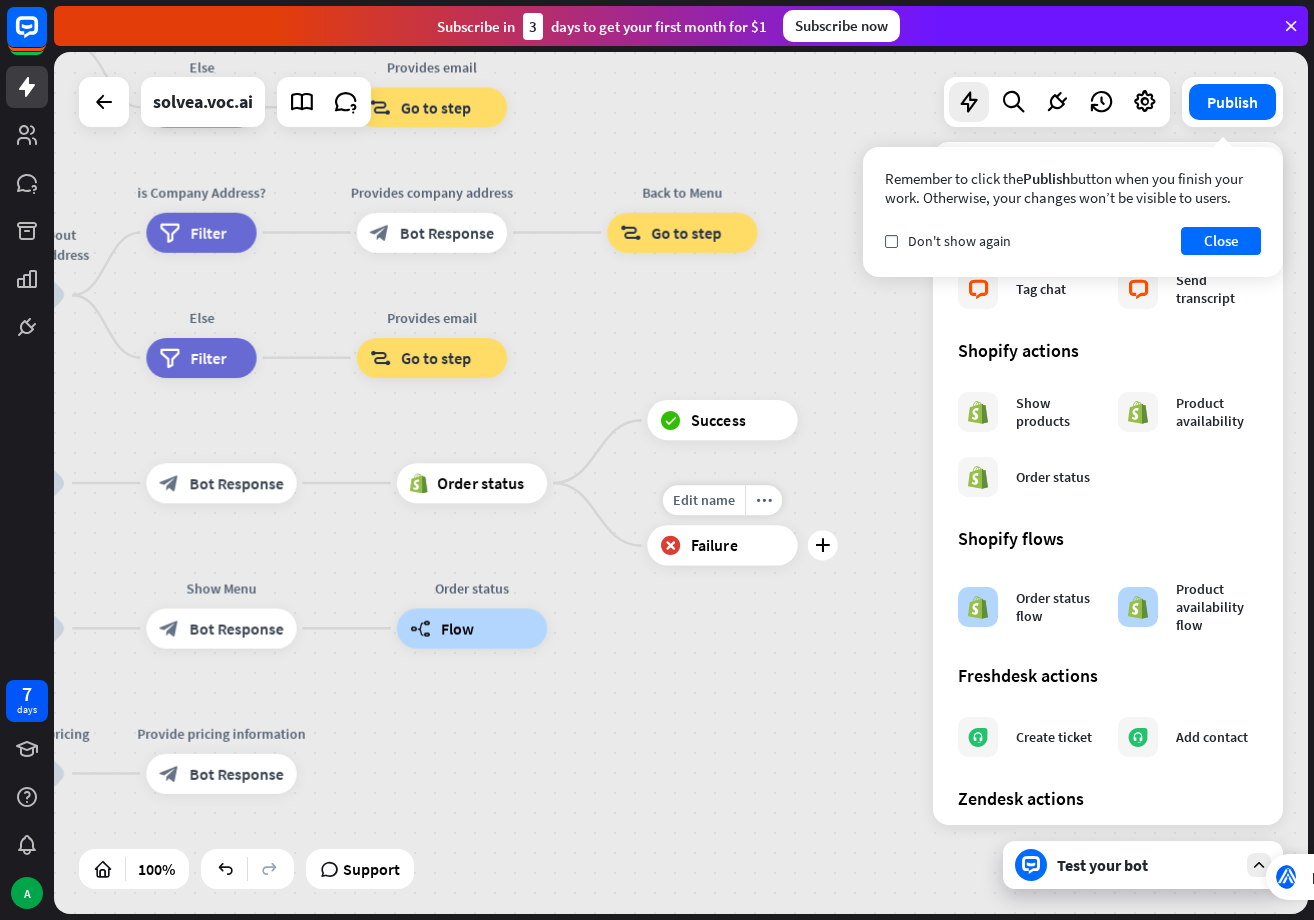 click on "Failure" at bounding box center (714, 546) 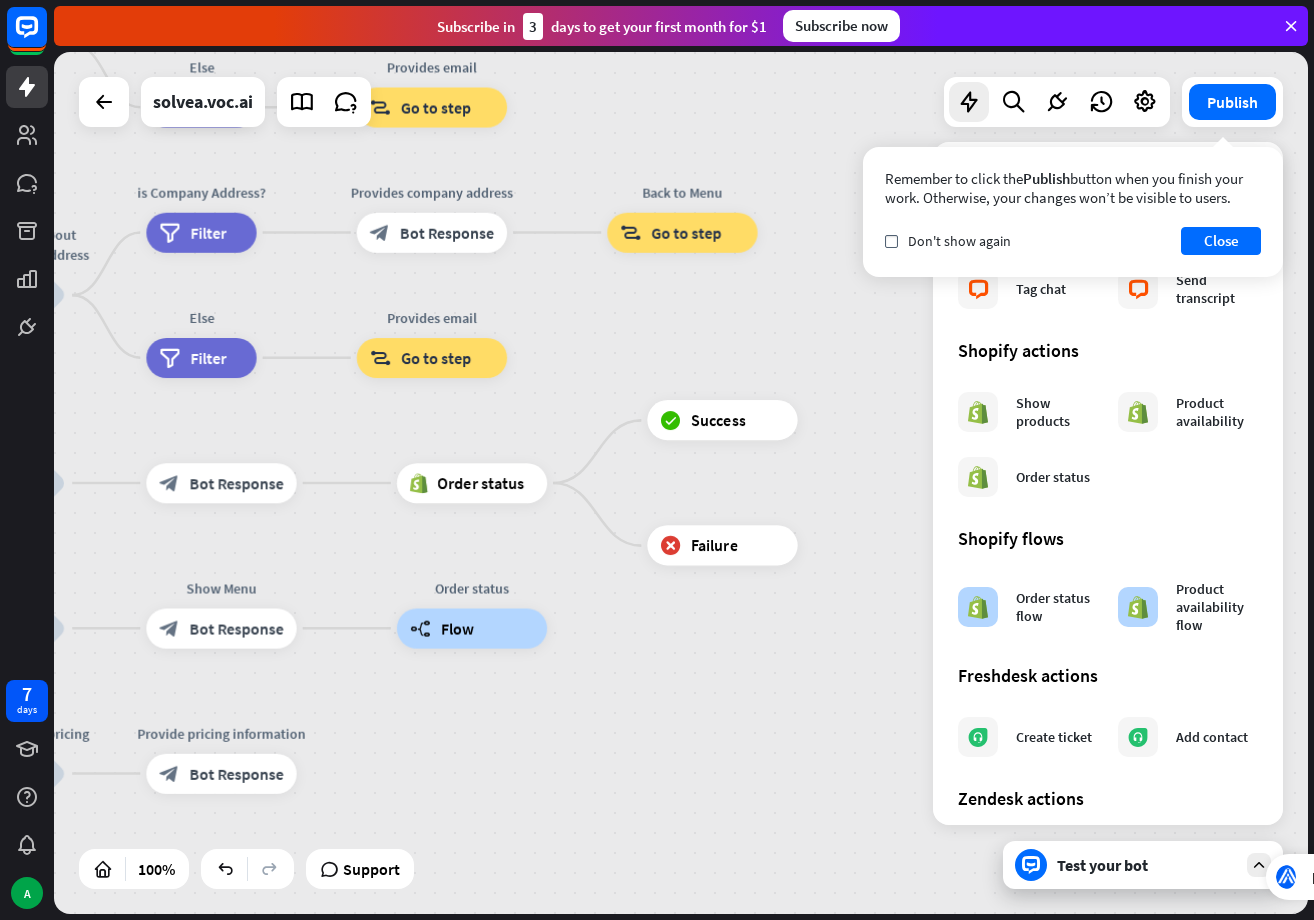 click on "home_2   Start point                 Welcome message   block_bot_response   Bot Response                 About us   block_user_input                 Provide company information   block_bot_response   Bot Response                 Back to Menu   block_user_input                 Was it helpful?   block_bot_response   Bot Response                 Yes   block_user_input                 Thank you!   block_bot_response   Bot Response                 No   block_user_input                 Back to Menu   block_goto   Go to step                 Contact us   block_user_input                 Contact flow   builder_tree   Flow                 Asking about email   block_user_input                   block_goto   Go to step                 Asking about phone number   block_user_input                 Is phone number?   filter   Filter                 Provides phone number   block_bot_response   Bot Response                 Back to Menu   block_goto   Go to step                 Else   filter   Filter" at bounding box center [681, 483] 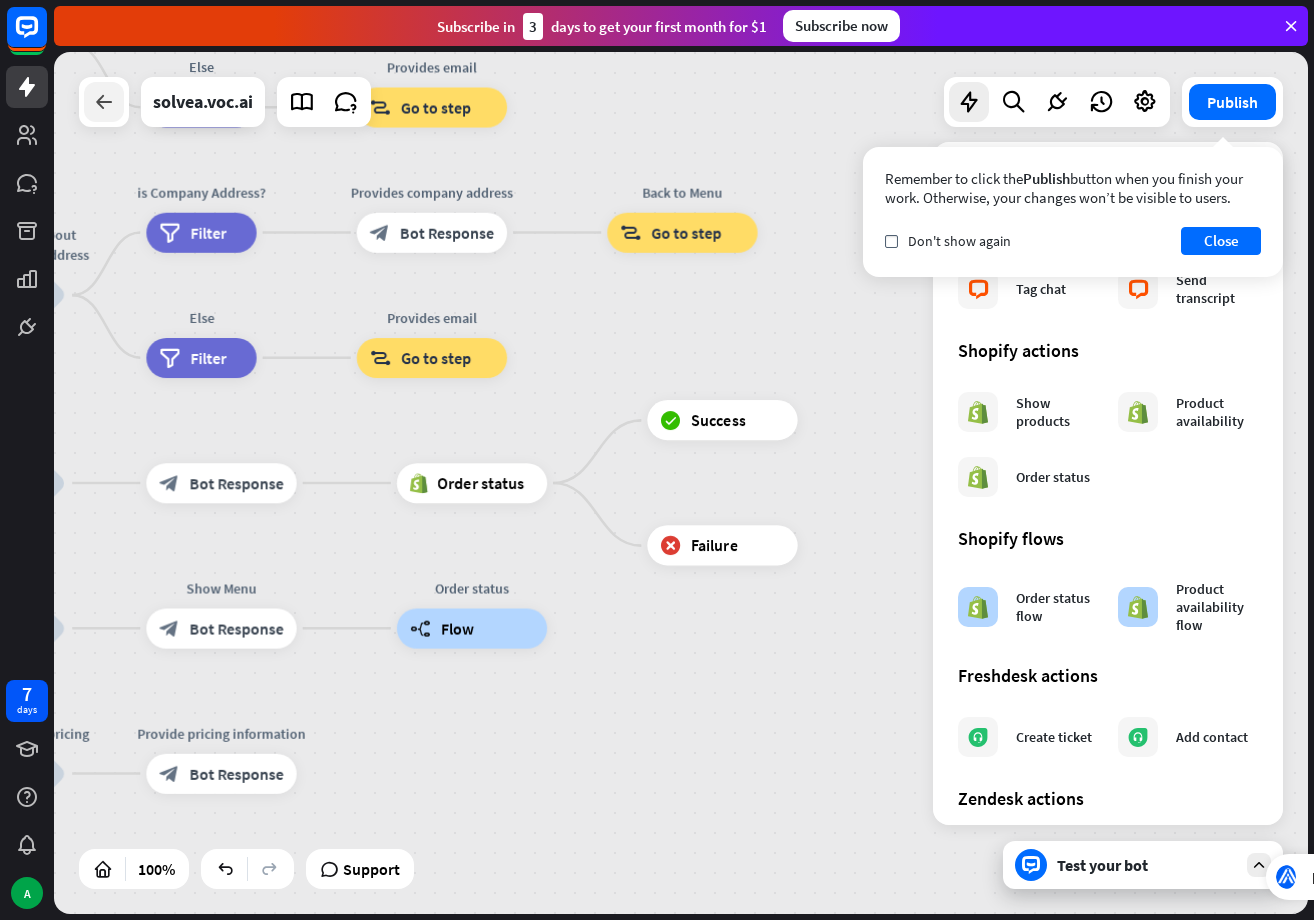 click at bounding box center [104, 102] 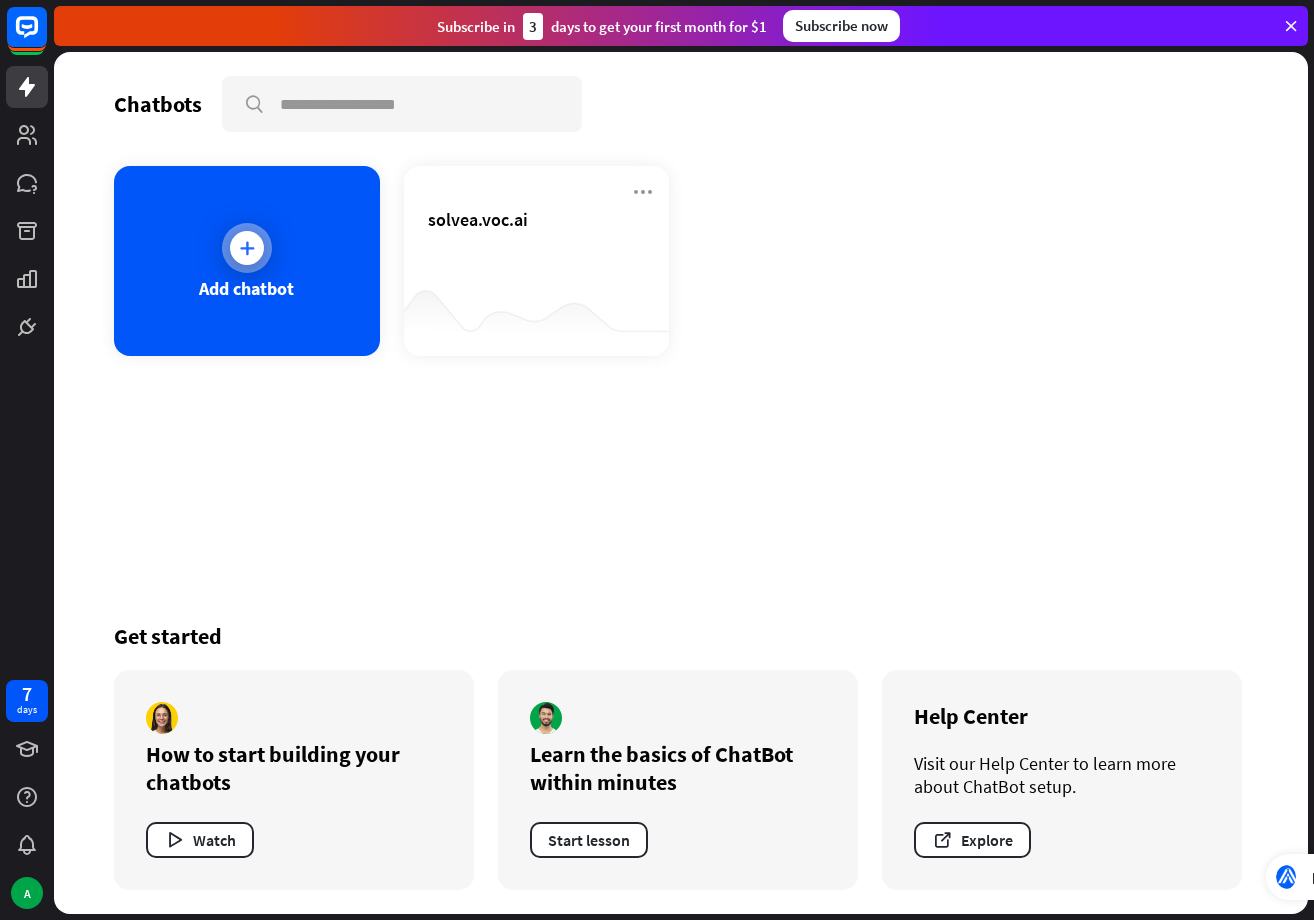 click on "Add chatbot" at bounding box center [247, 261] 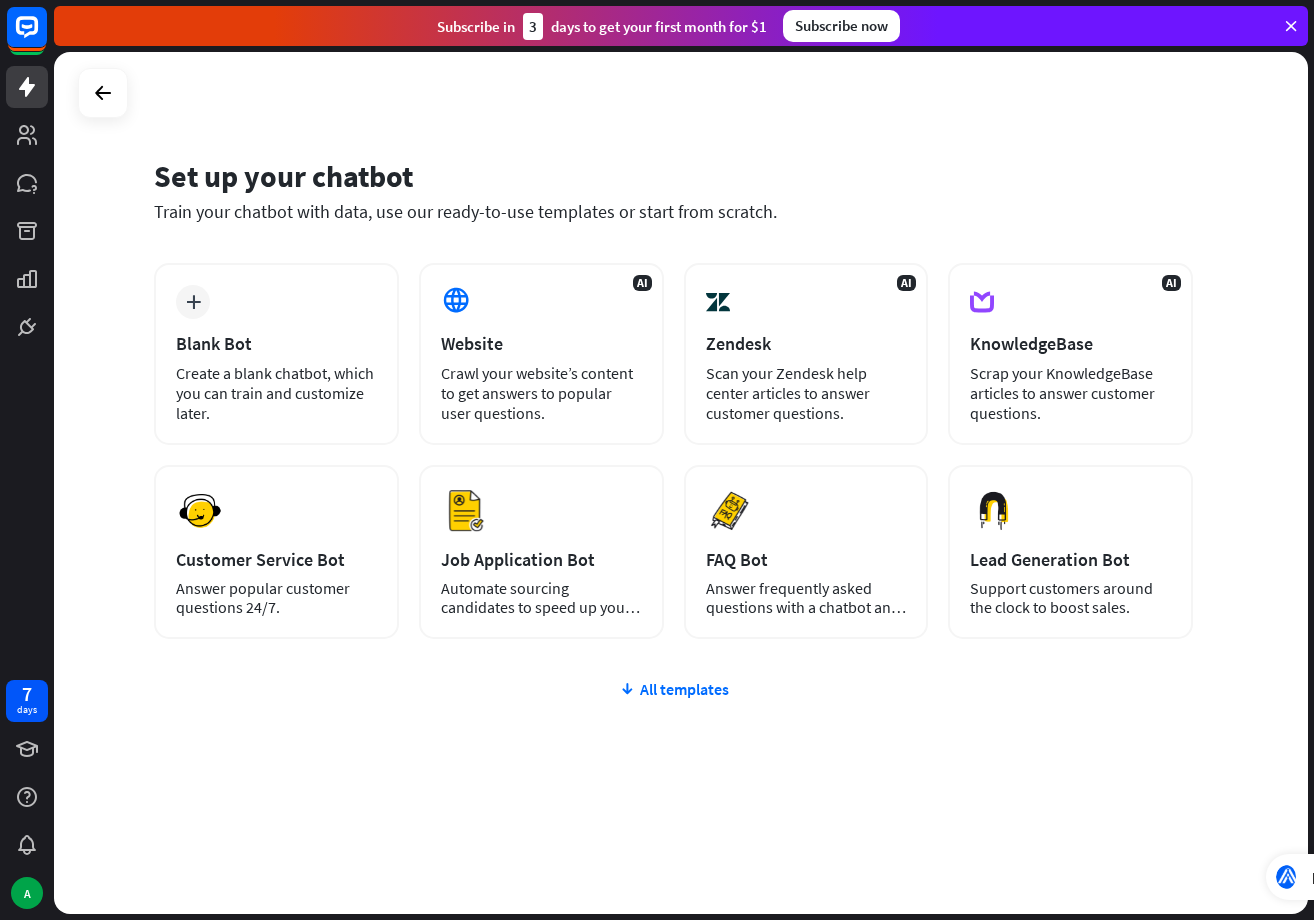 click on "plus   Blank Bot
Create a blank chatbot, which you can train and
customize later.
AI     Website
Crawl your website’s content to get answers to
popular user questions.
AI               Zendesk
Scan your Zendesk help center articles to answer
customer questions.
AI         KnowledgeBase
Scrap your KnowledgeBase articles to answer customer
questions.
Preview
Customer Service Bot
Answer popular customer questions 24/7.
Preview" at bounding box center [673, 571] 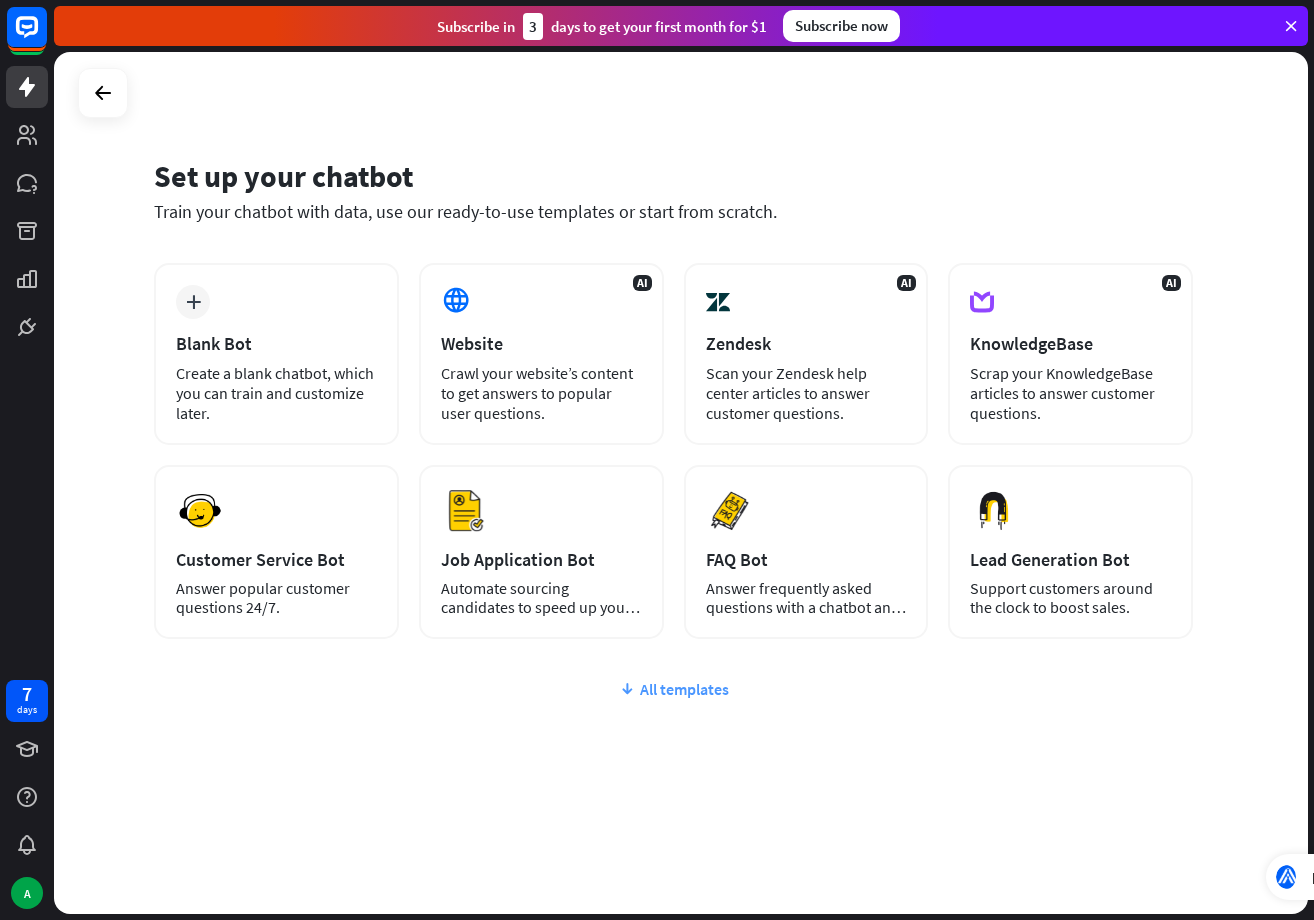 click on "All templates" at bounding box center (673, 689) 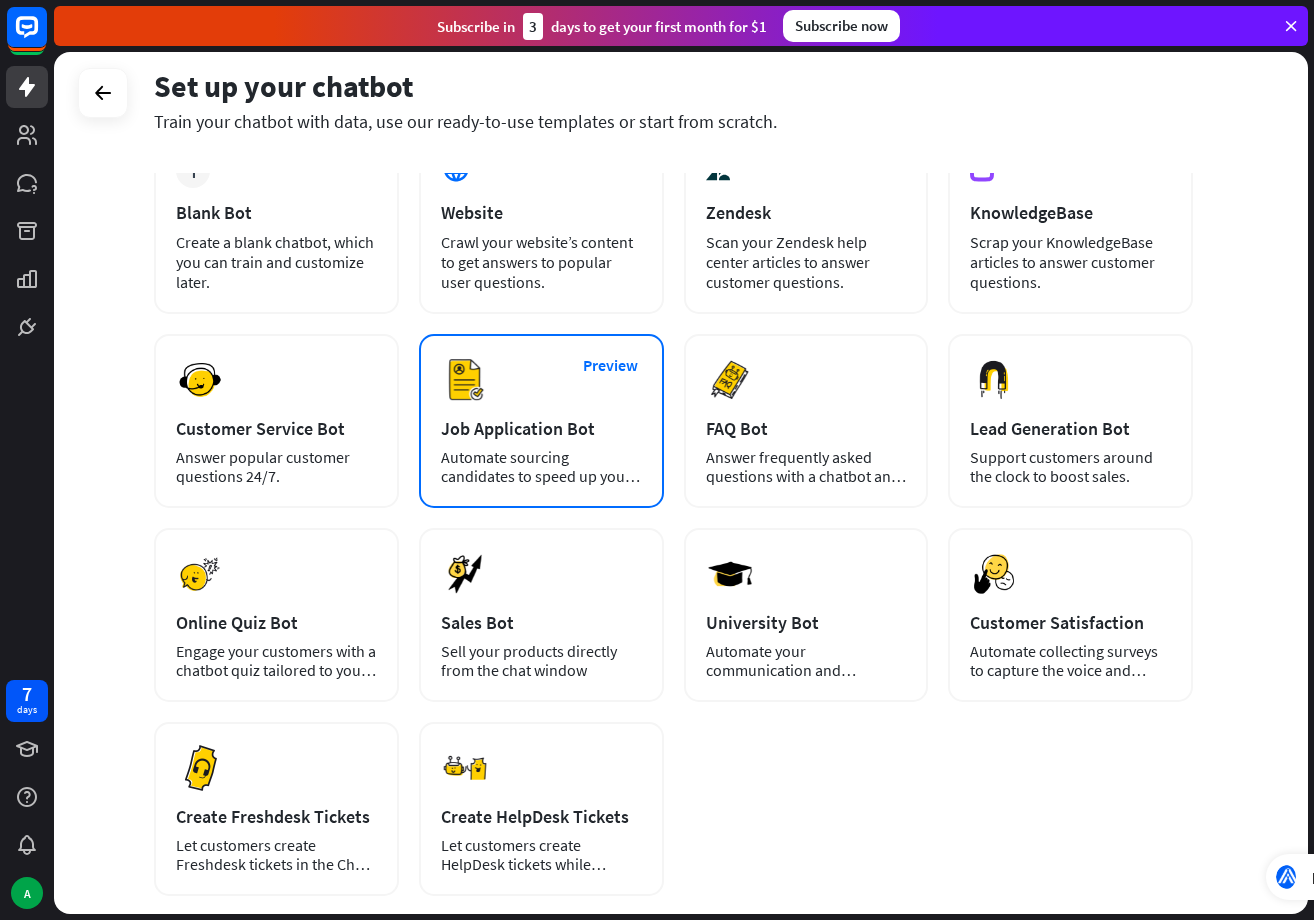 scroll, scrollTop: 0, scrollLeft: 0, axis: both 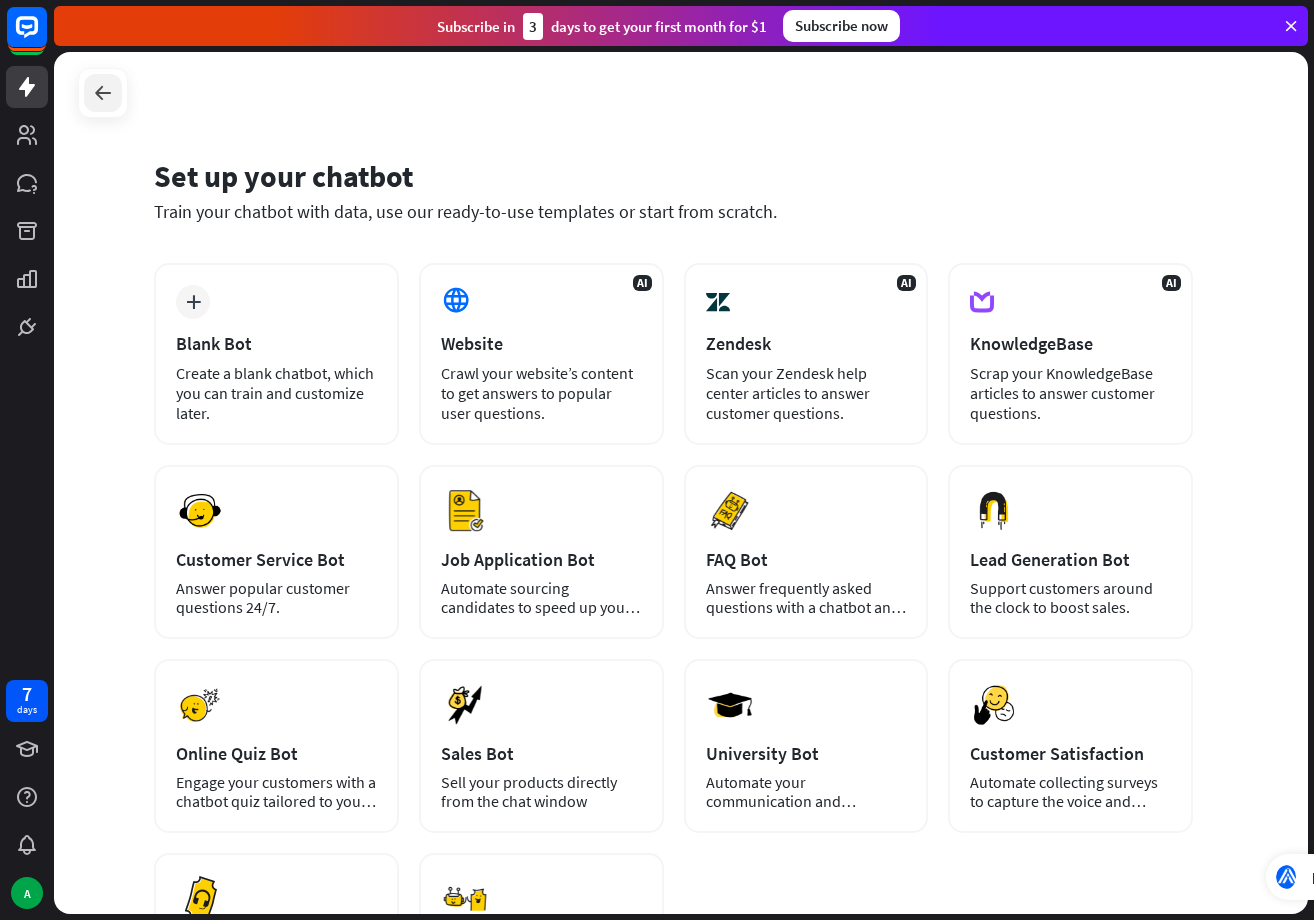 click at bounding box center (103, 93) 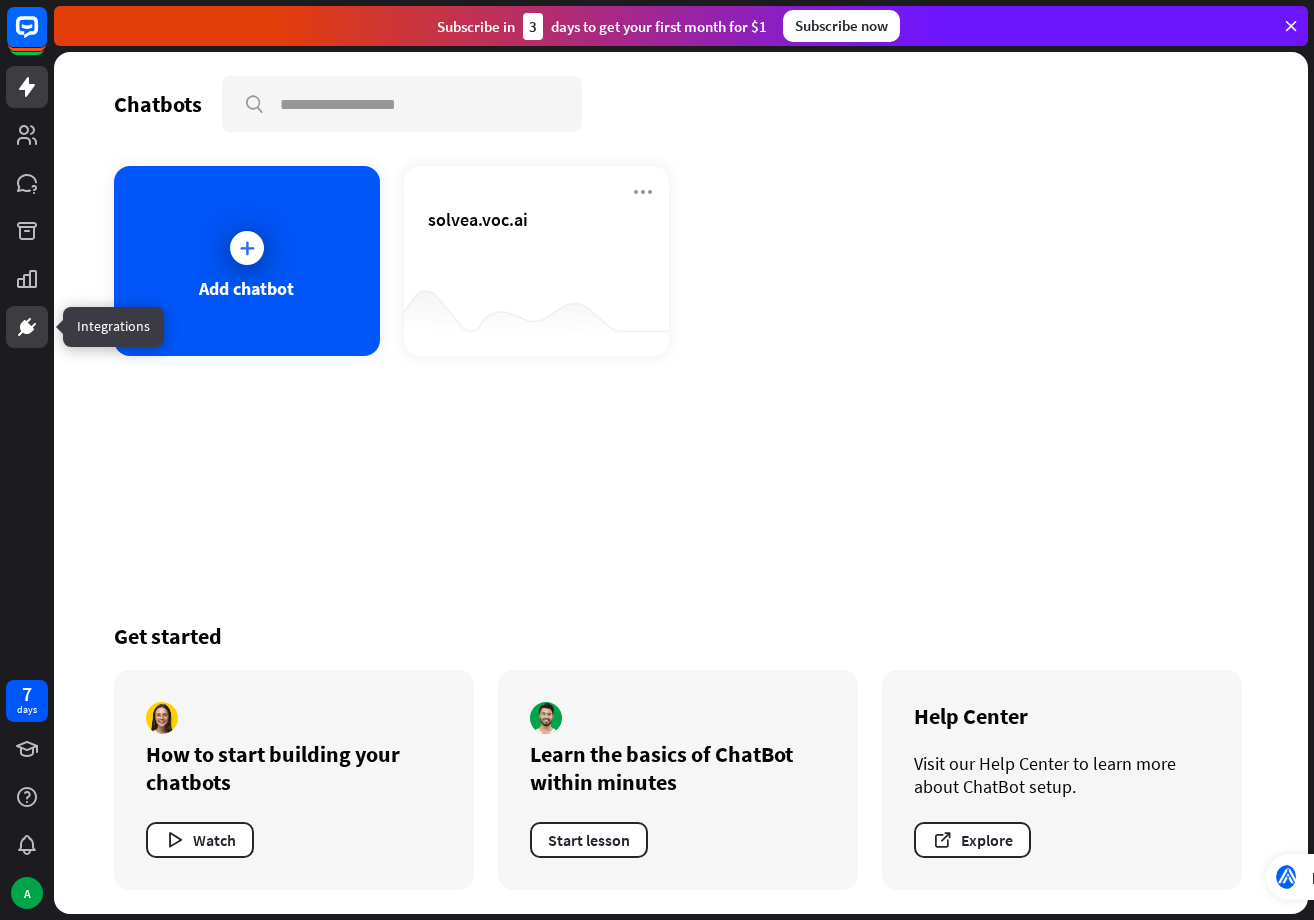click 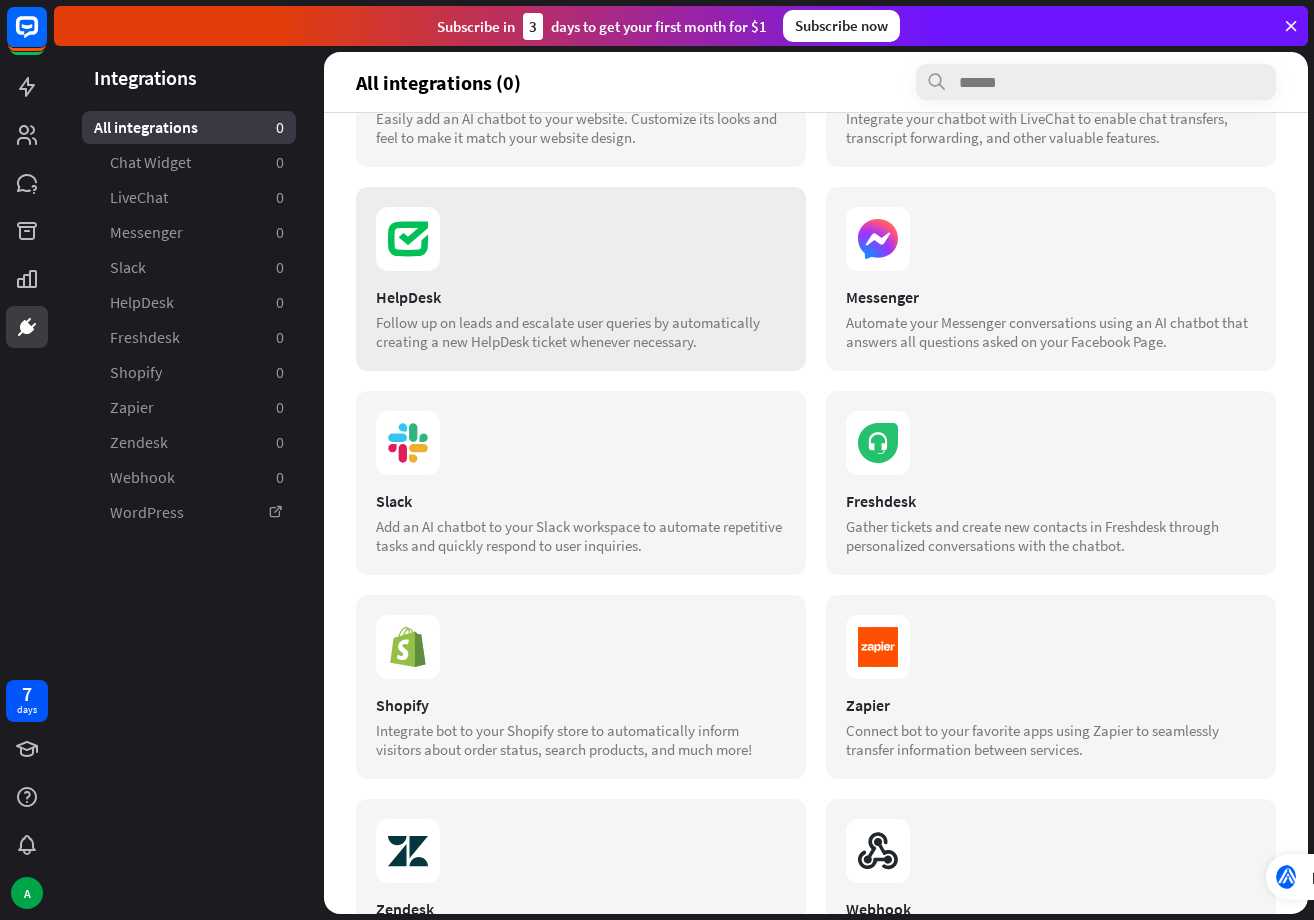 scroll, scrollTop: 308, scrollLeft: 0, axis: vertical 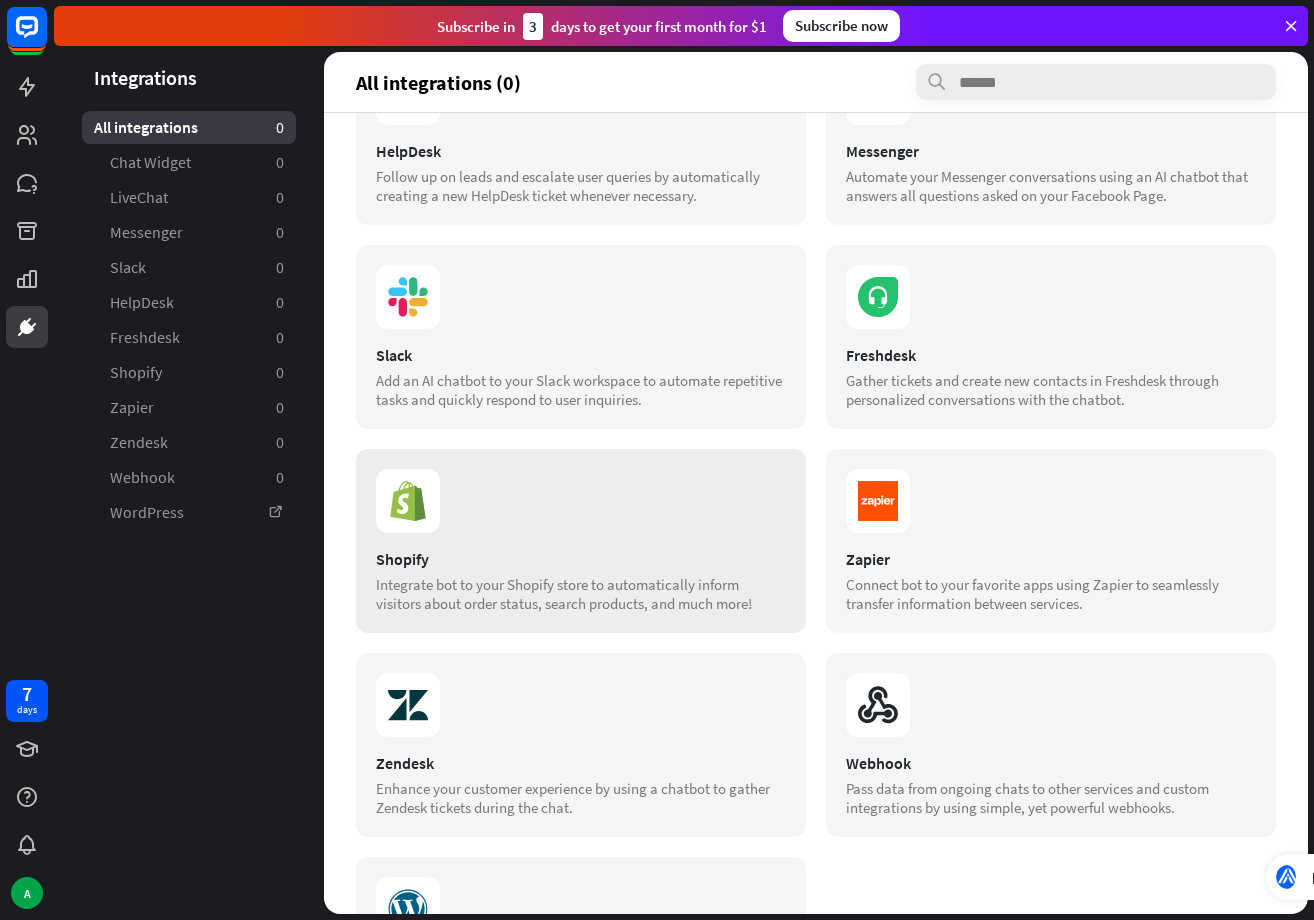 click on "Integrate bot to your Shopify store to automatically inform visitors about order status, search products, and much more!" at bounding box center [581, 594] 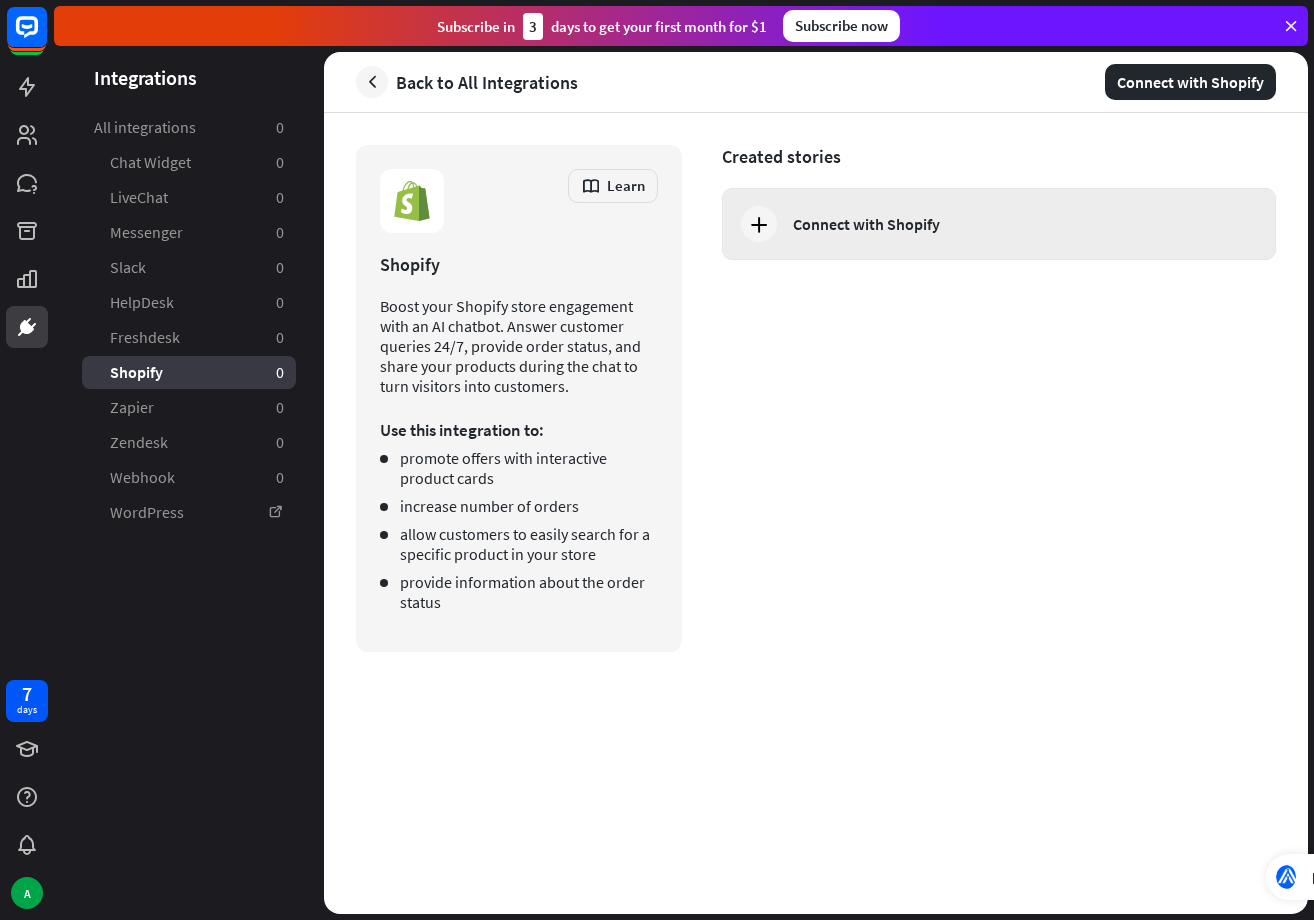 click at bounding box center [759, 224] 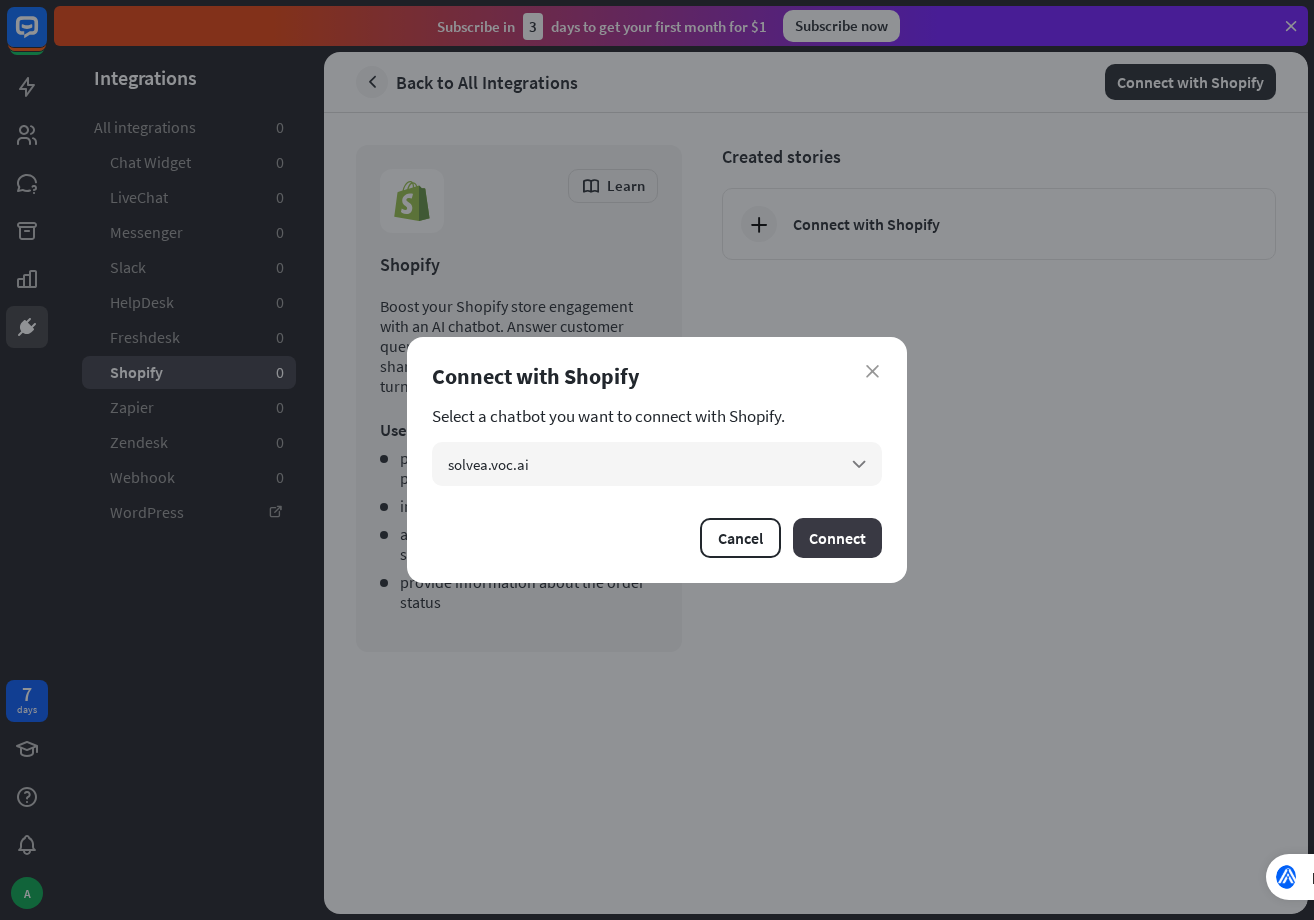 click on "Connect" at bounding box center [837, 538] 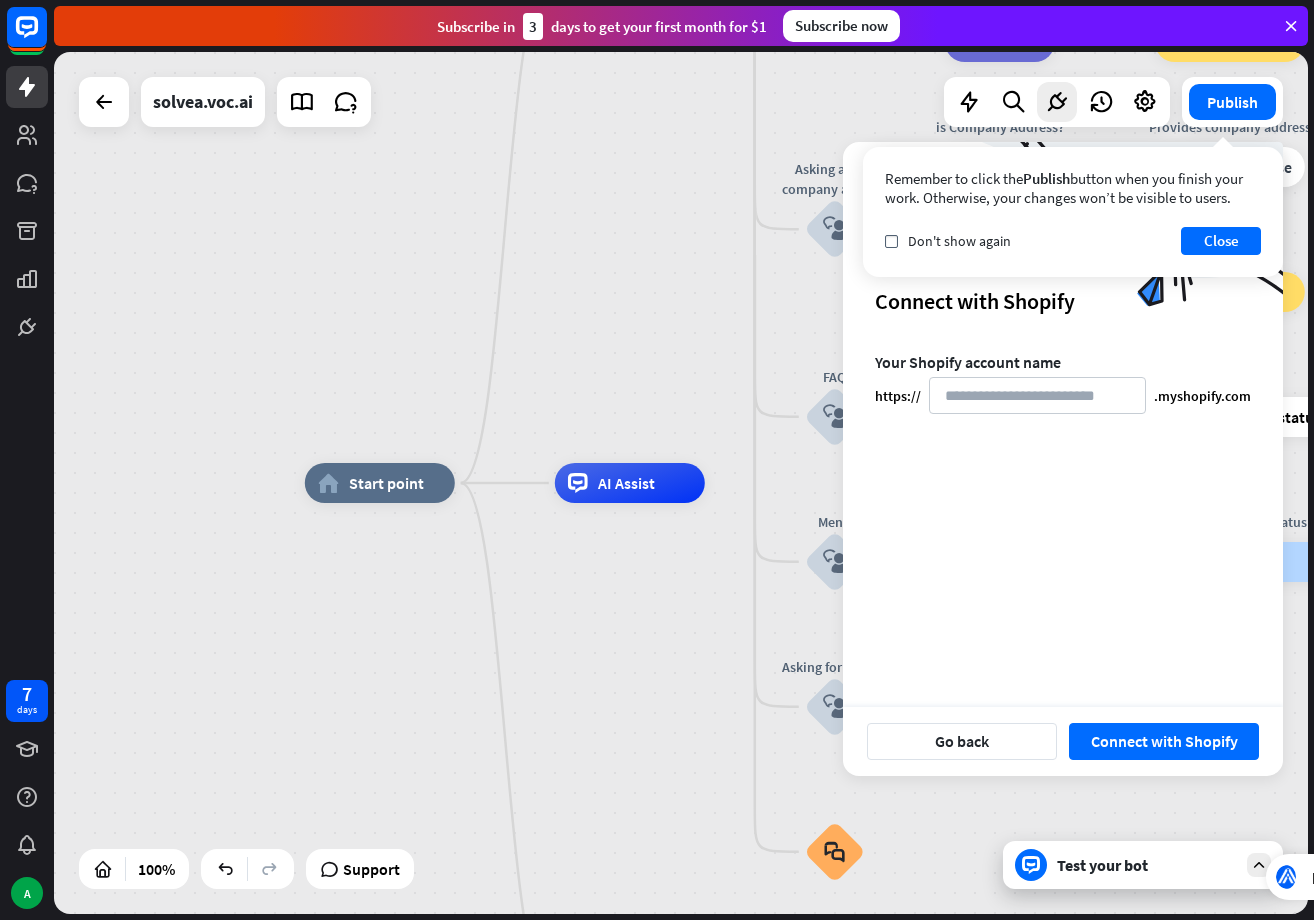 click at bounding box center (104, 102) 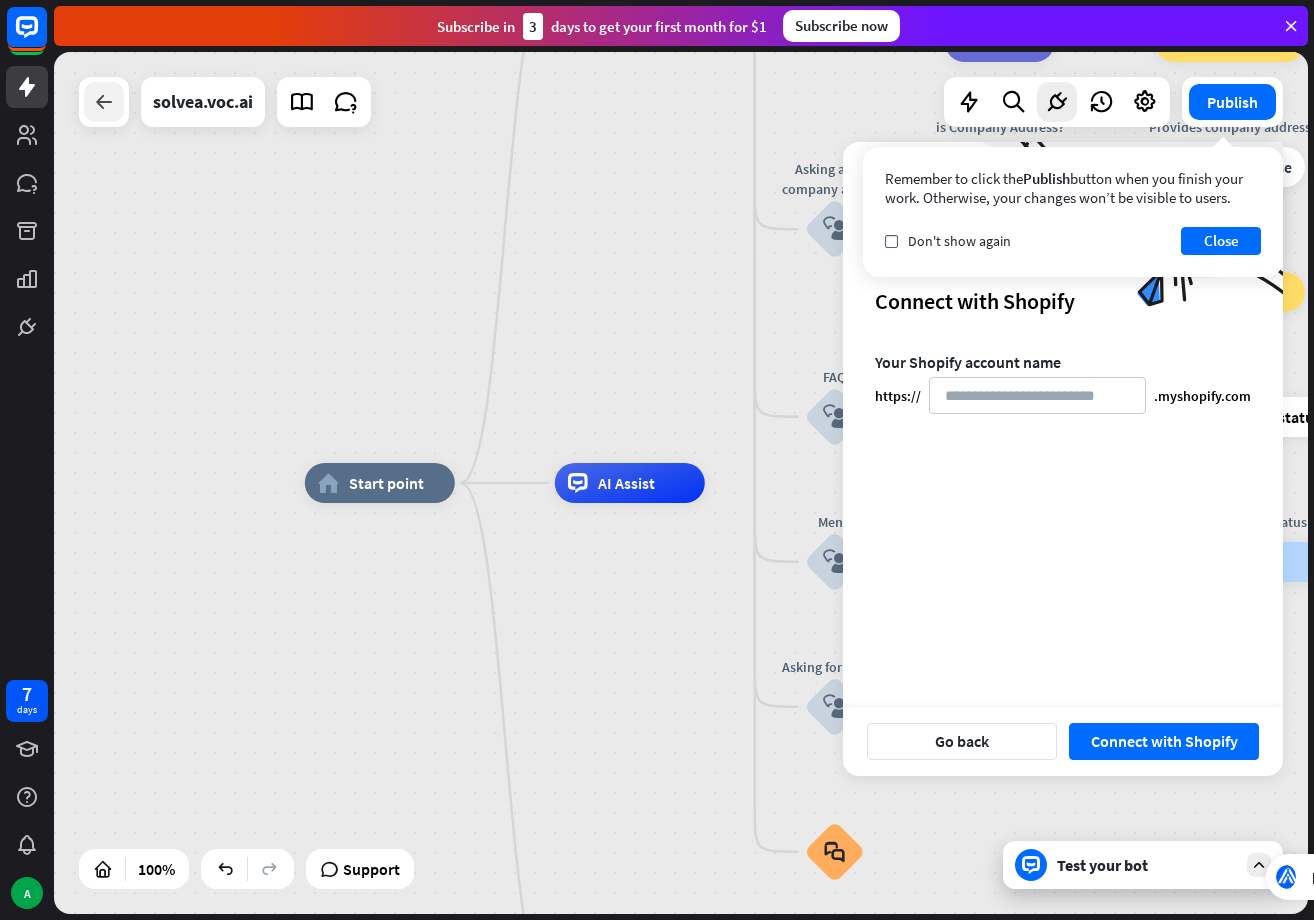 click at bounding box center [104, 102] 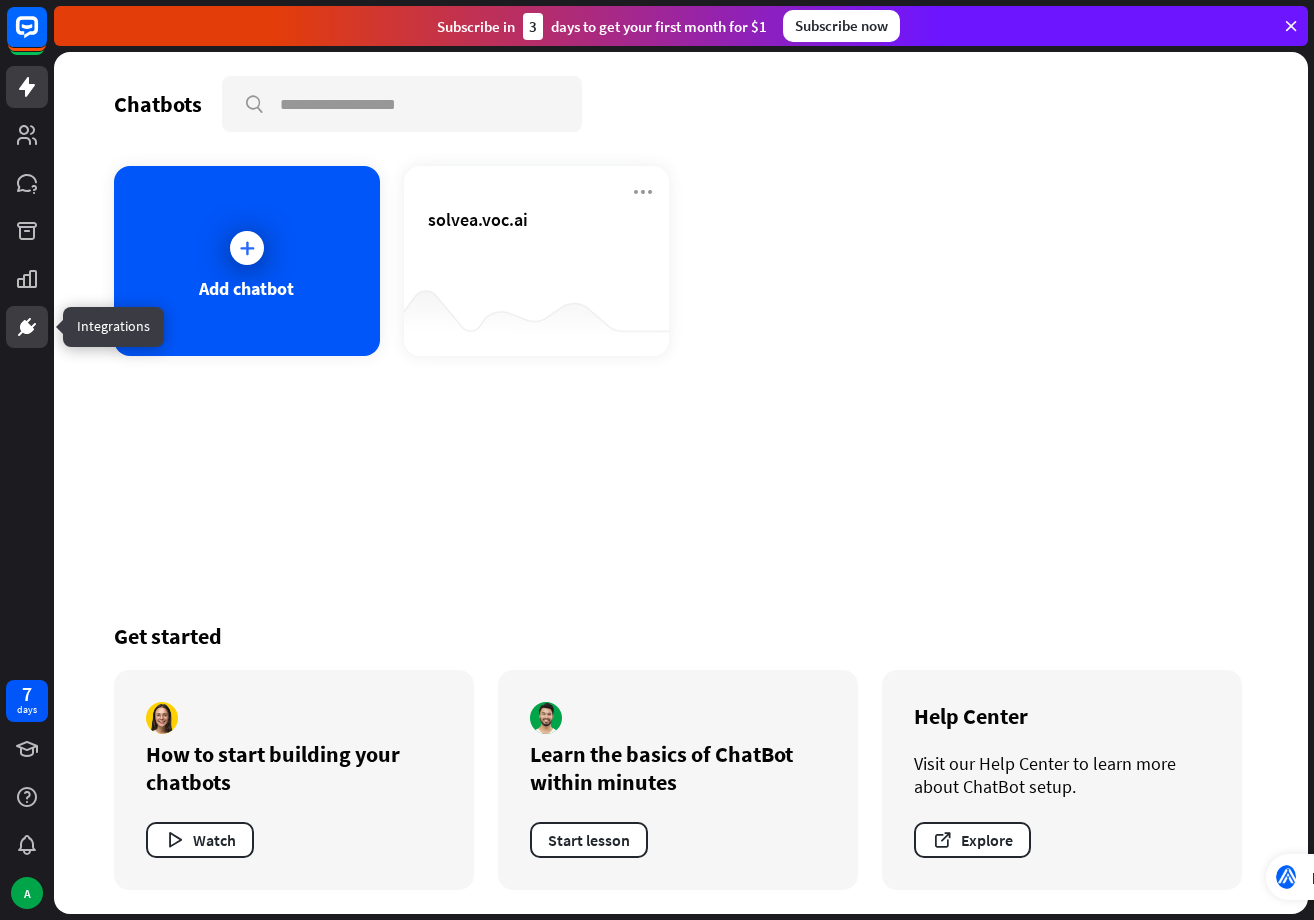 click 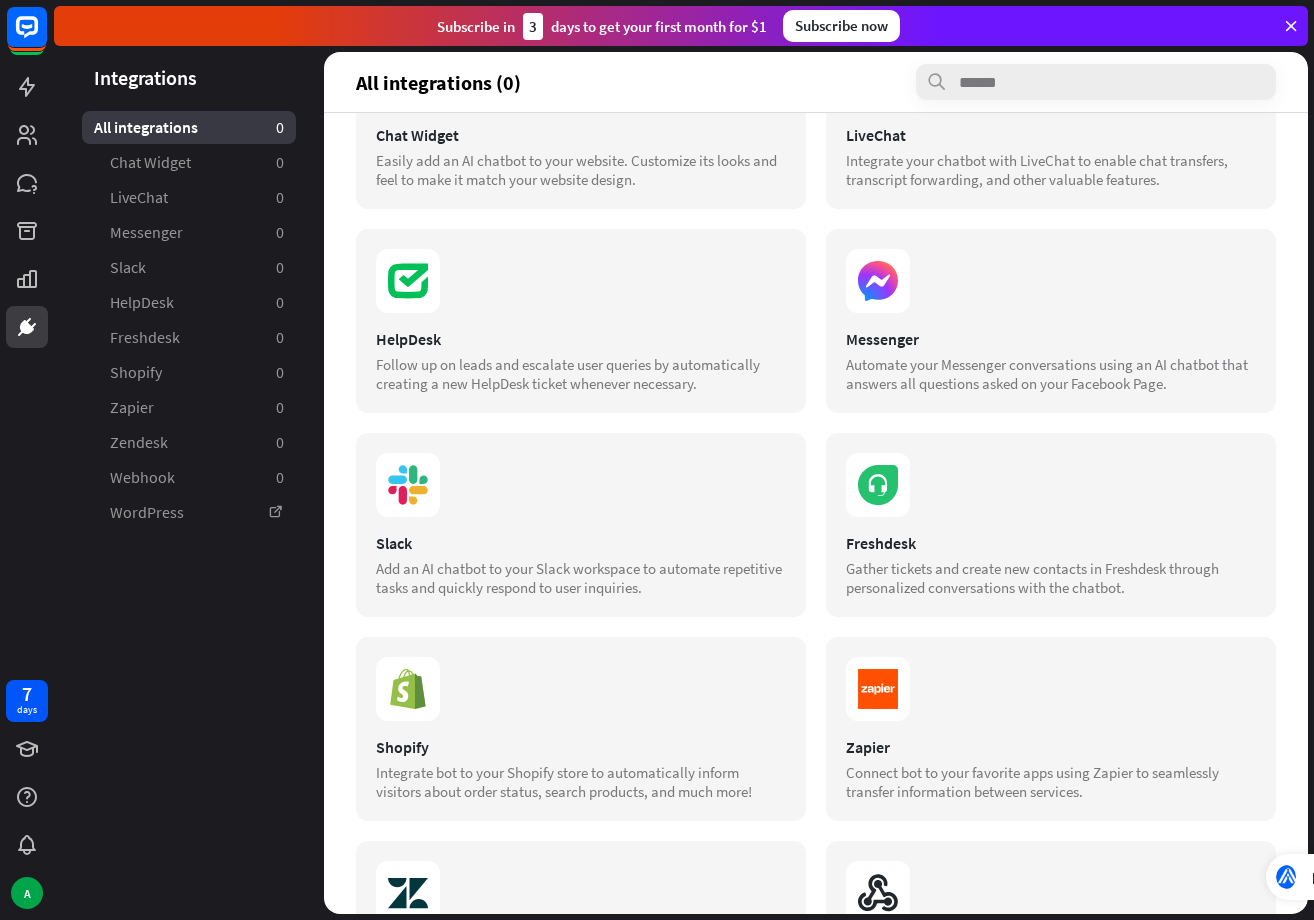 scroll, scrollTop: 155, scrollLeft: 0, axis: vertical 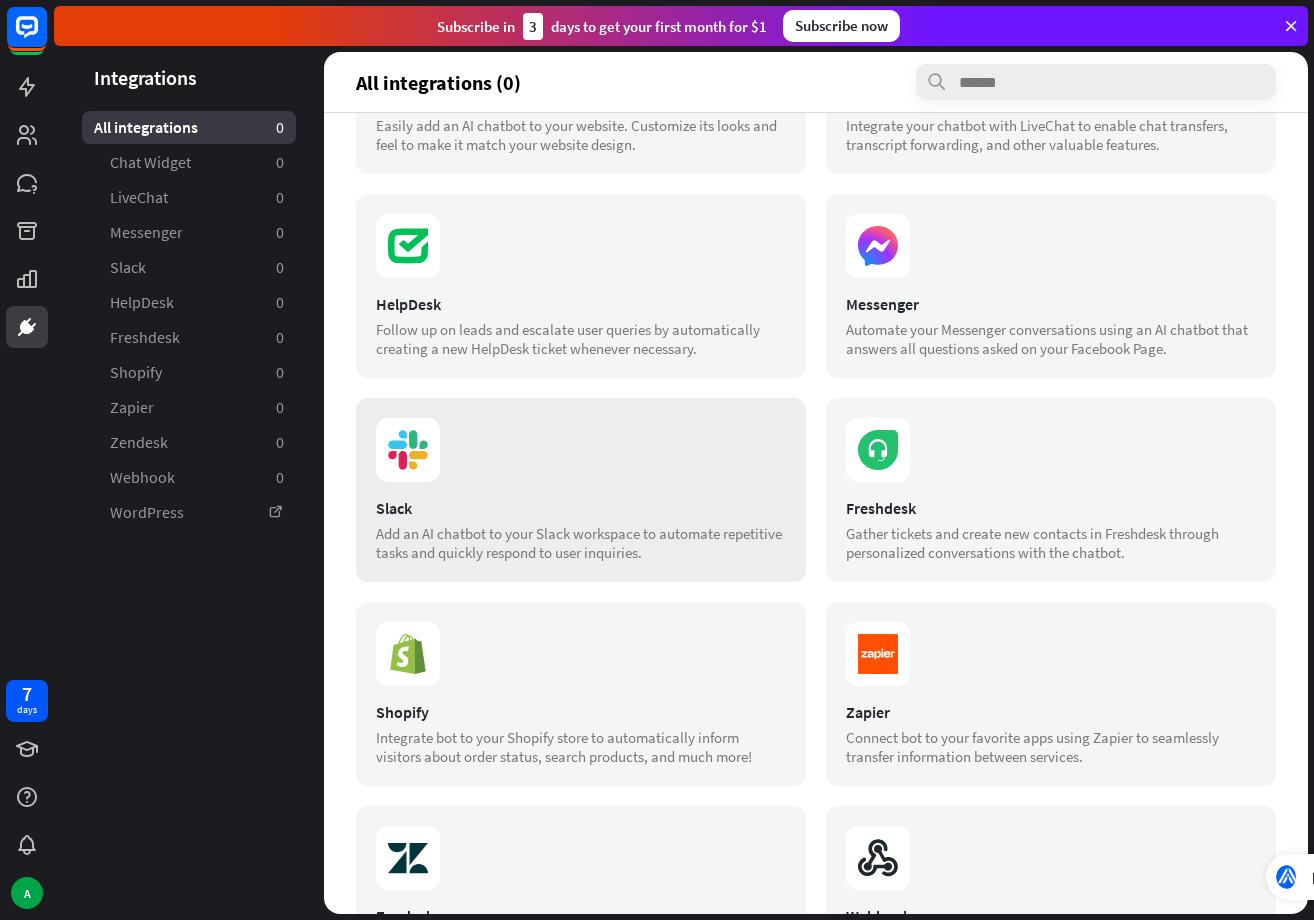 click on "Slack
Add an AI chatbot to your Slack workspace to automate repetitive tasks and quickly respond to user inquiries." at bounding box center (581, 490) 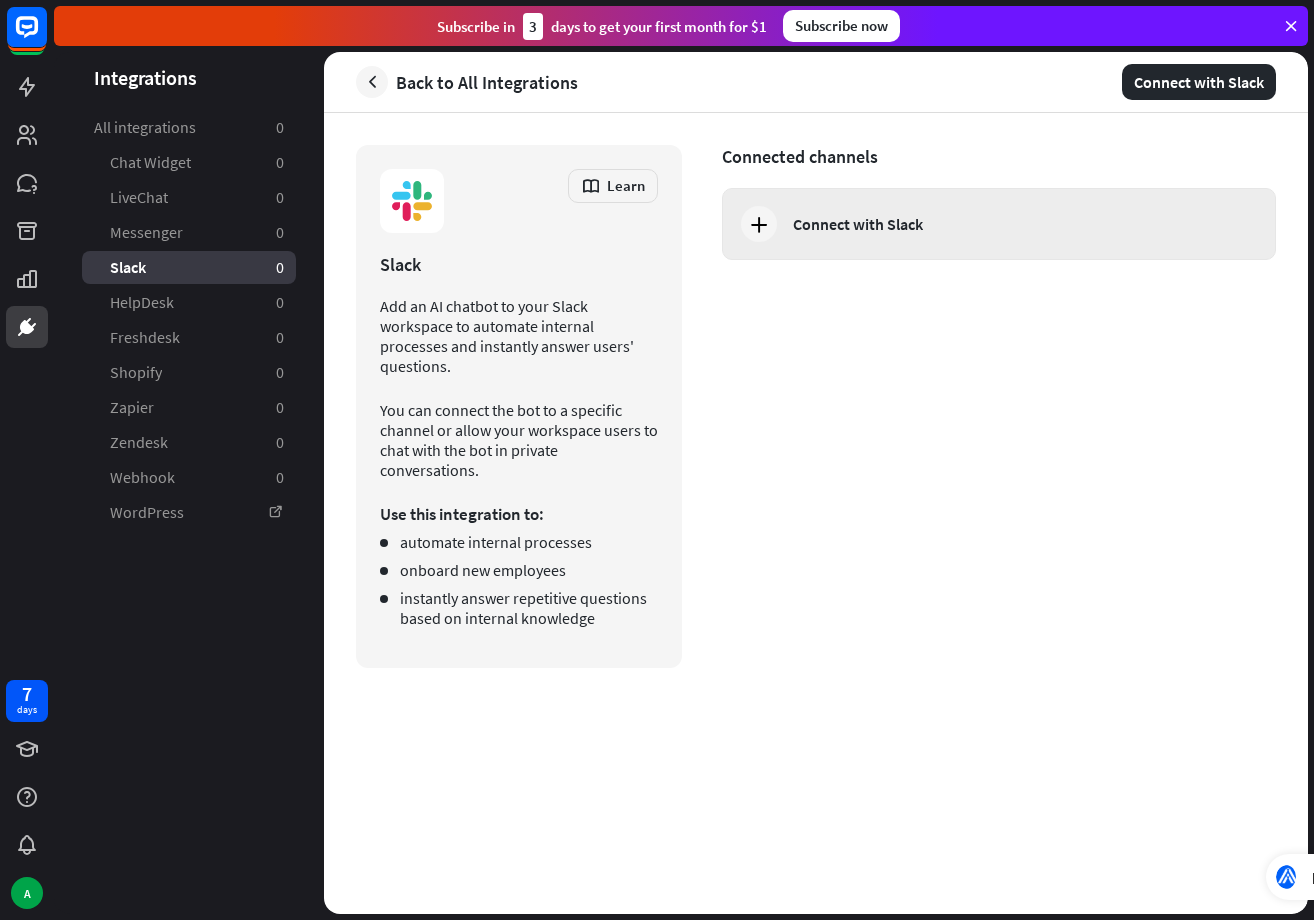 click at bounding box center (759, 224) 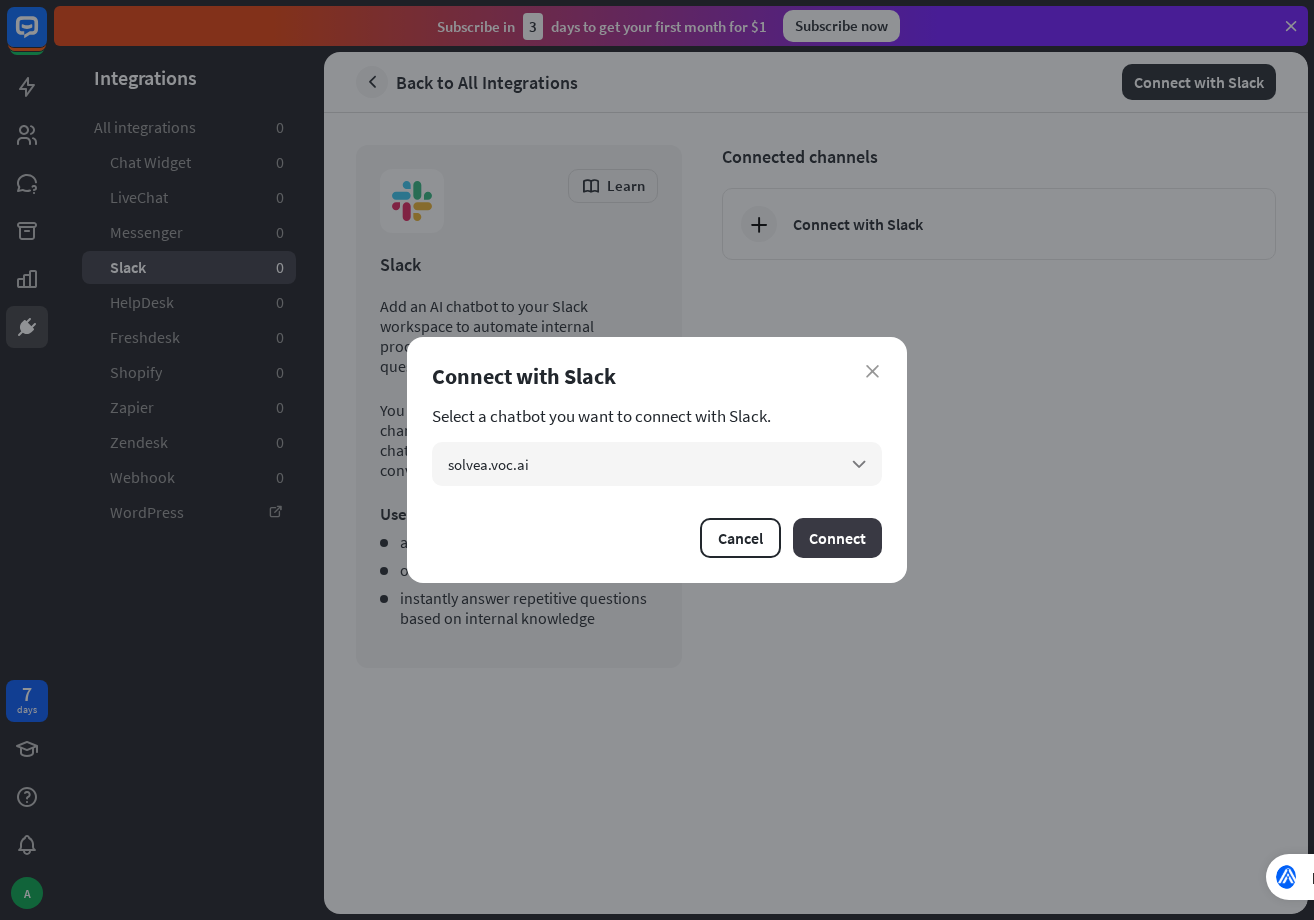 click on "Connect" at bounding box center (837, 538) 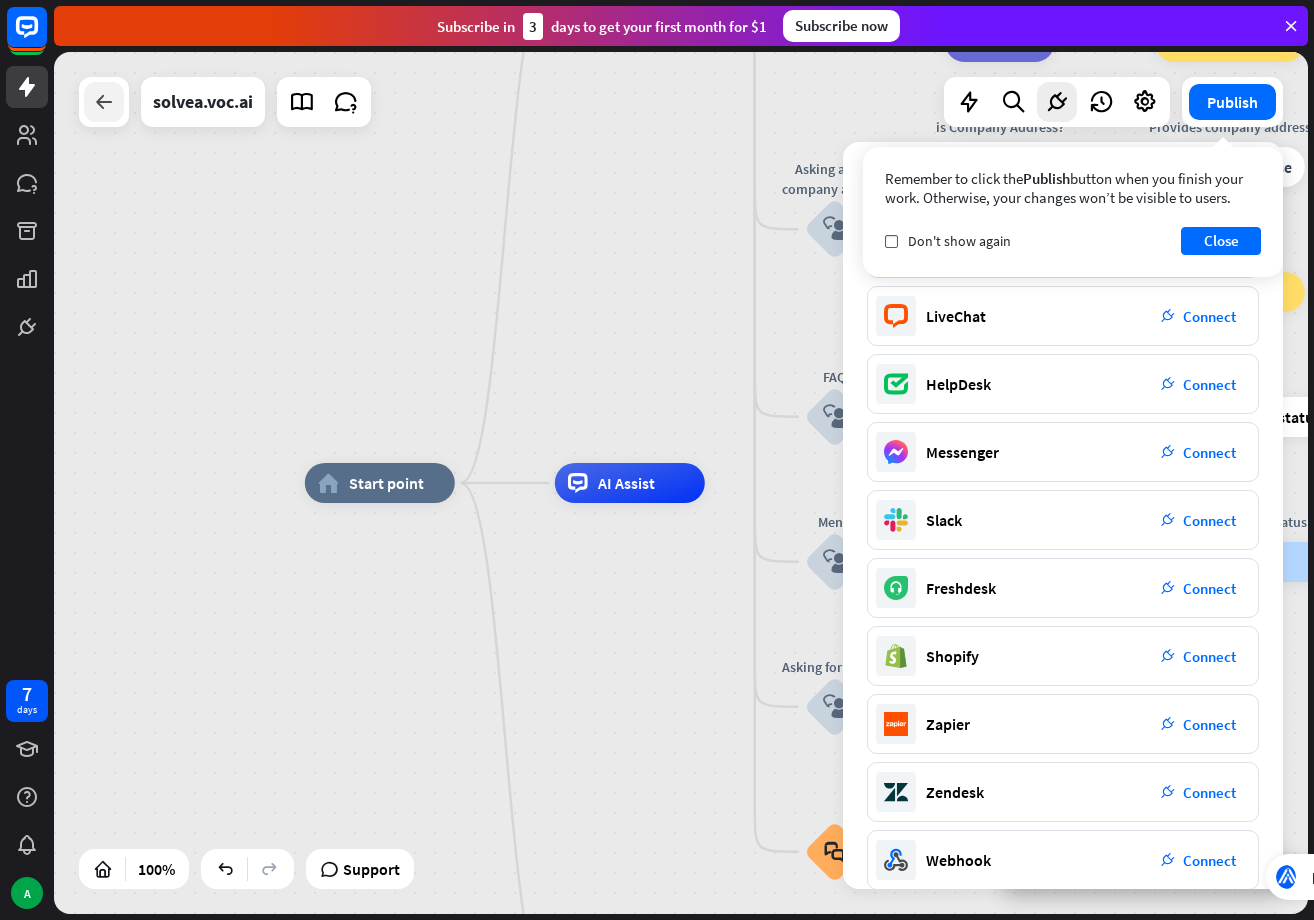 click at bounding box center [104, 102] 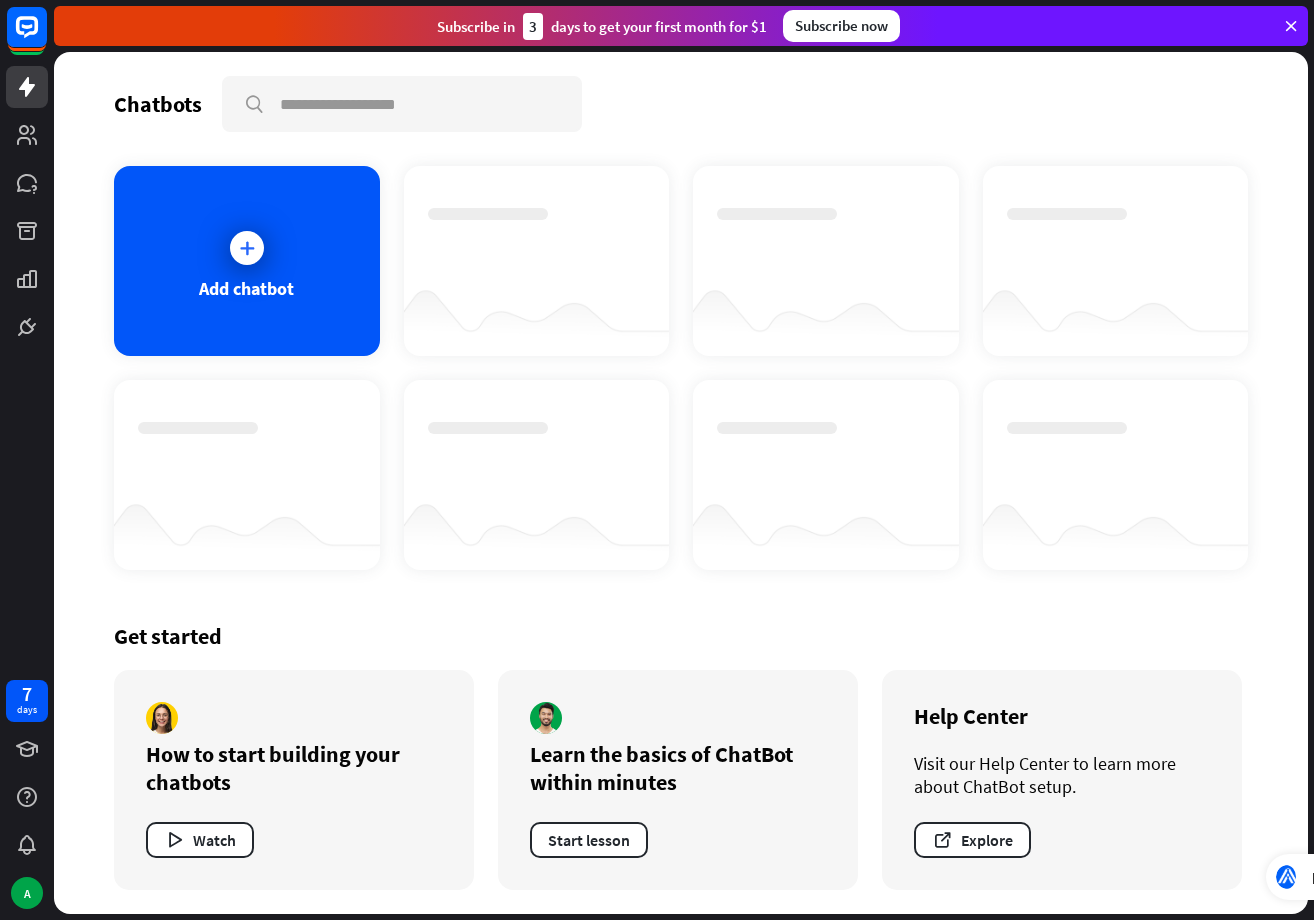 click on "Chatbots   search         Add chatbot                   Get started
How to start building your chatbots
Watch
Learn the basics of ChatBot within minutes
Start lesson
Help Center
Visit our Help Center to learn more about ChatBot
setup.
Explore" at bounding box center [681, 483] 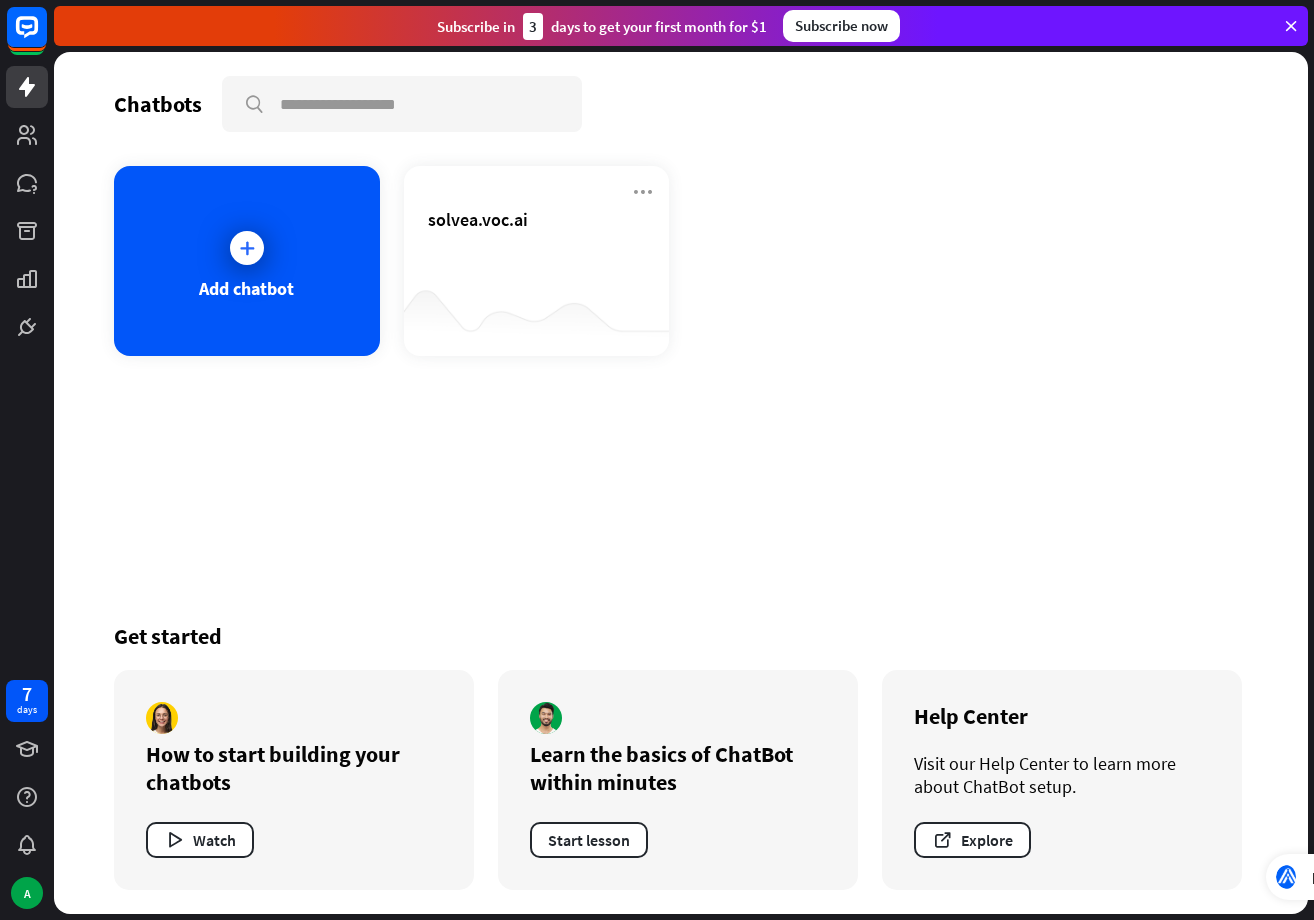 click on "Chatbots" at bounding box center (158, 104) 